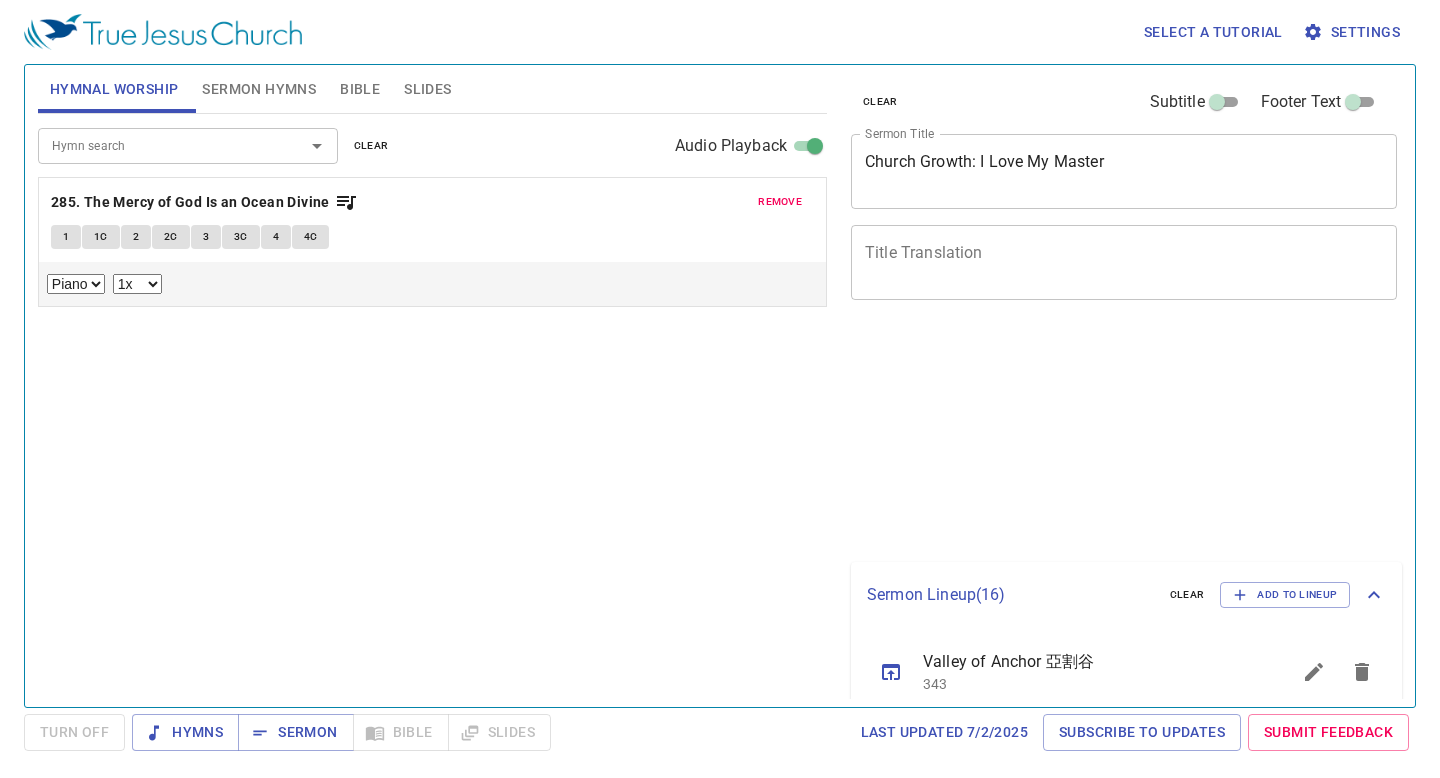 select on "1" 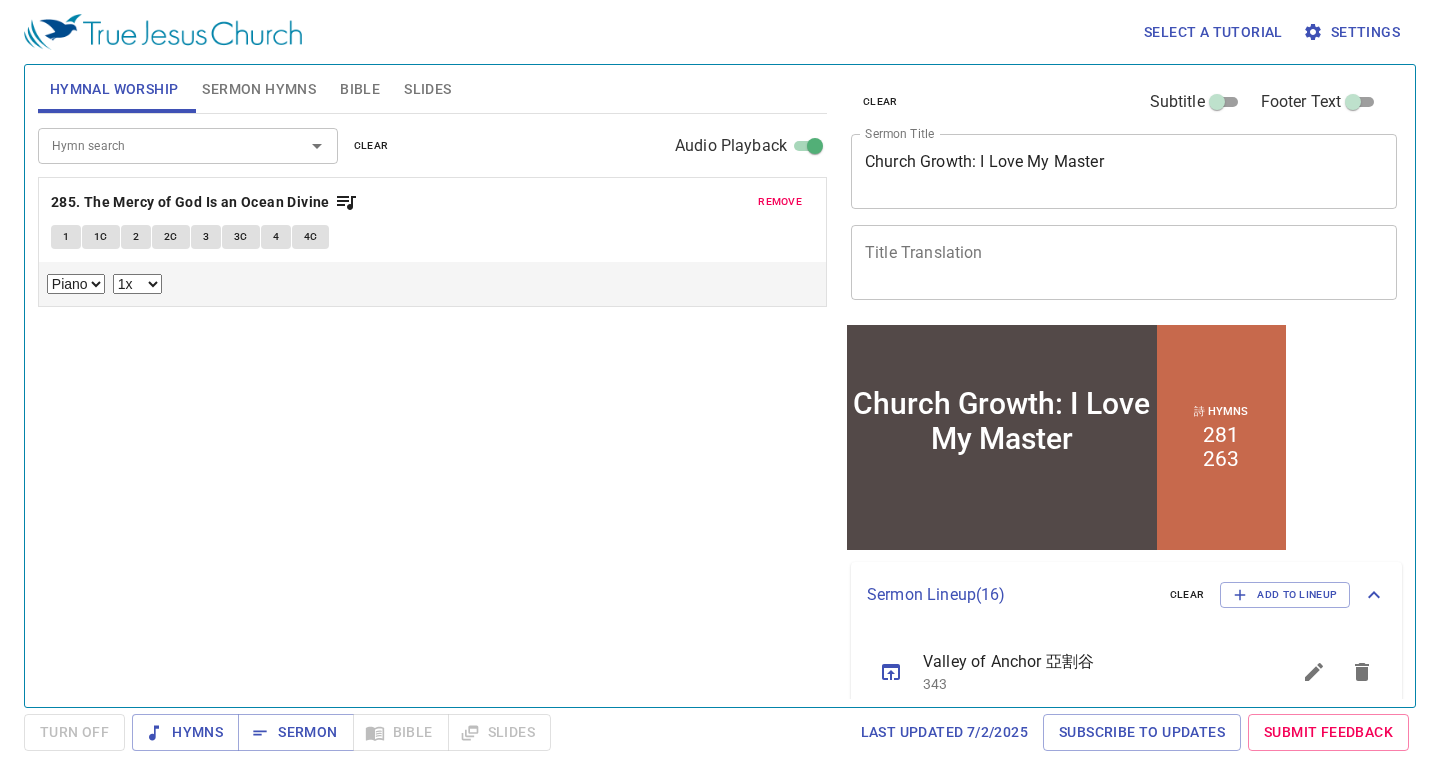 scroll, scrollTop: 0, scrollLeft: 0, axis: both 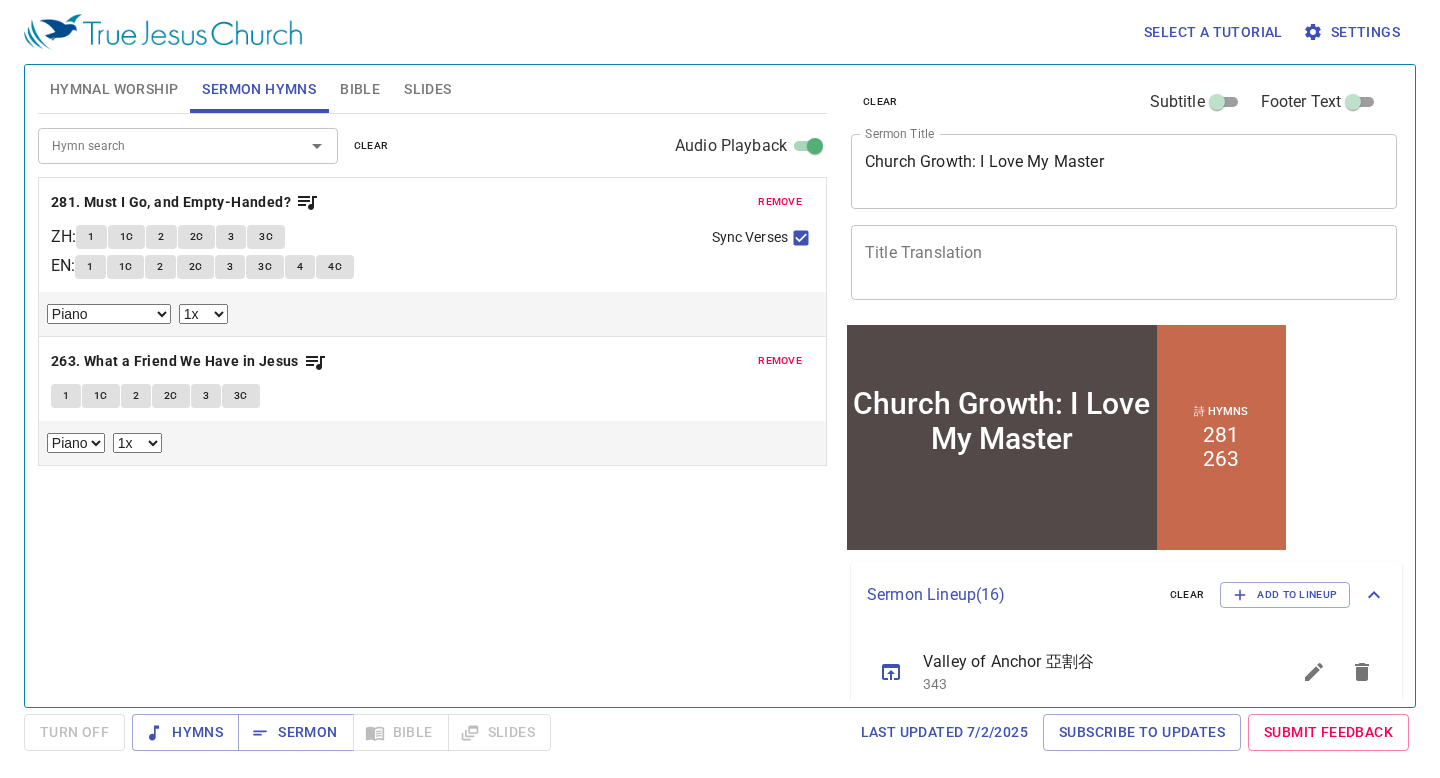 click on "Sermon Lineup  ( 16 ) clear Add to Lineup" at bounding box center (1126, 595) 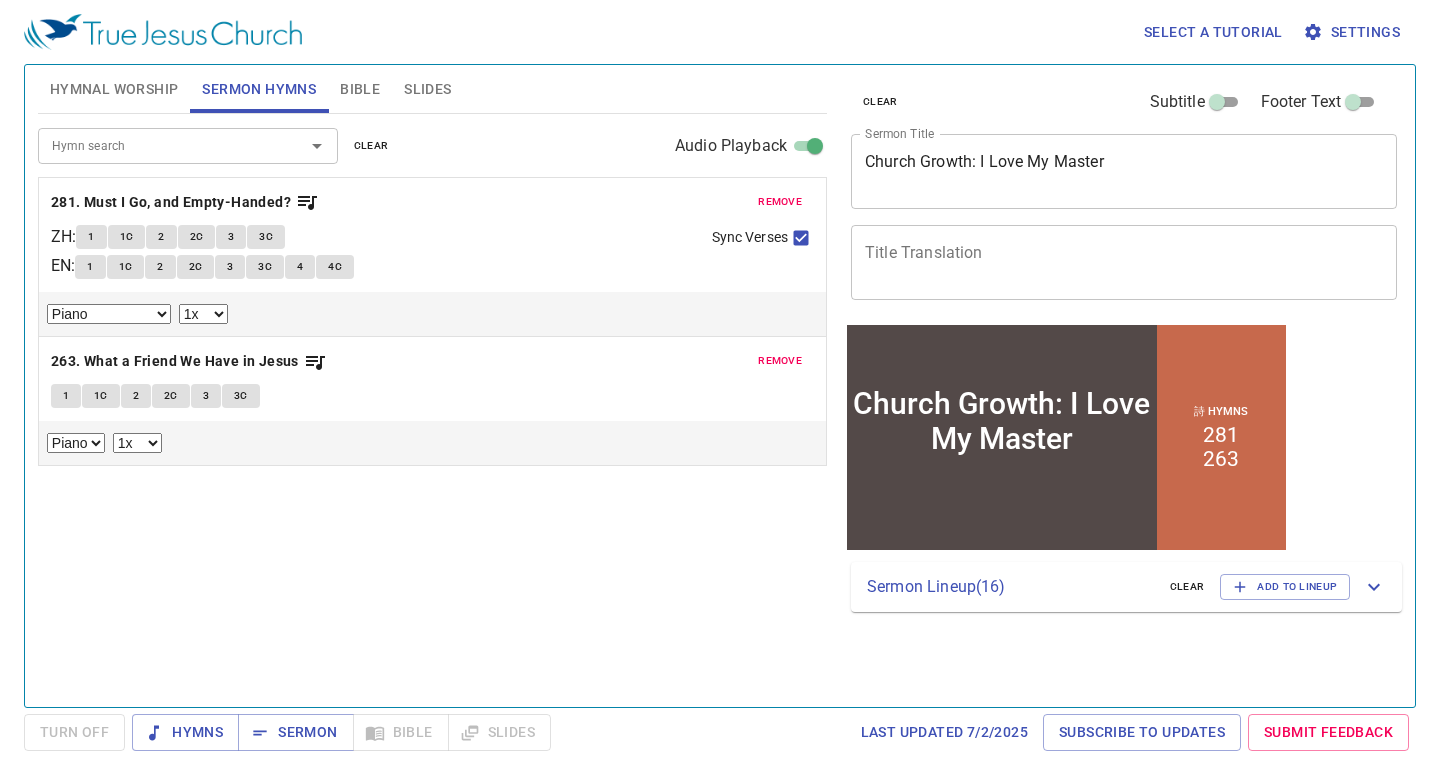 click on "Sermon Lineup  ( 16 ) clear Add to Lineup" at bounding box center [1126, 587] 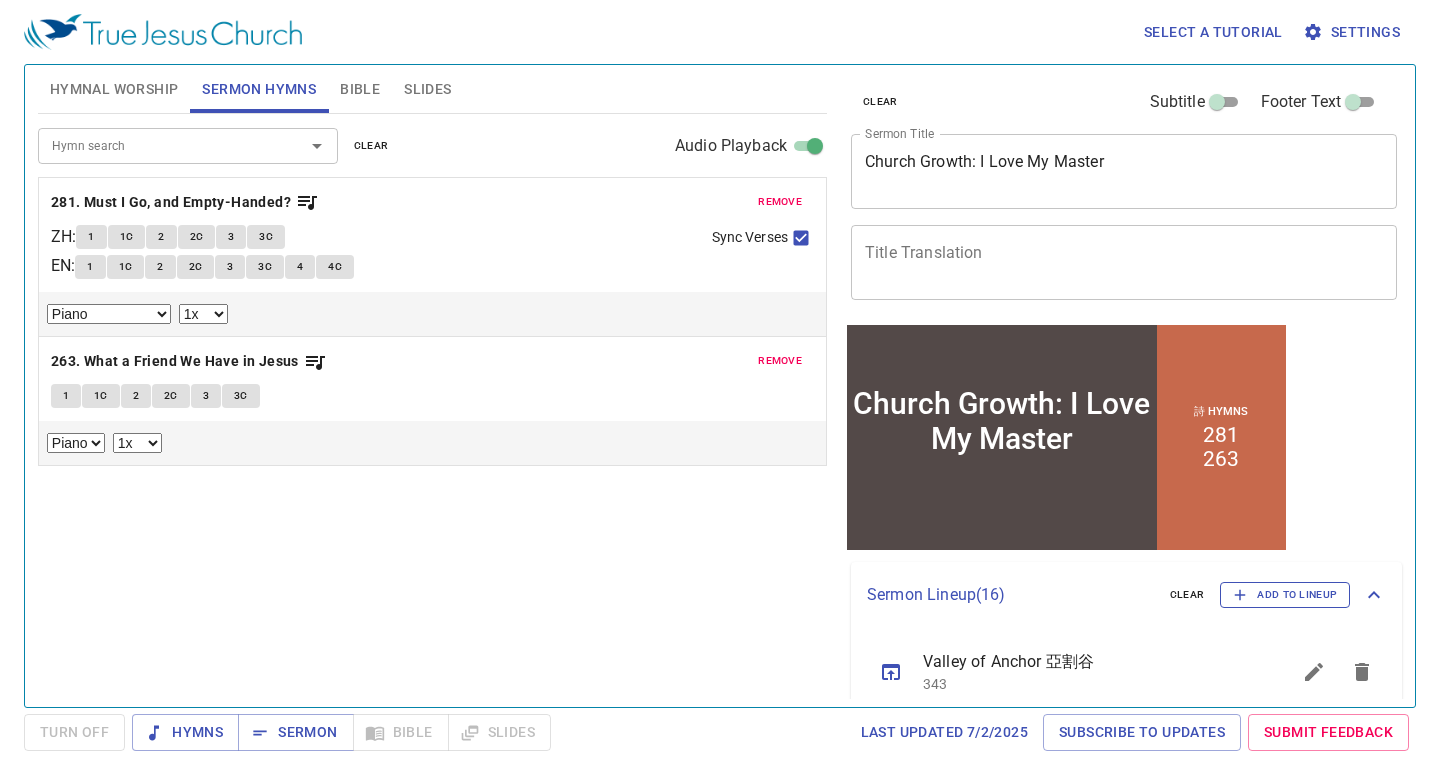 click on "Add to Lineup" at bounding box center [1285, 595] 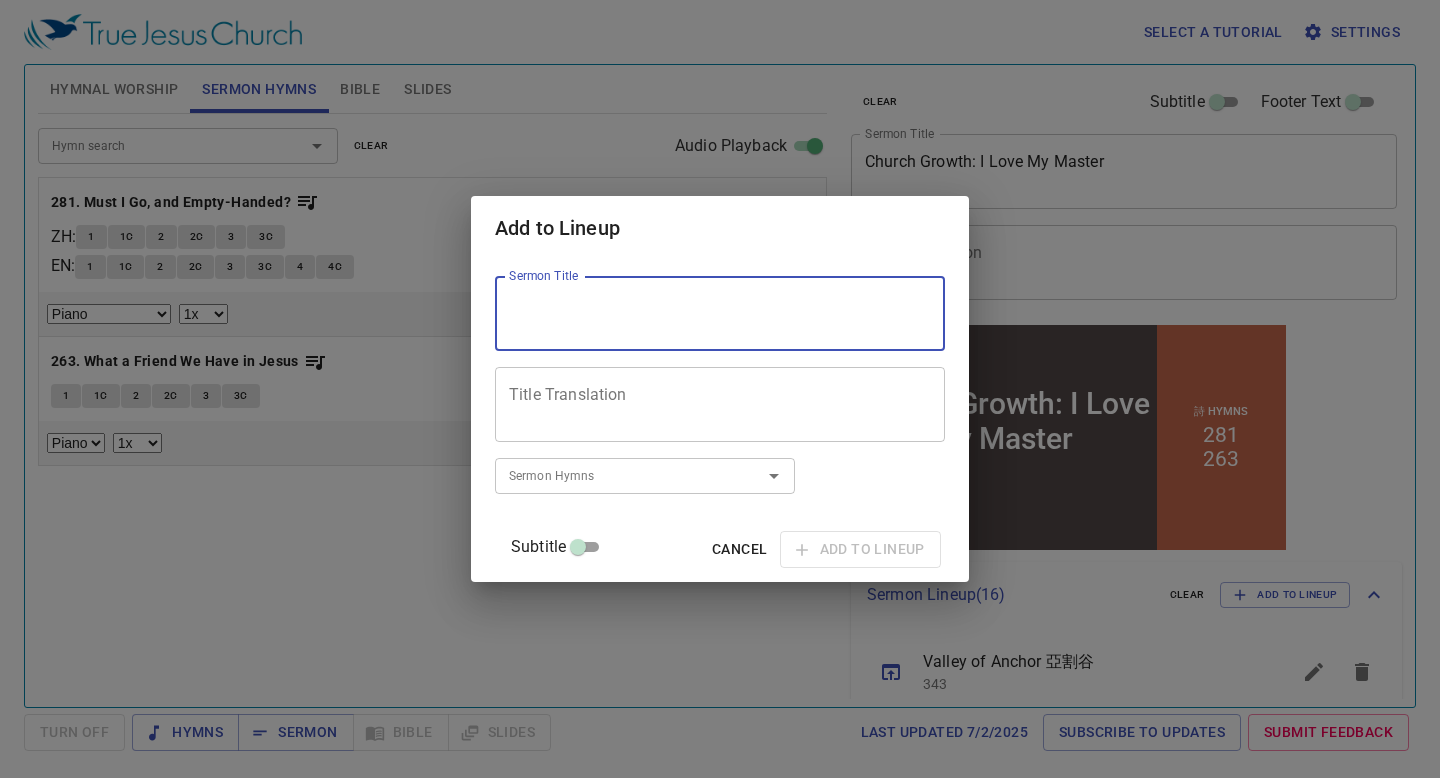 click on "Sermon Title" at bounding box center (720, 314) 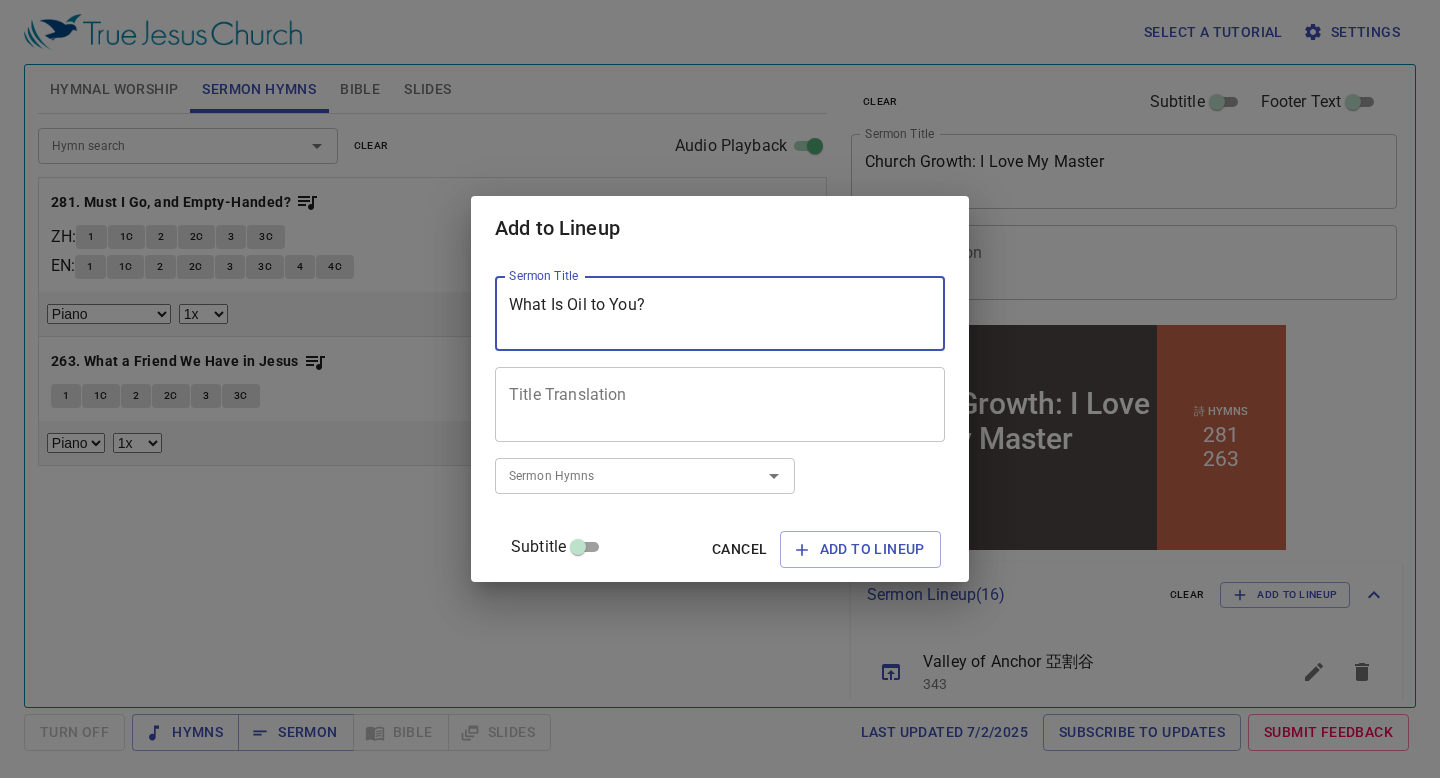 click on "What Is Oil to You?" at bounding box center [720, 314] 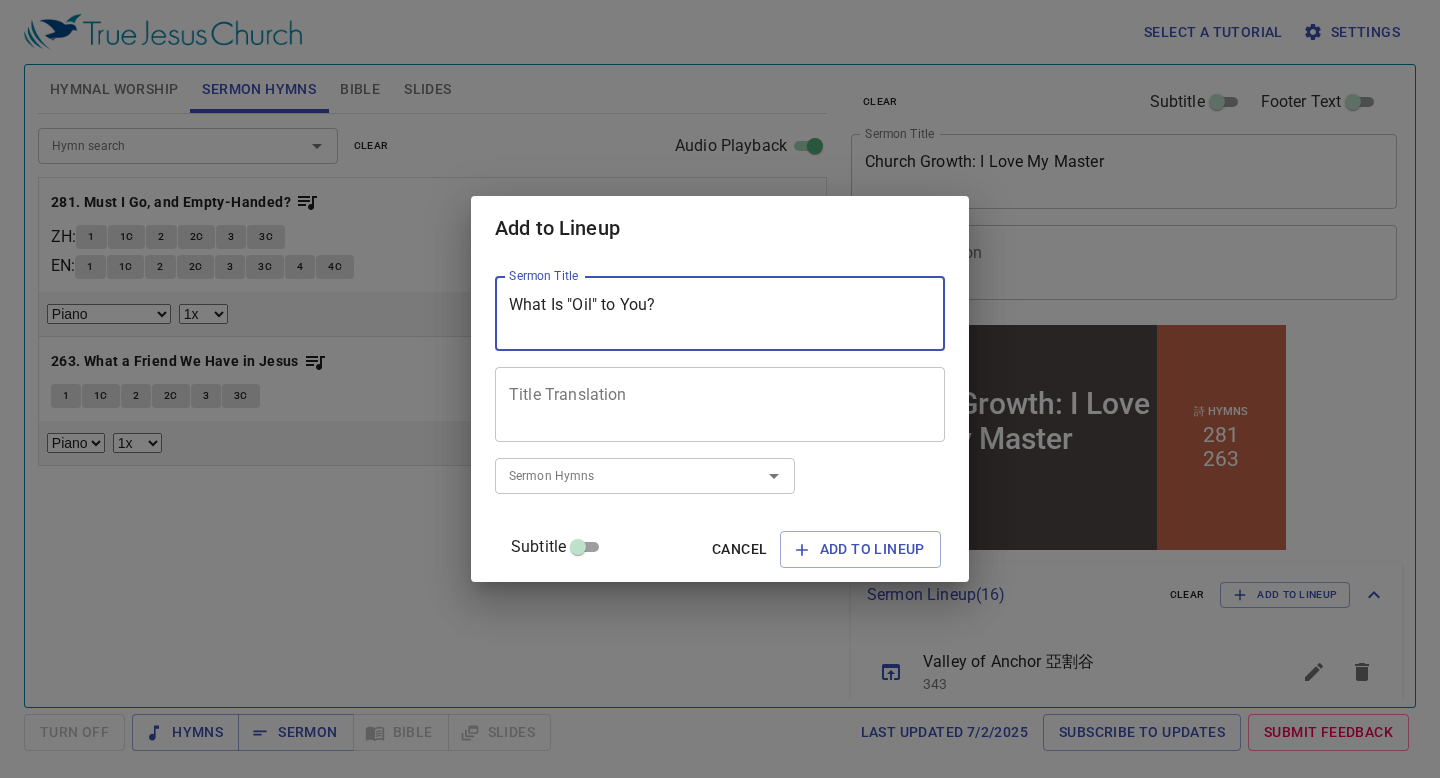 type on "What Is "Oil" to You?" 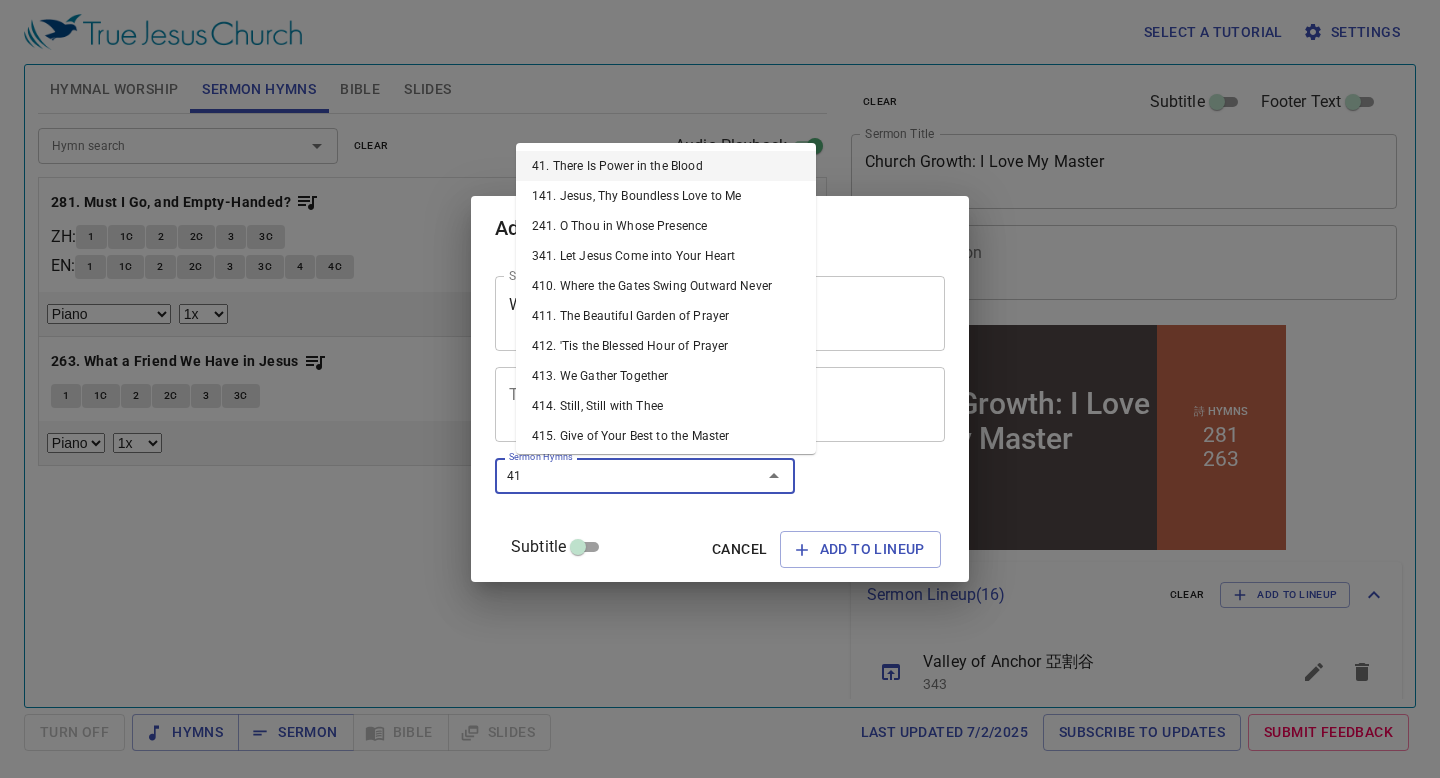 type on "412" 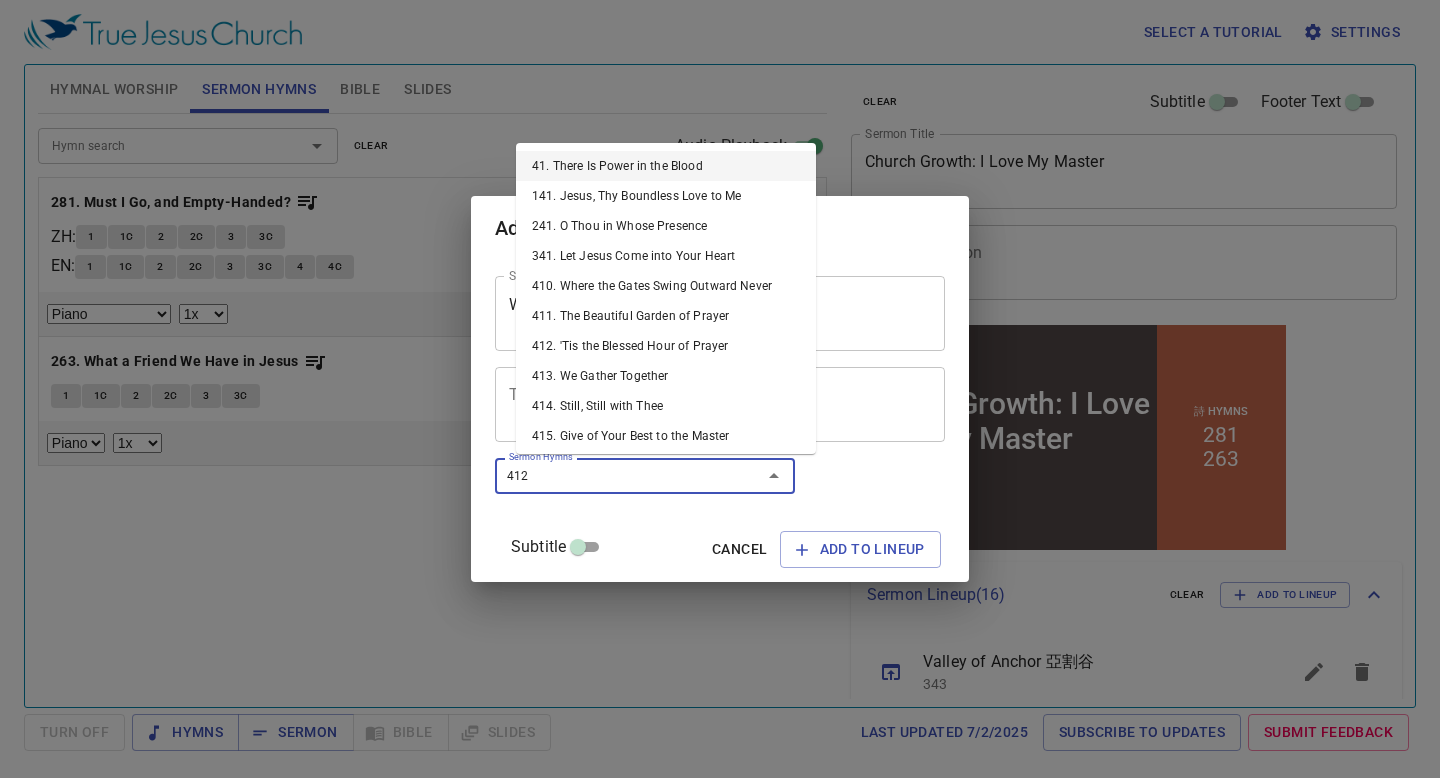type 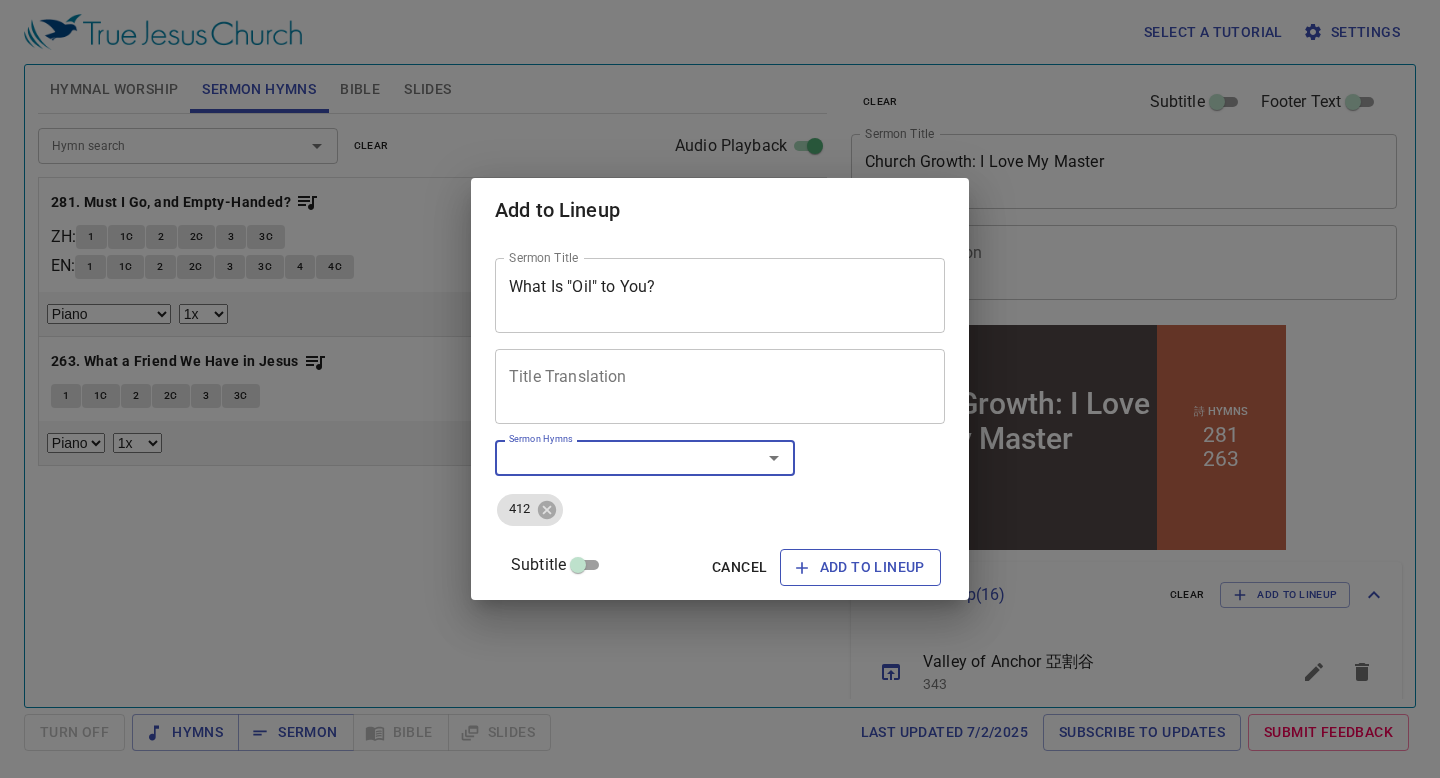 click on "Add to Lineup" at bounding box center (860, 567) 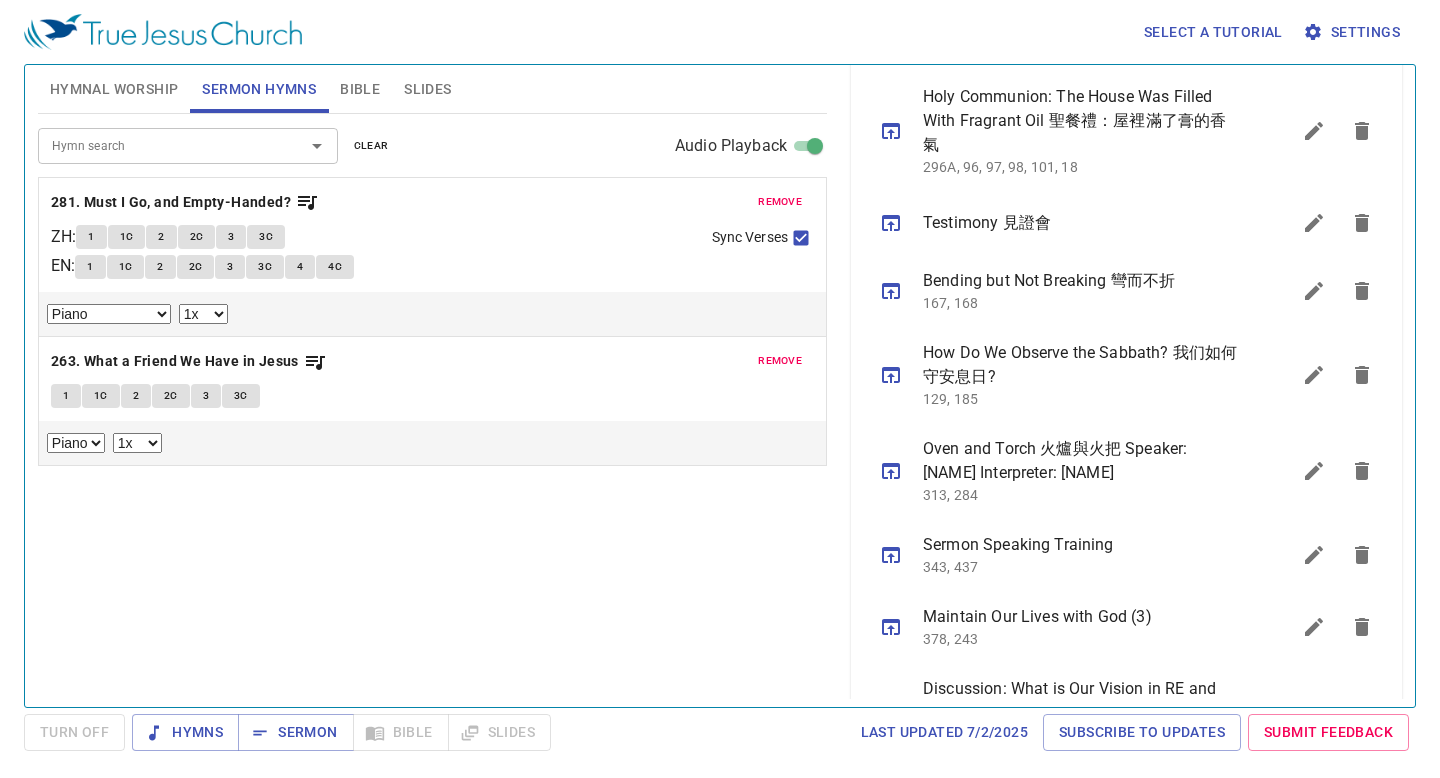 scroll, scrollTop: 1337, scrollLeft: 0, axis: vertical 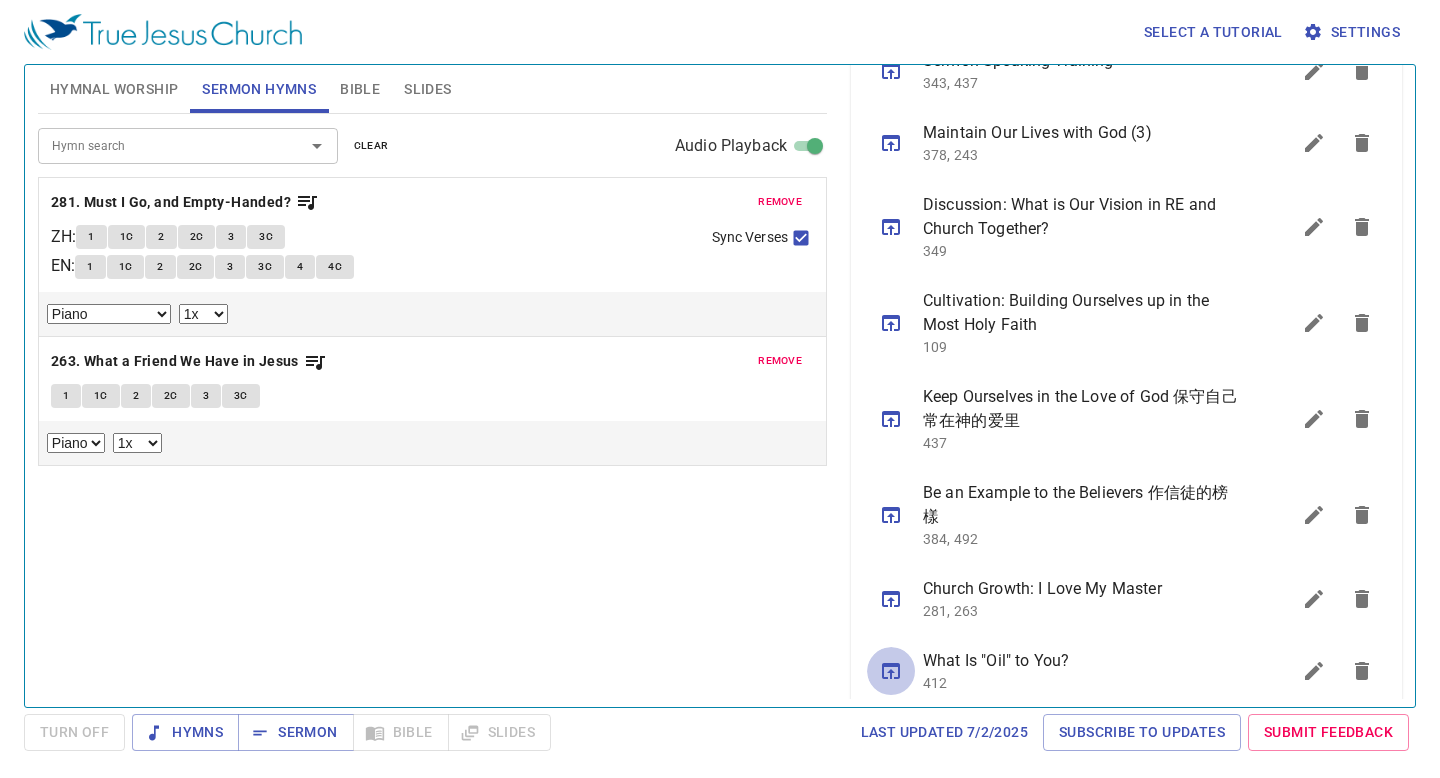 click 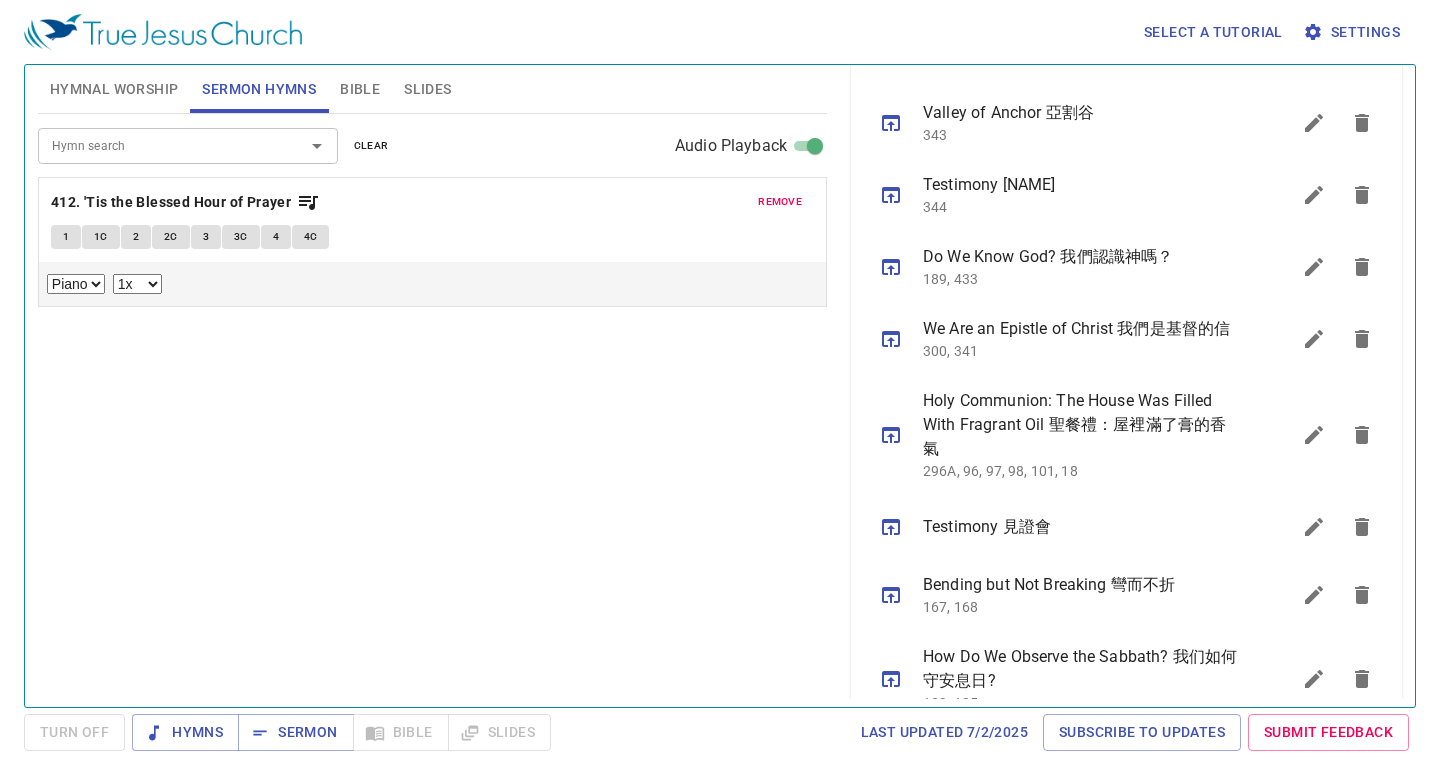 scroll, scrollTop: 0, scrollLeft: 0, axis: both 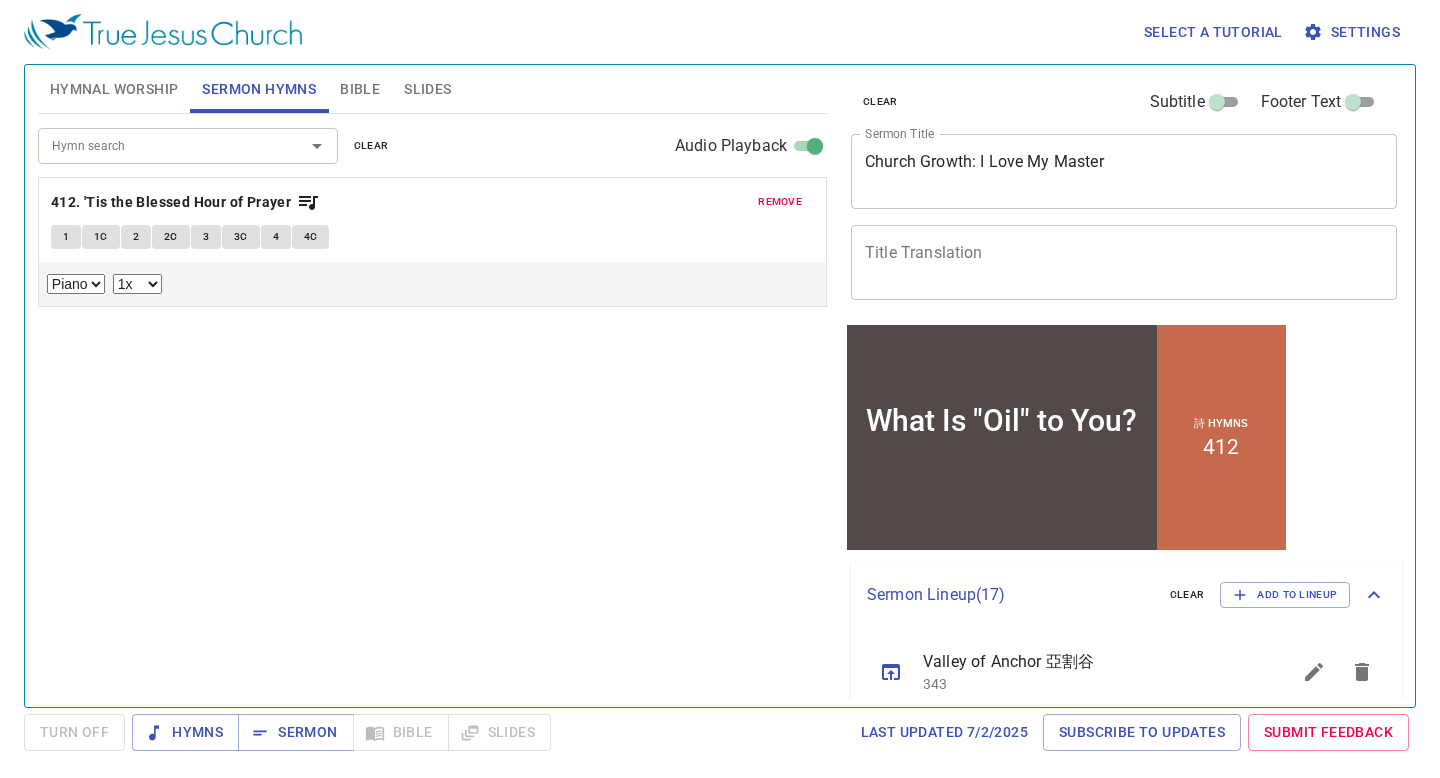 click on "Hymnal Worship" at bounding box center [114, 89] 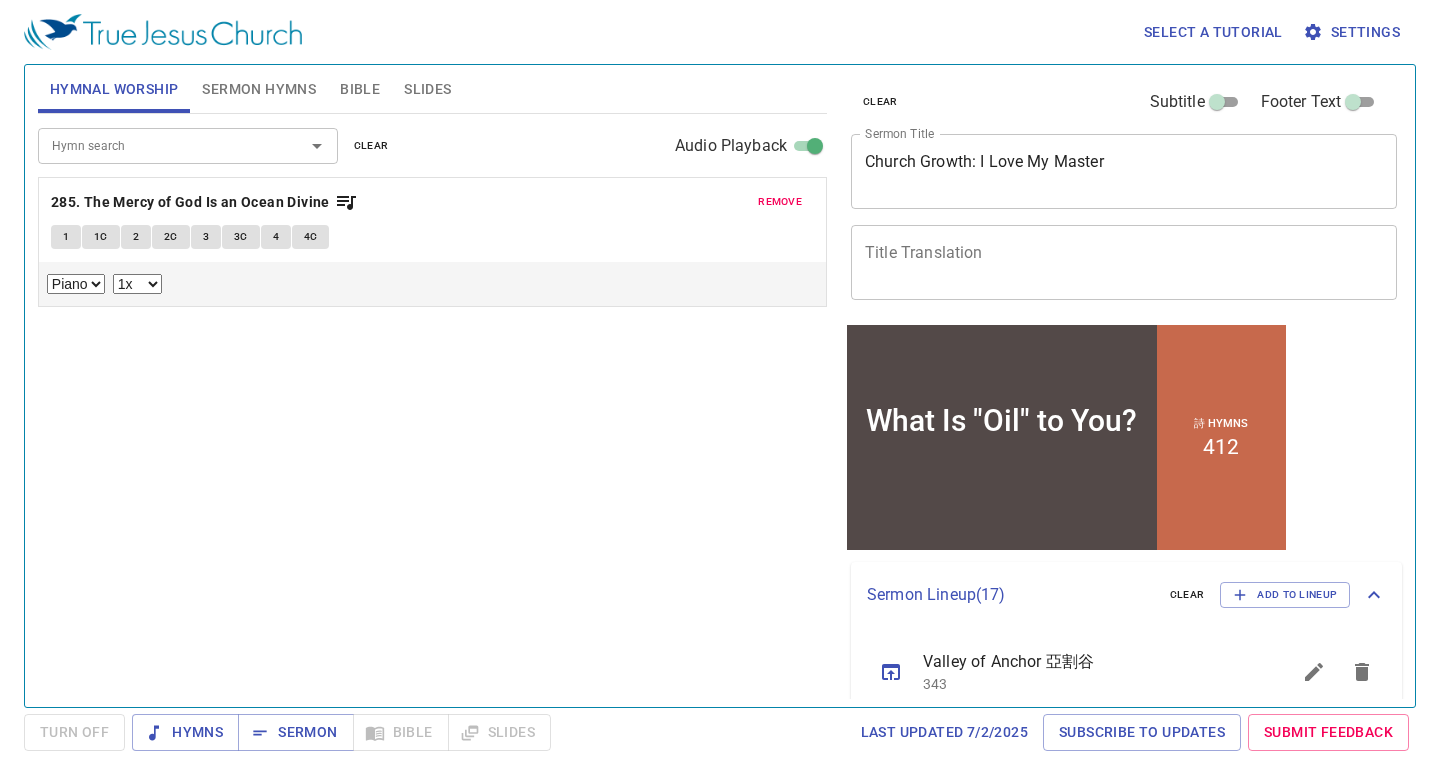 click on "Hymn search" at bounding box center (158, 145) 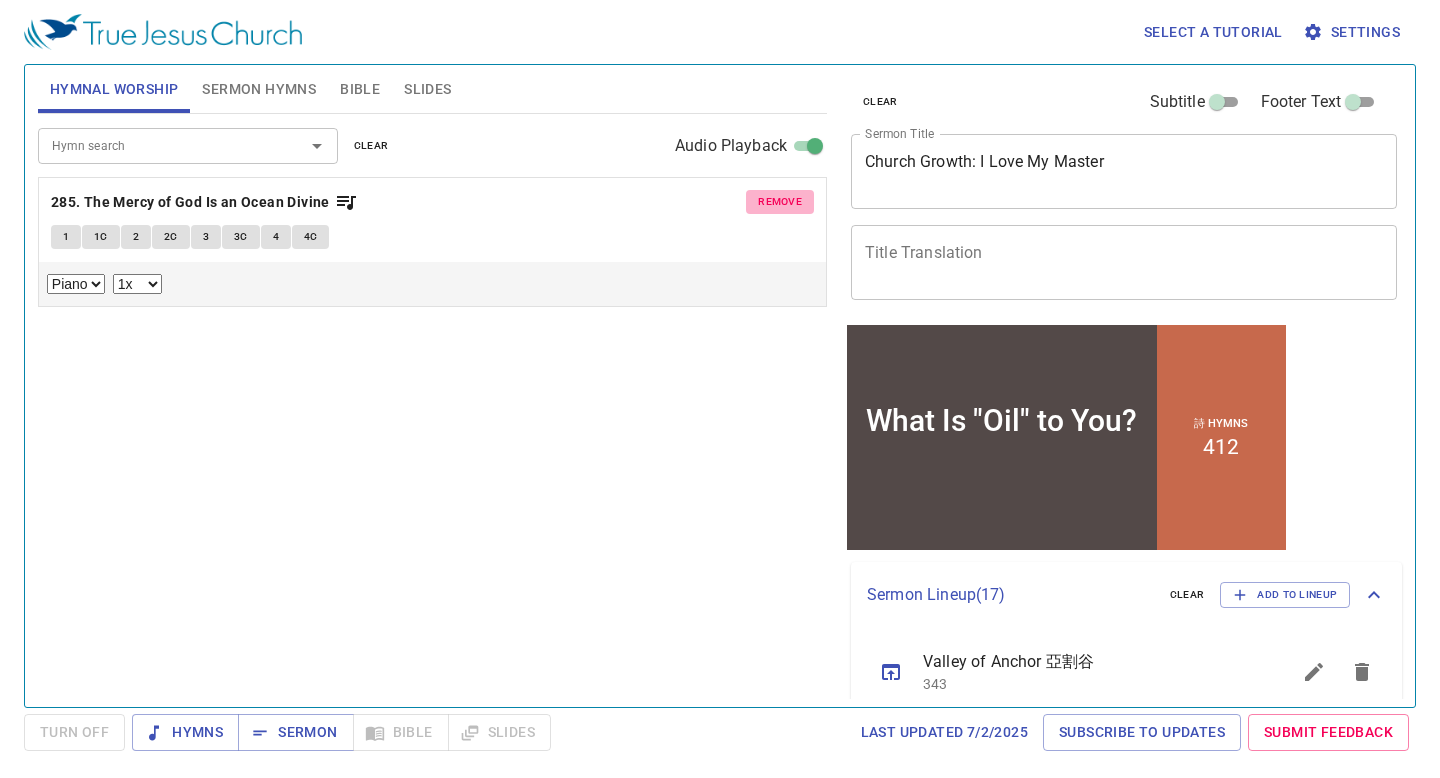click on "remove" at bounding box center (780, 202) 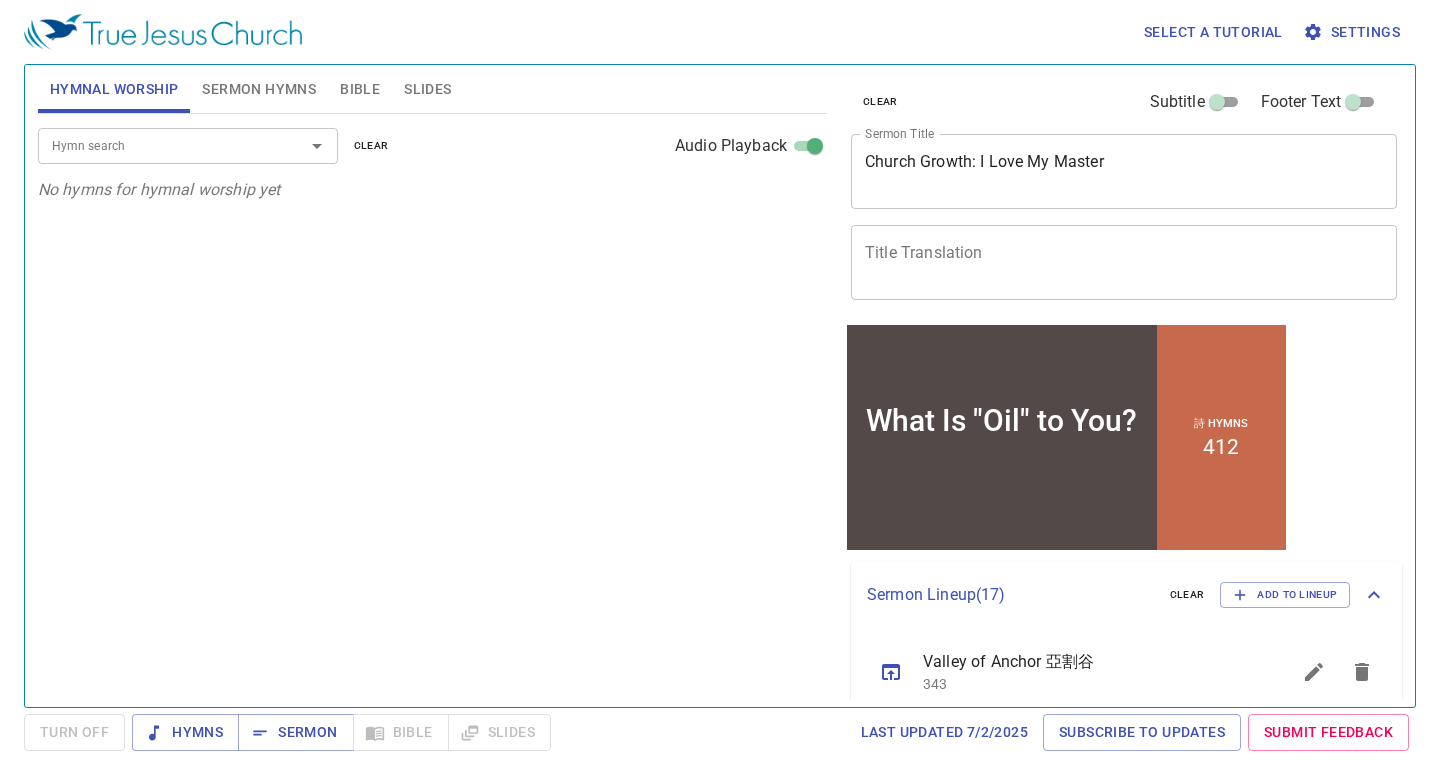 click on "Hymn search" at bounding box center (188, 145) 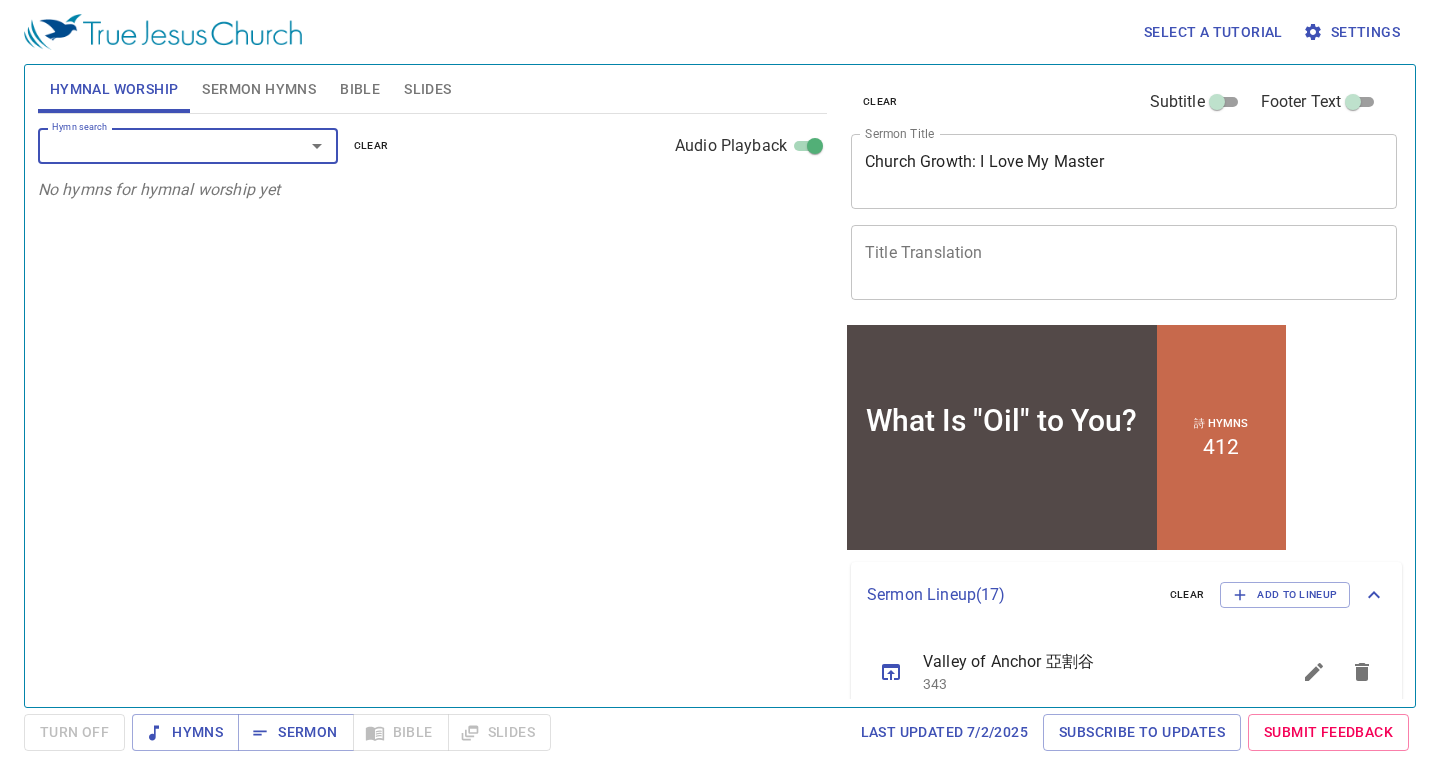 click on "Hymn search" at bounding box center [188, 145] 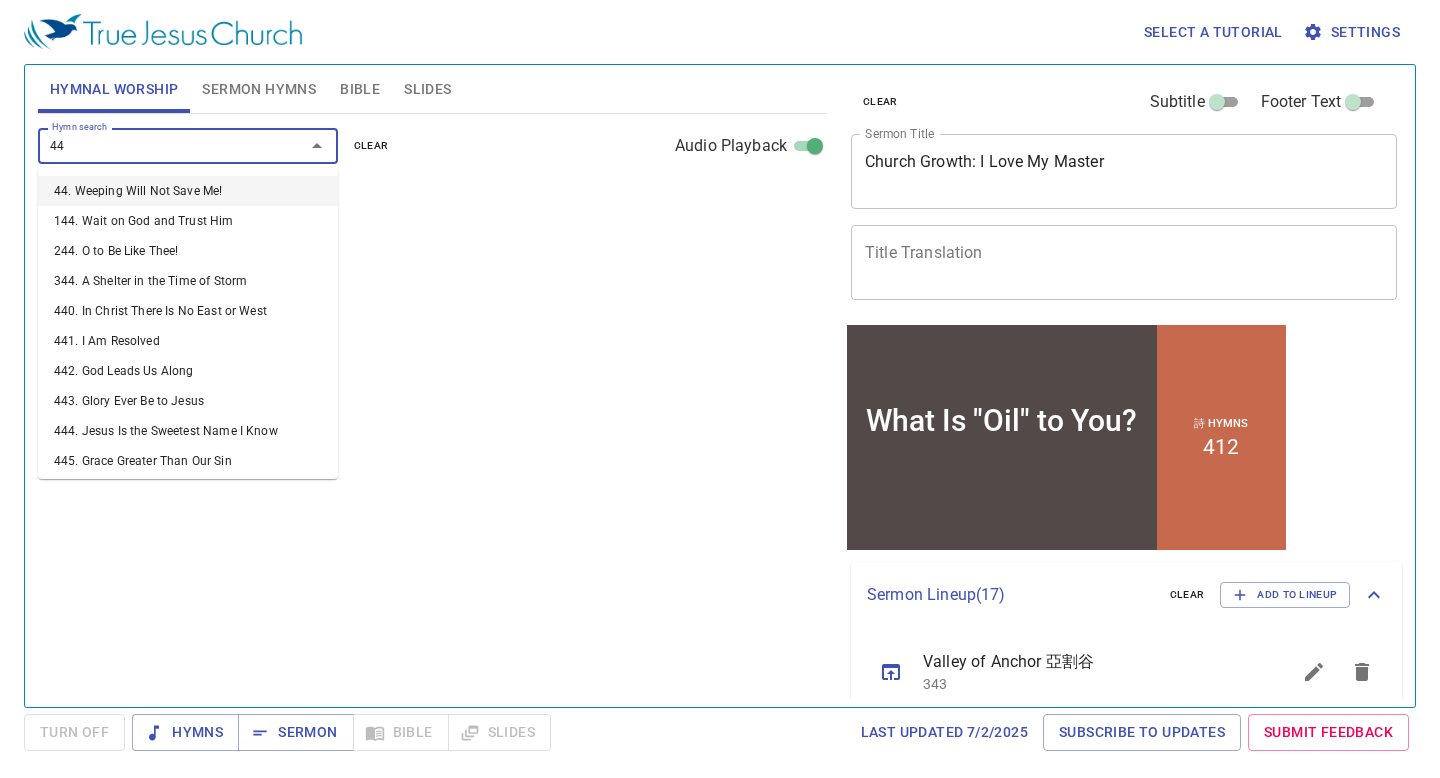 type on "449" 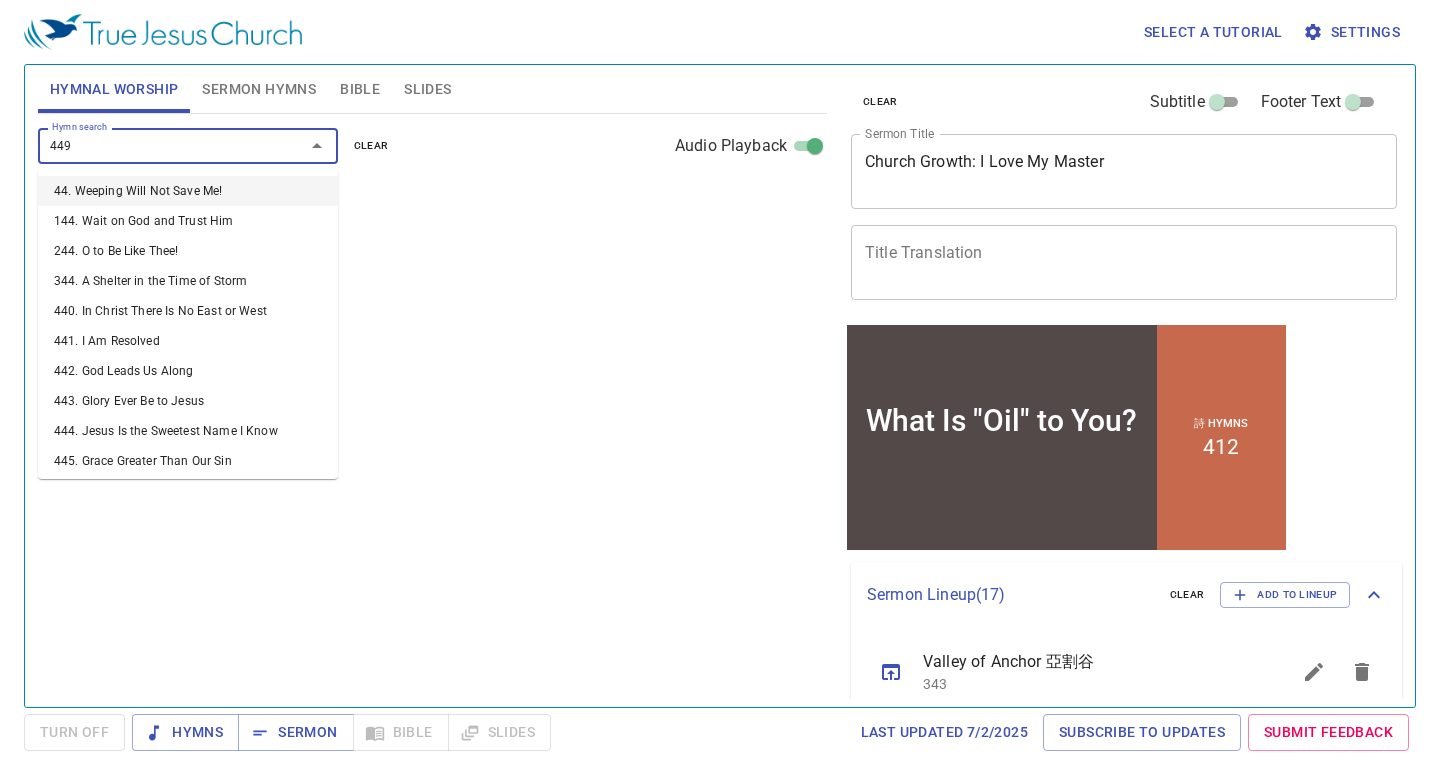 type 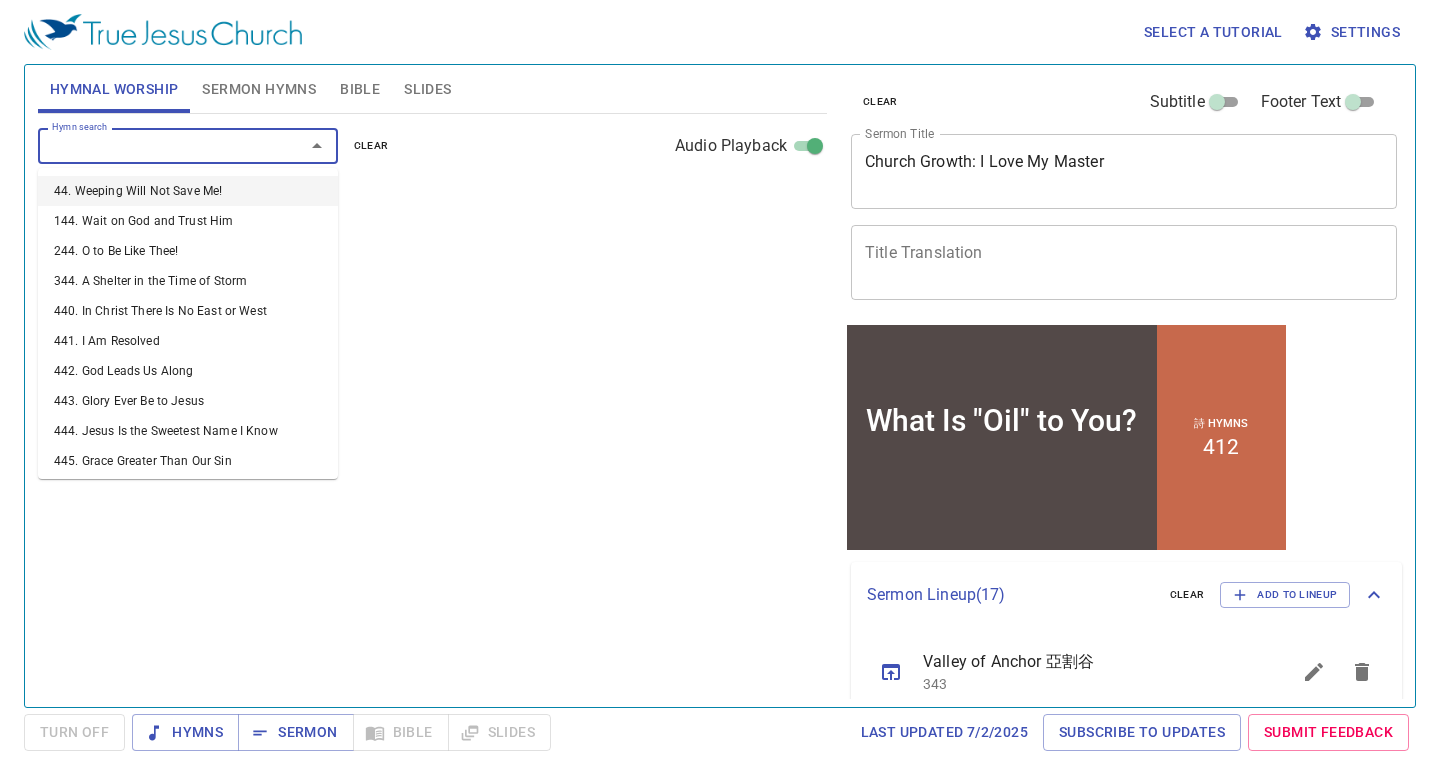select on "1" 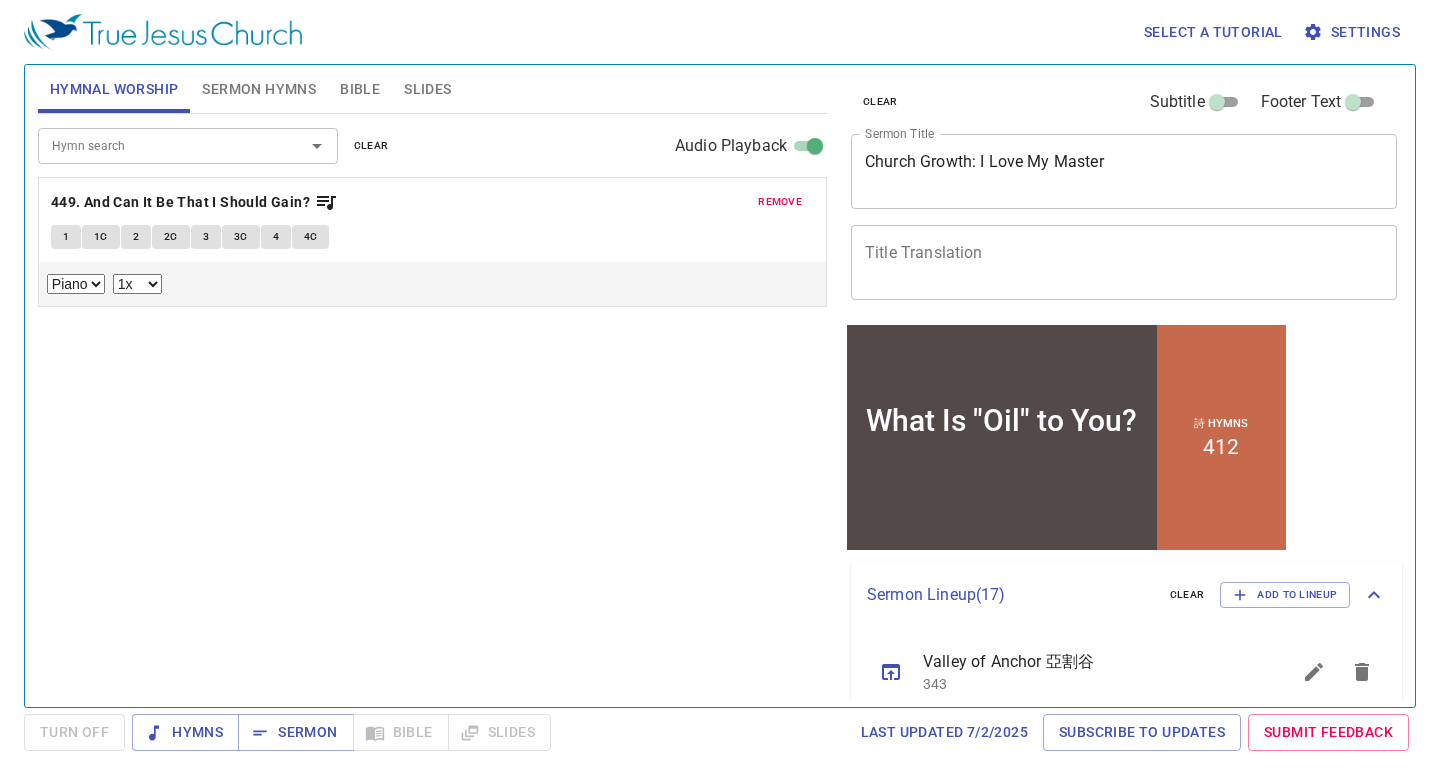 click on "Hymn search Hymn search   clear Audio Playback remove 449. And Can It Be That I Should Gain?   1 1C 2 2C 3 3C 4 4C Piano 0.6x 0.7x 0.8x 0.9x 1x 1.1x 1.2x 1.3x 1.4x 1.5x 1.7x 2x" at bounding box center (432, 402) 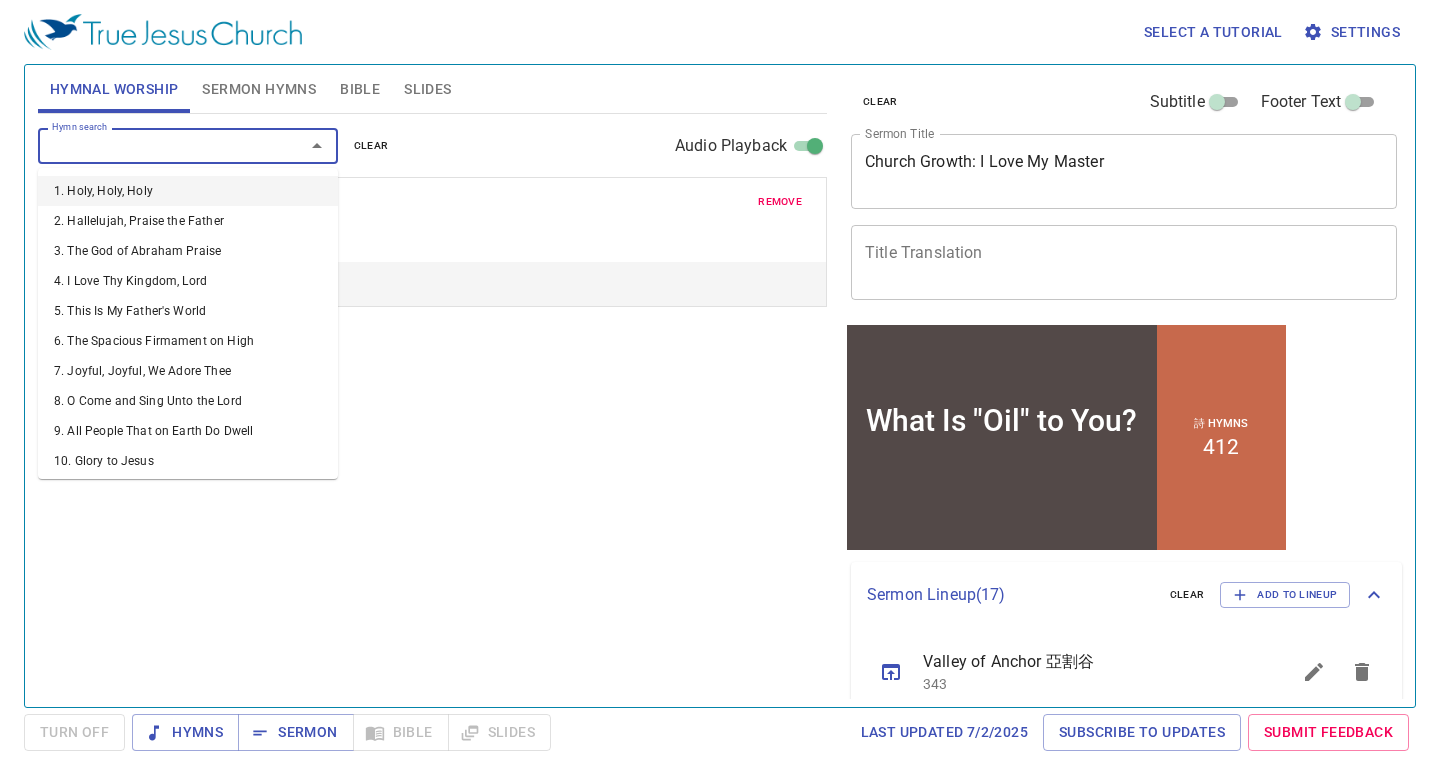 click on "Hymn search" at bounding box center (158, 145) 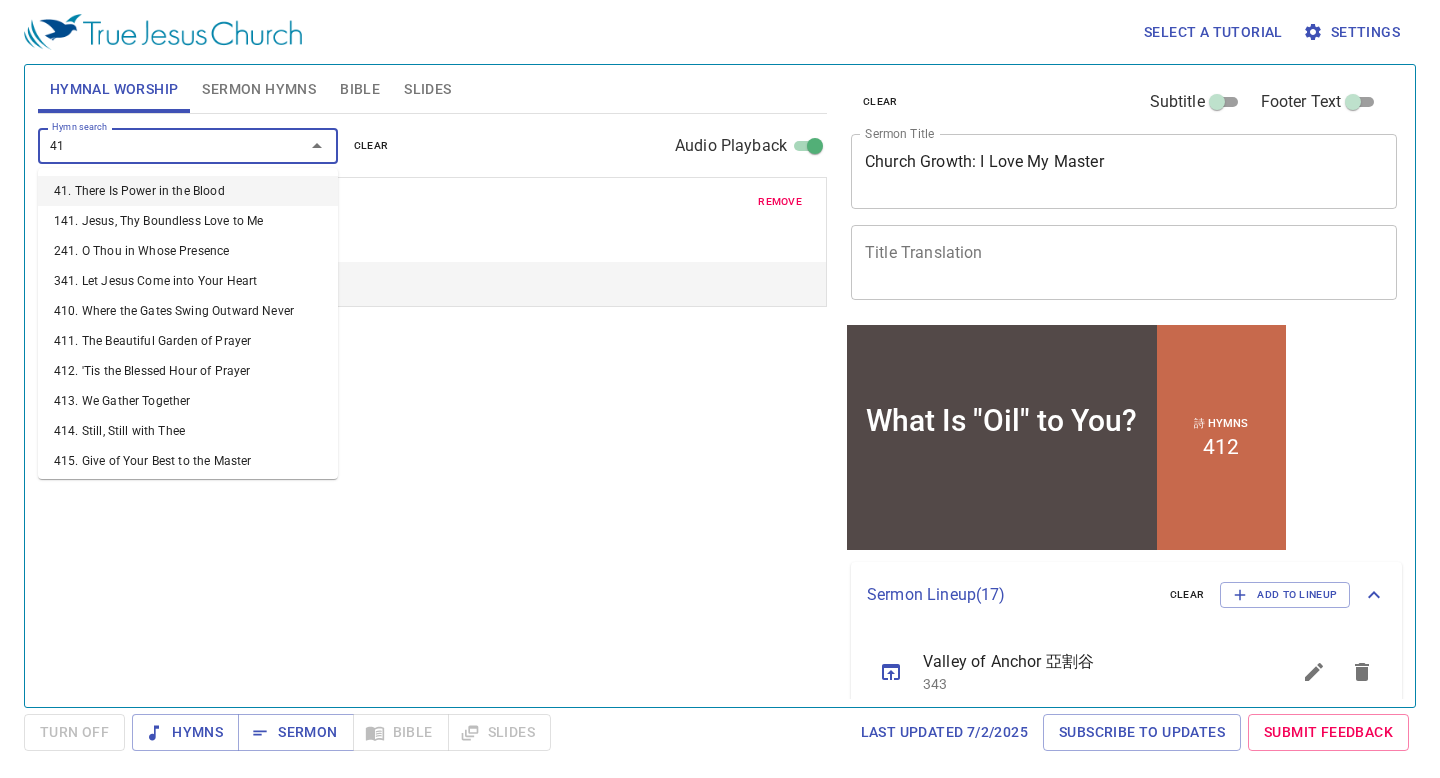 type on "418" 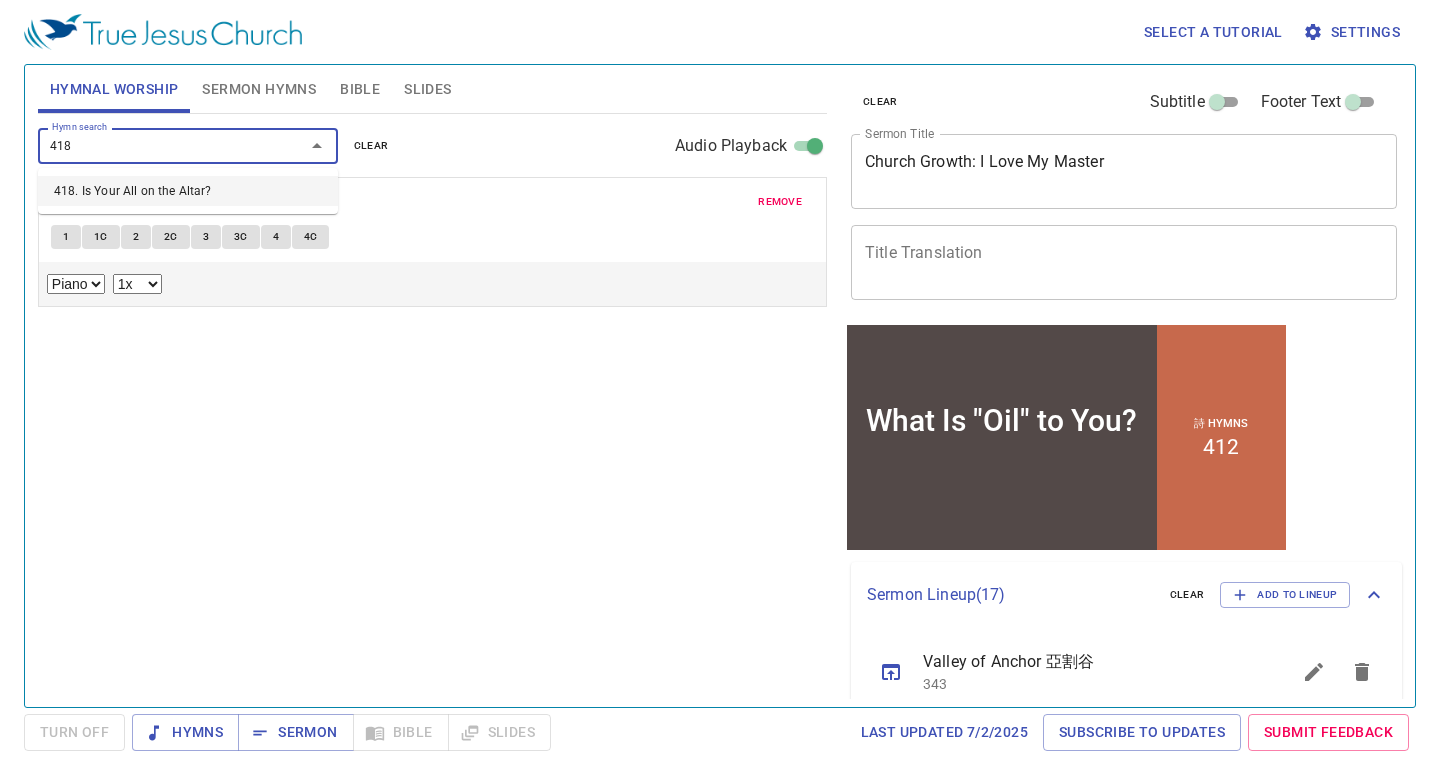 type 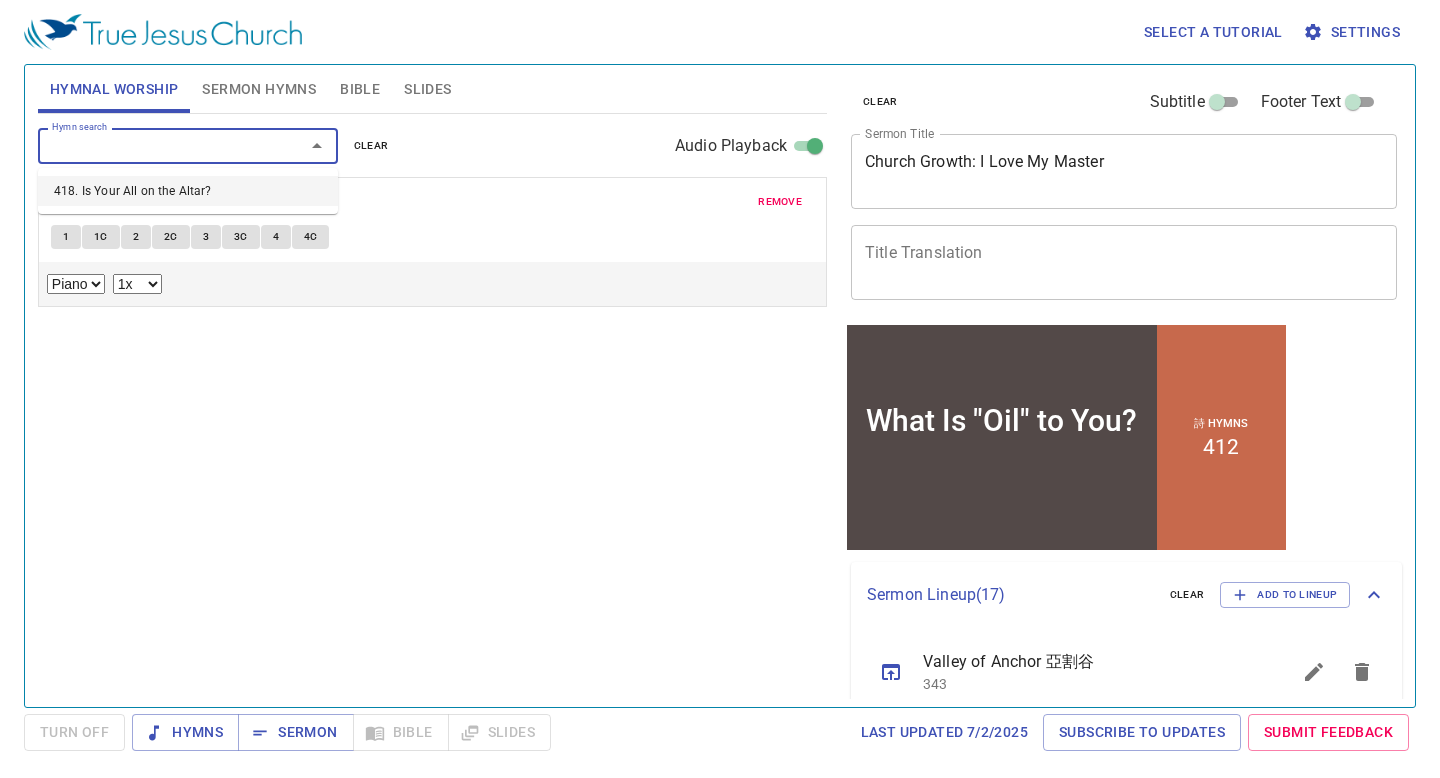select on "1" 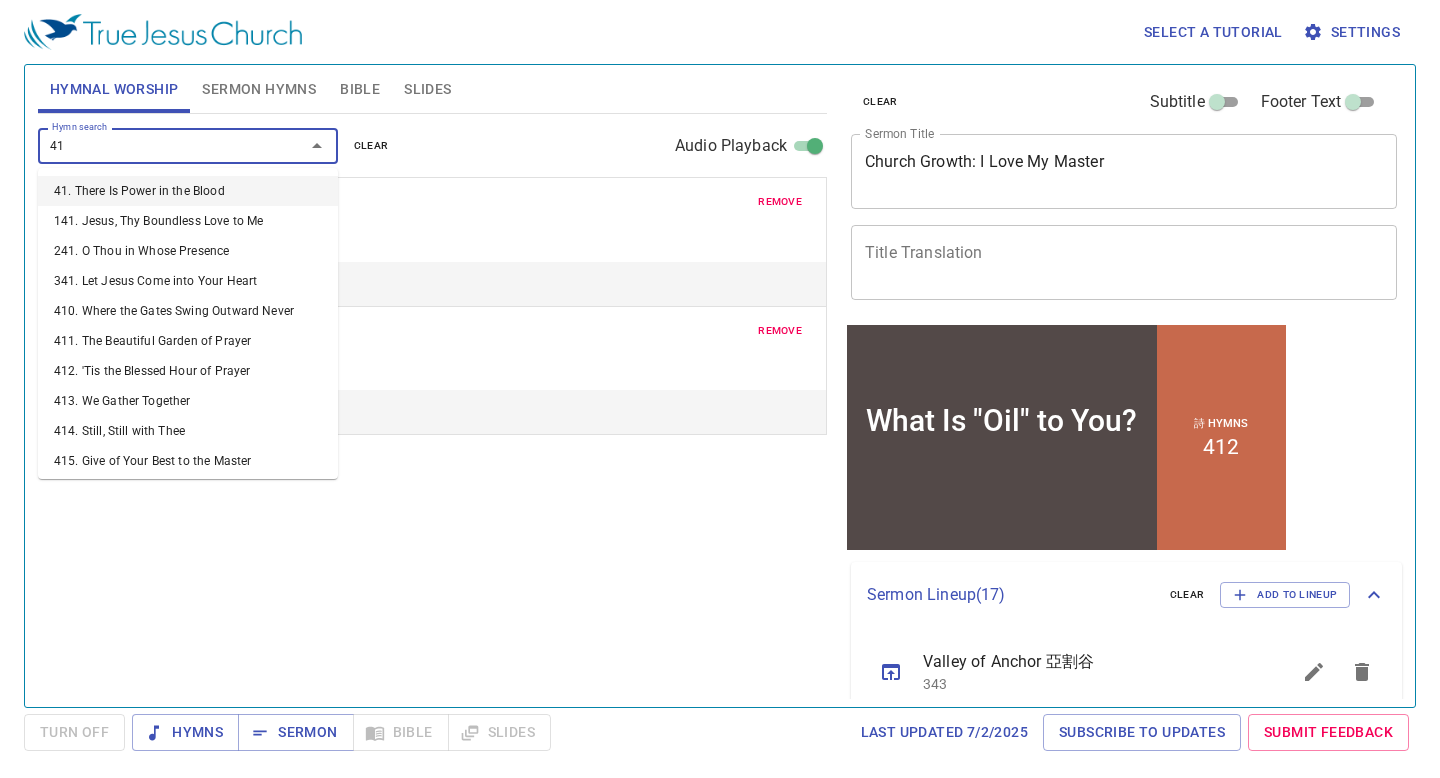 type on "411" 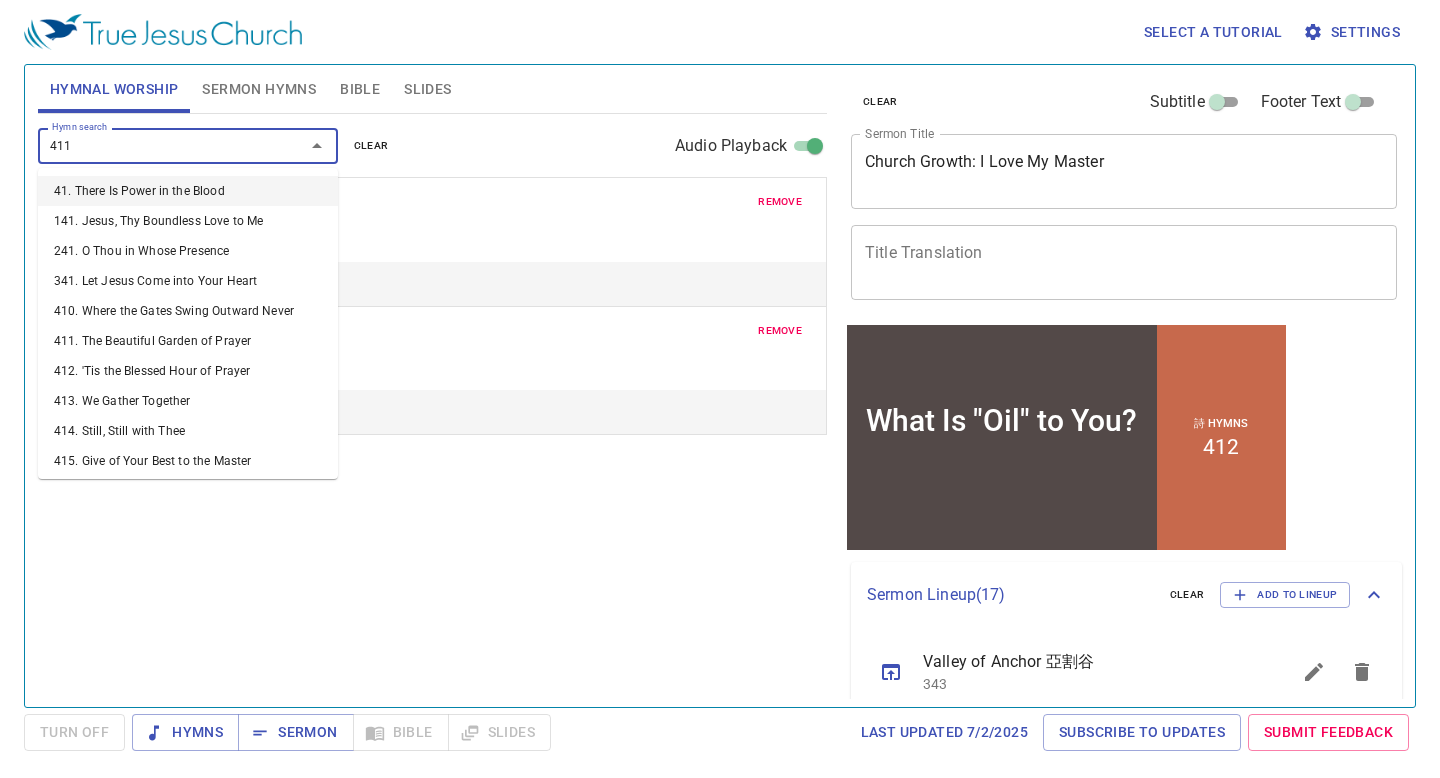 type 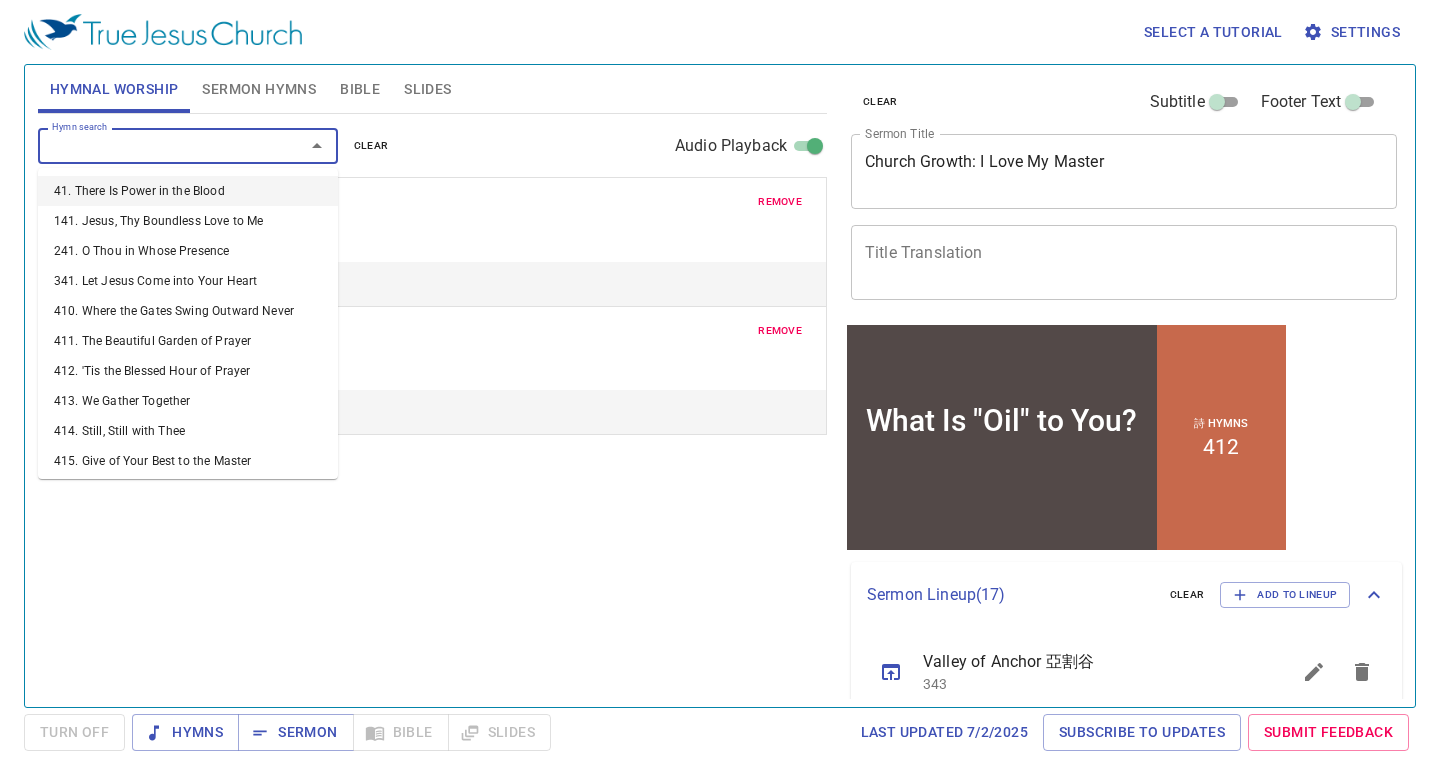 select on "1" 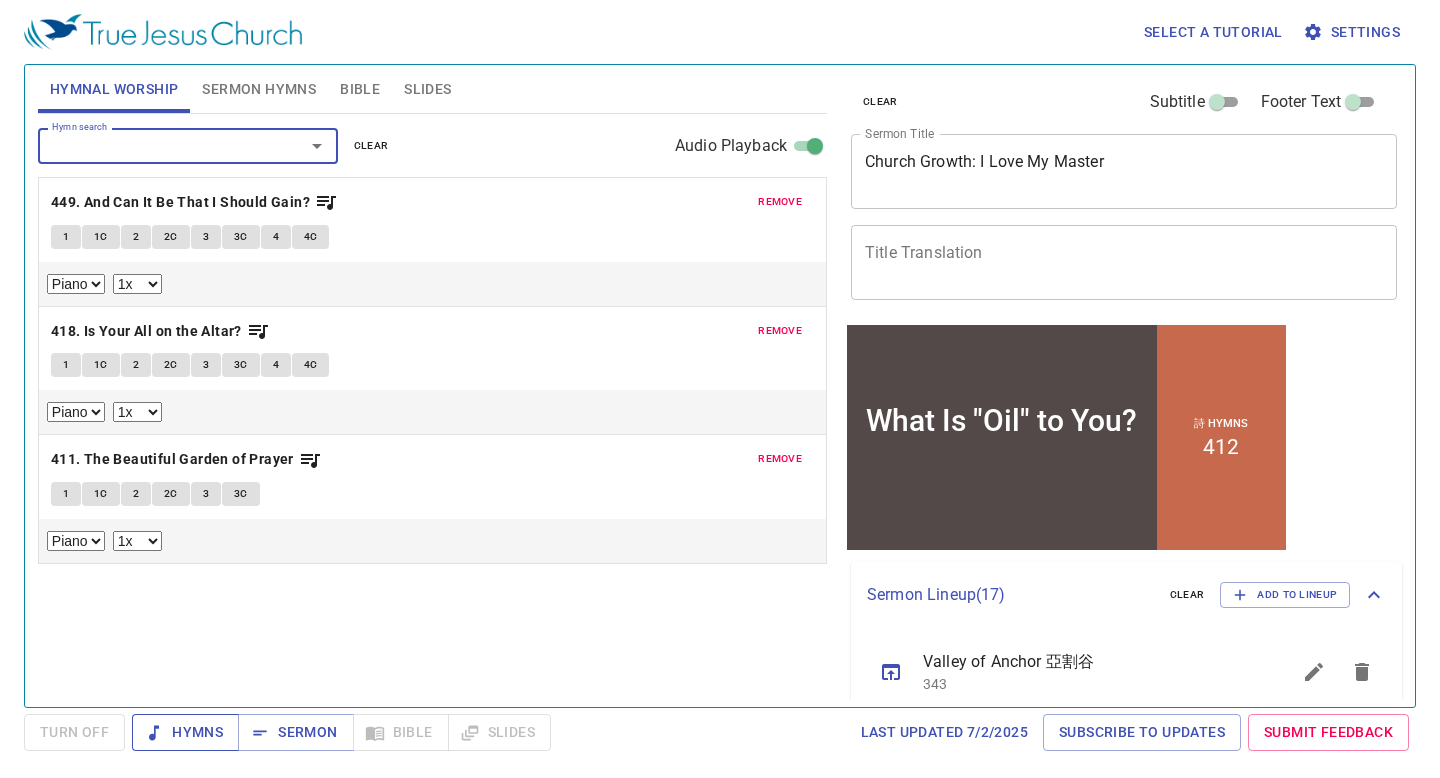 click on "Hymns" at bounding box center [185, 732] 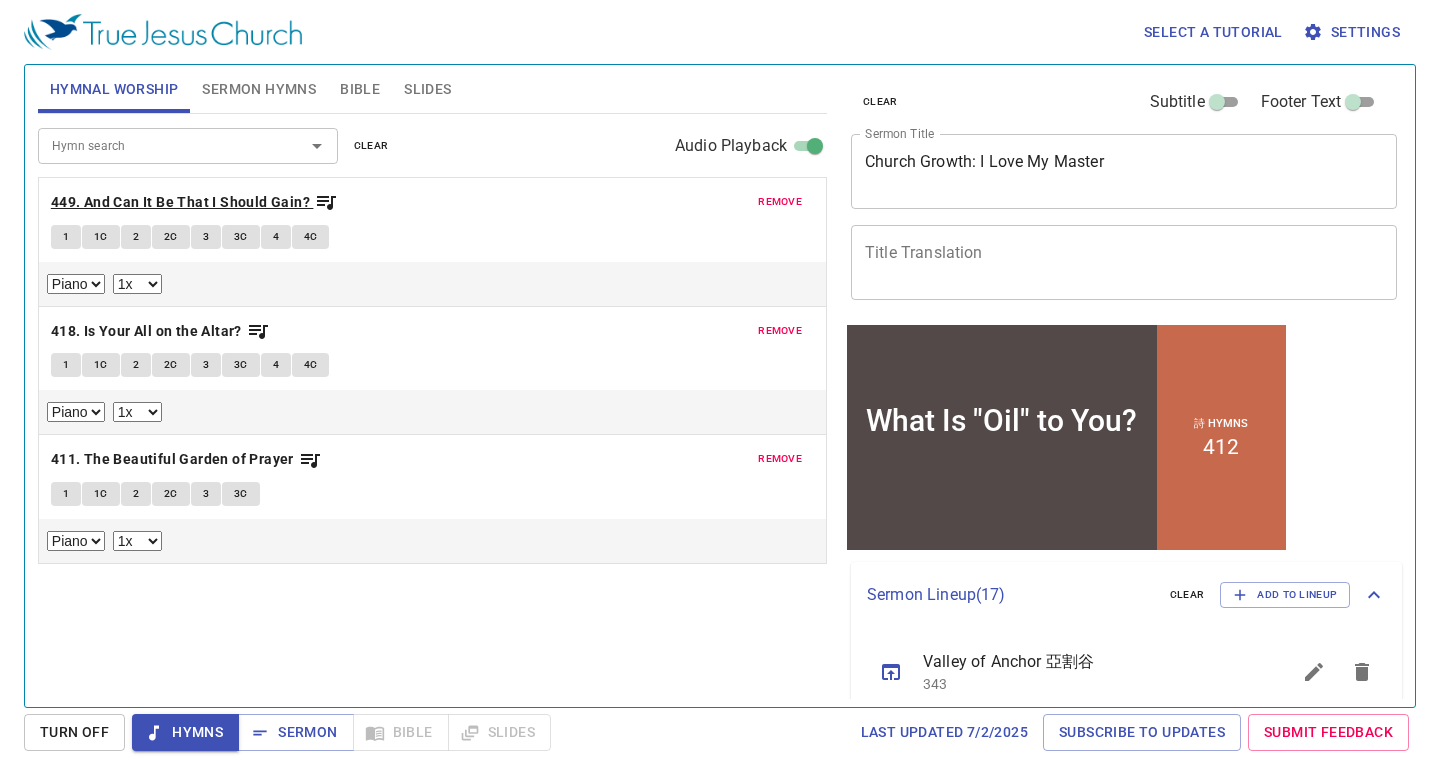 click on "449. And Can It Be That I Should Gain?" at bounding box center [180, 202] 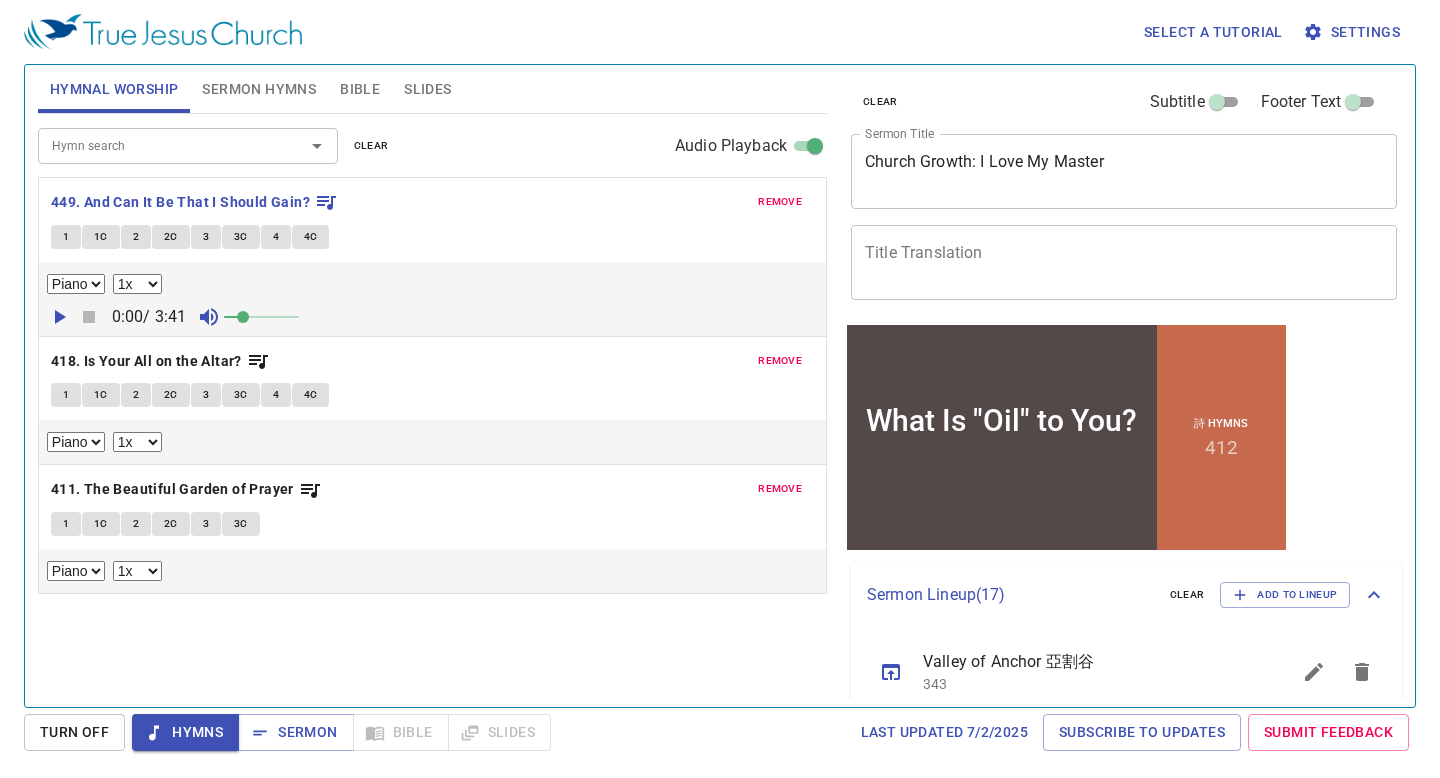 click on "1" at bounding box center (66, 237) 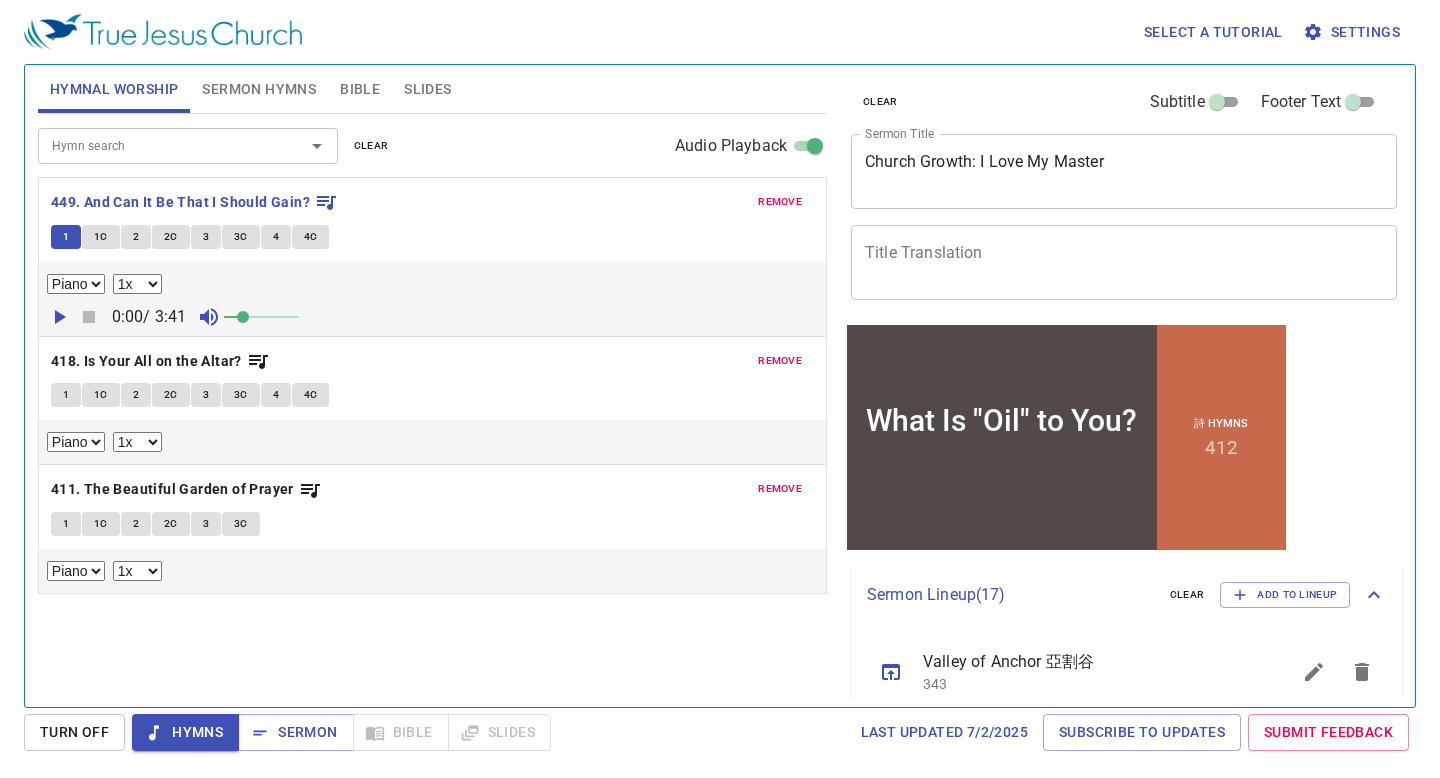 type 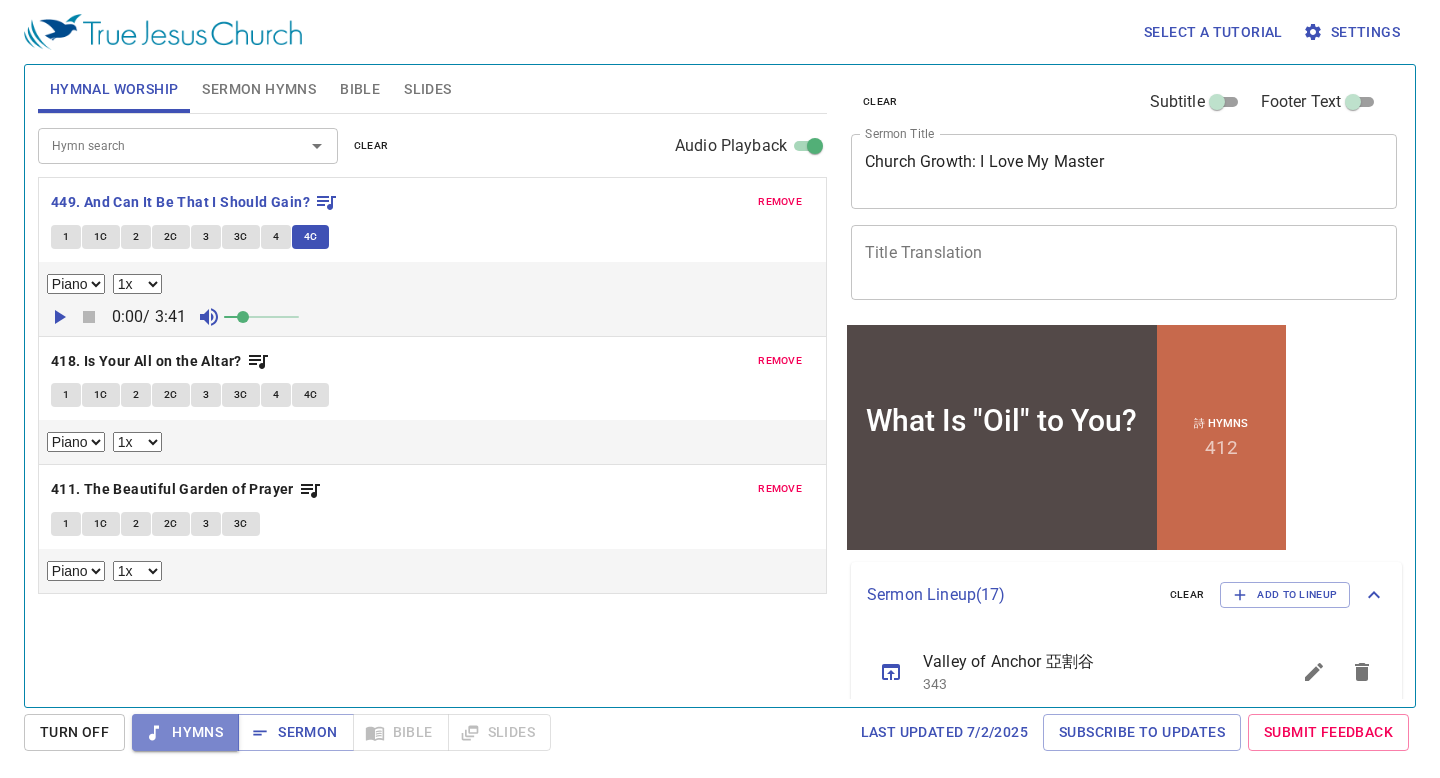 click on "Hymns" at bounding box center (185, 732) 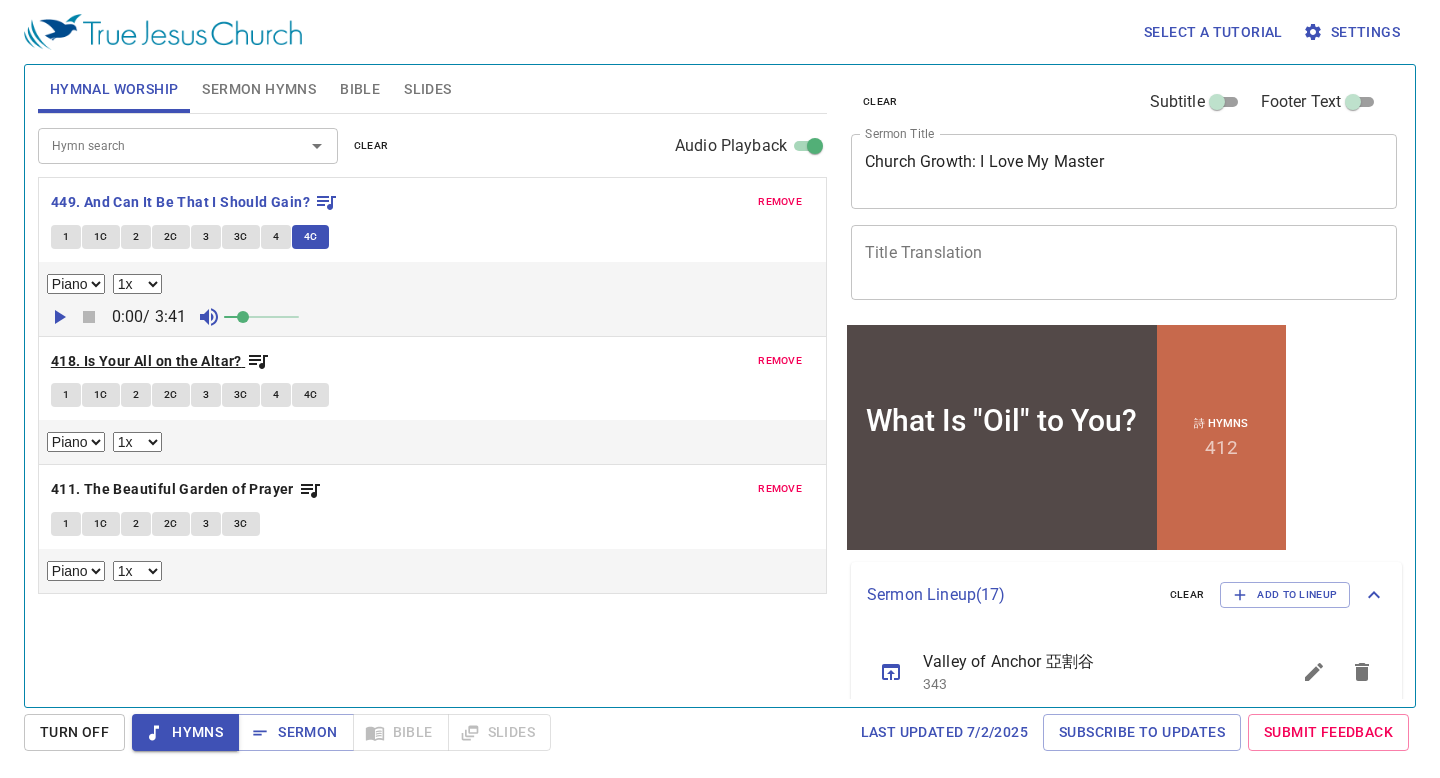 click on "418. Is Your All on the Altar?" at bounding box center (146, 361) 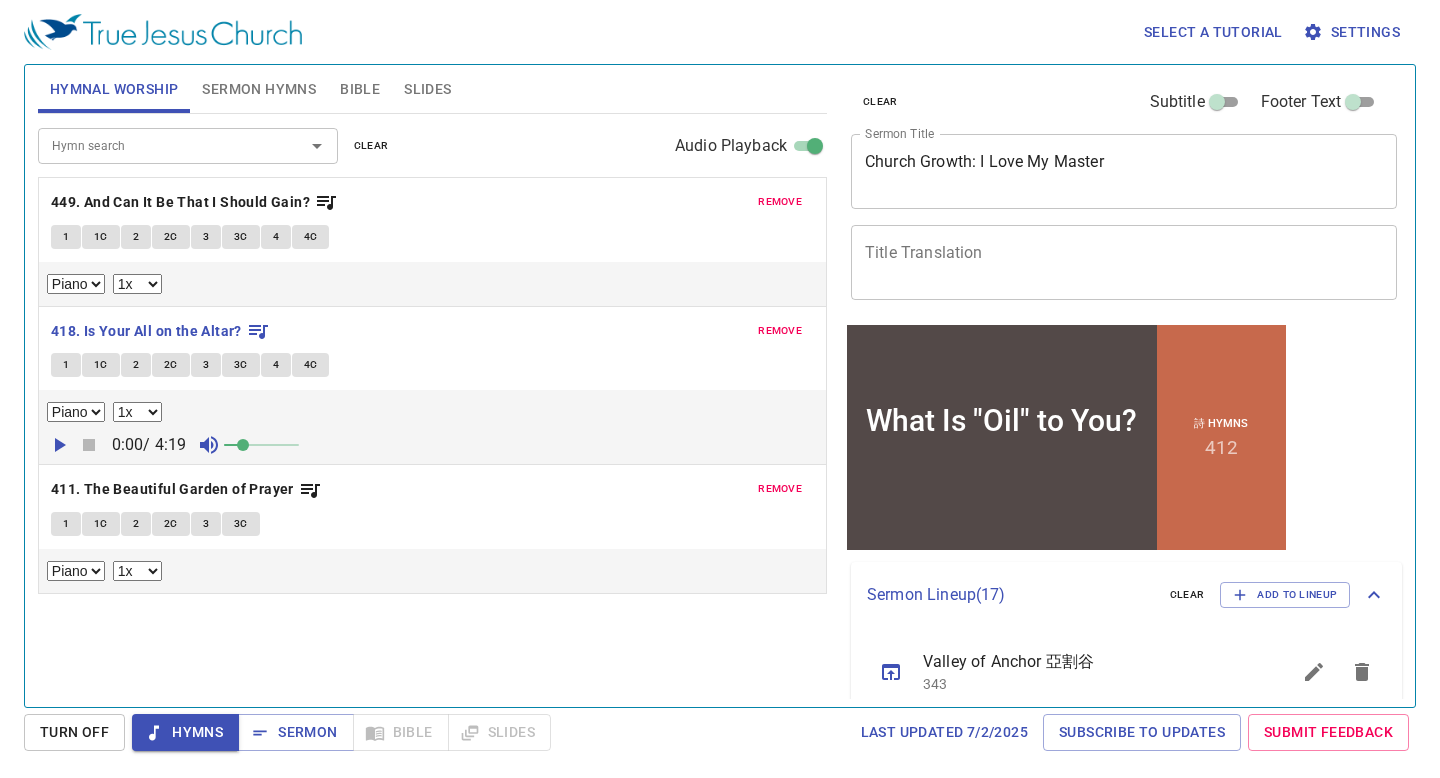 click on "1 1C 2 2C 3 3C 4 4C" 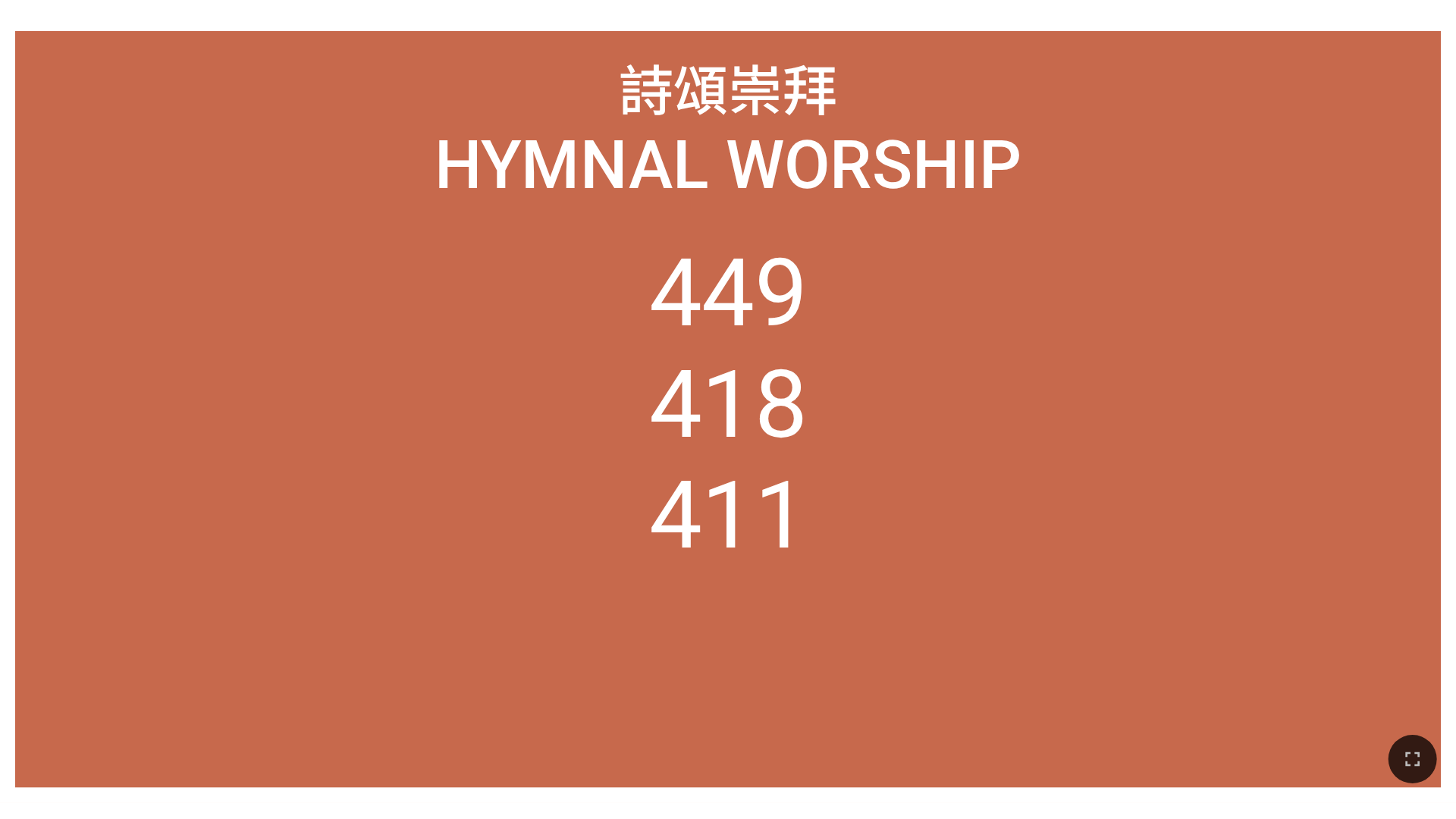 scroll, scrollTop: 0, scrollLeft: 0, axis: both 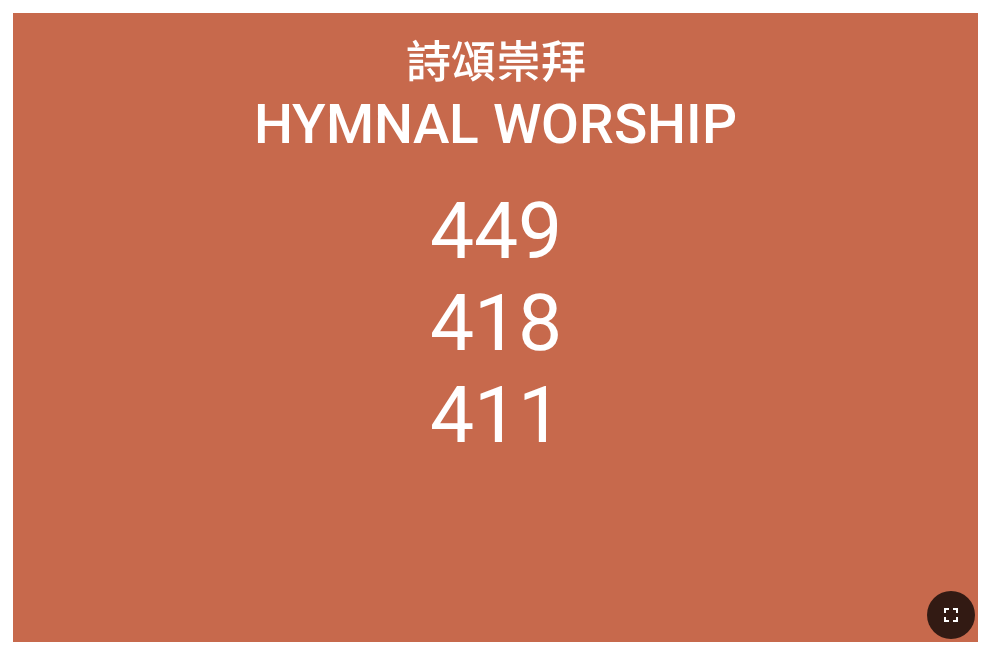 click at bounding box center (951, 615) 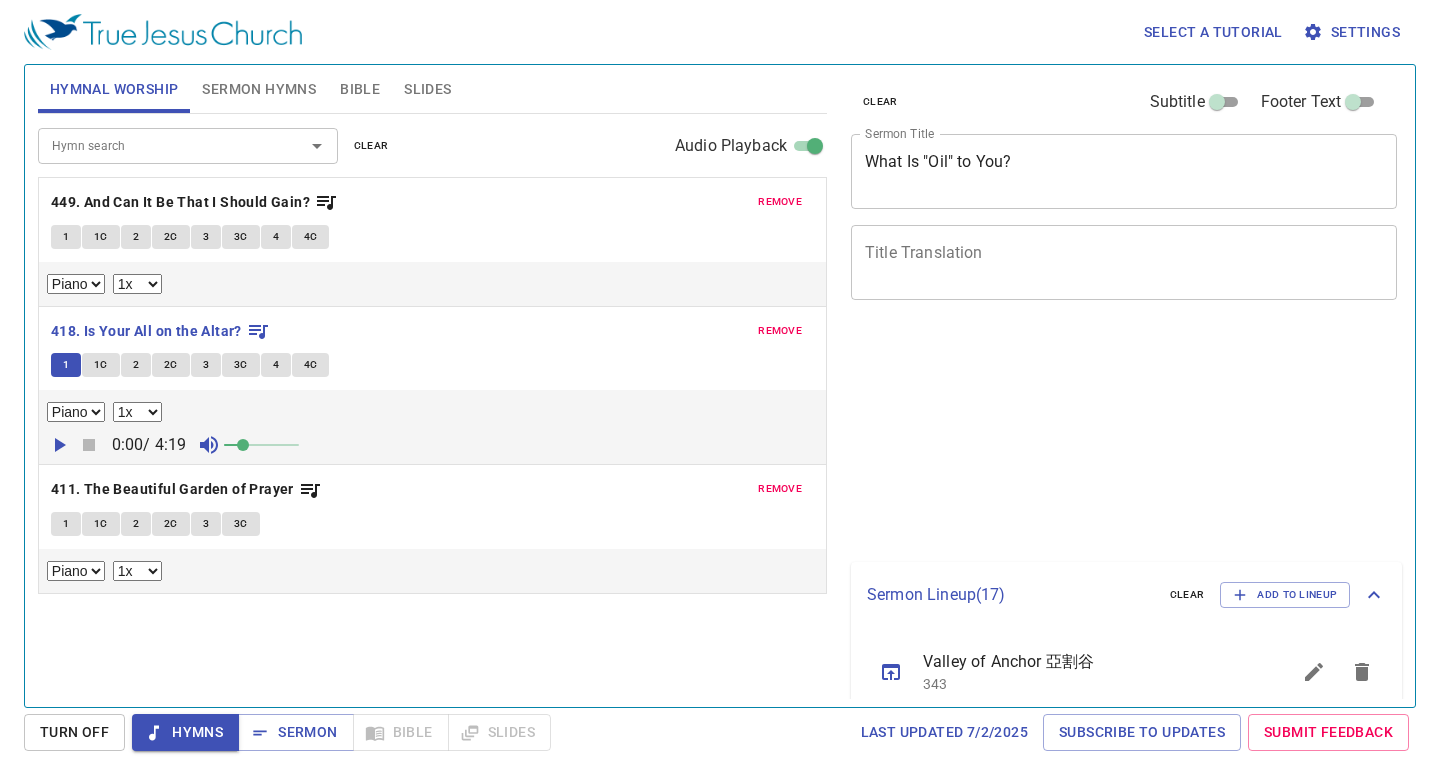 select on "1" 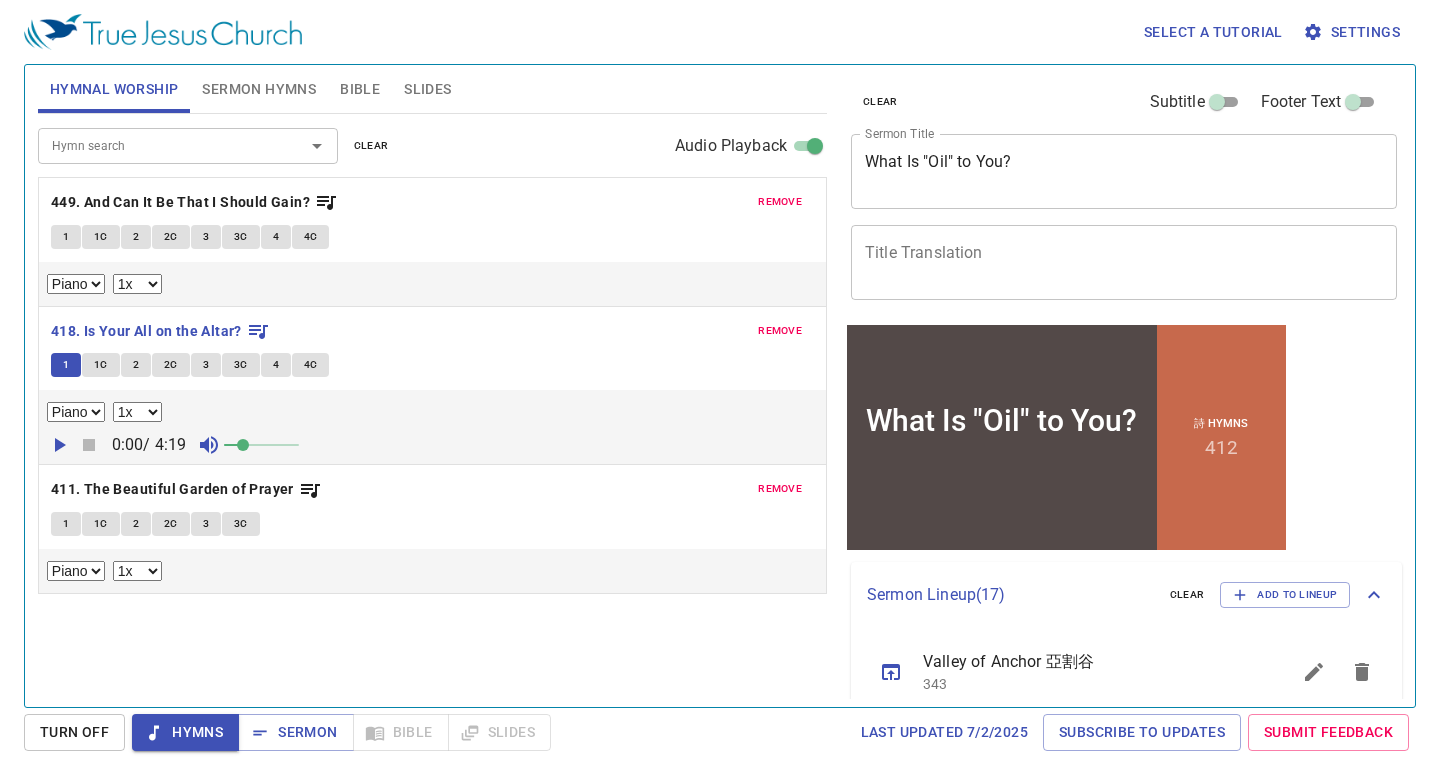 scroll, scrollTop: 0, scrollLeft: 0, axis: both 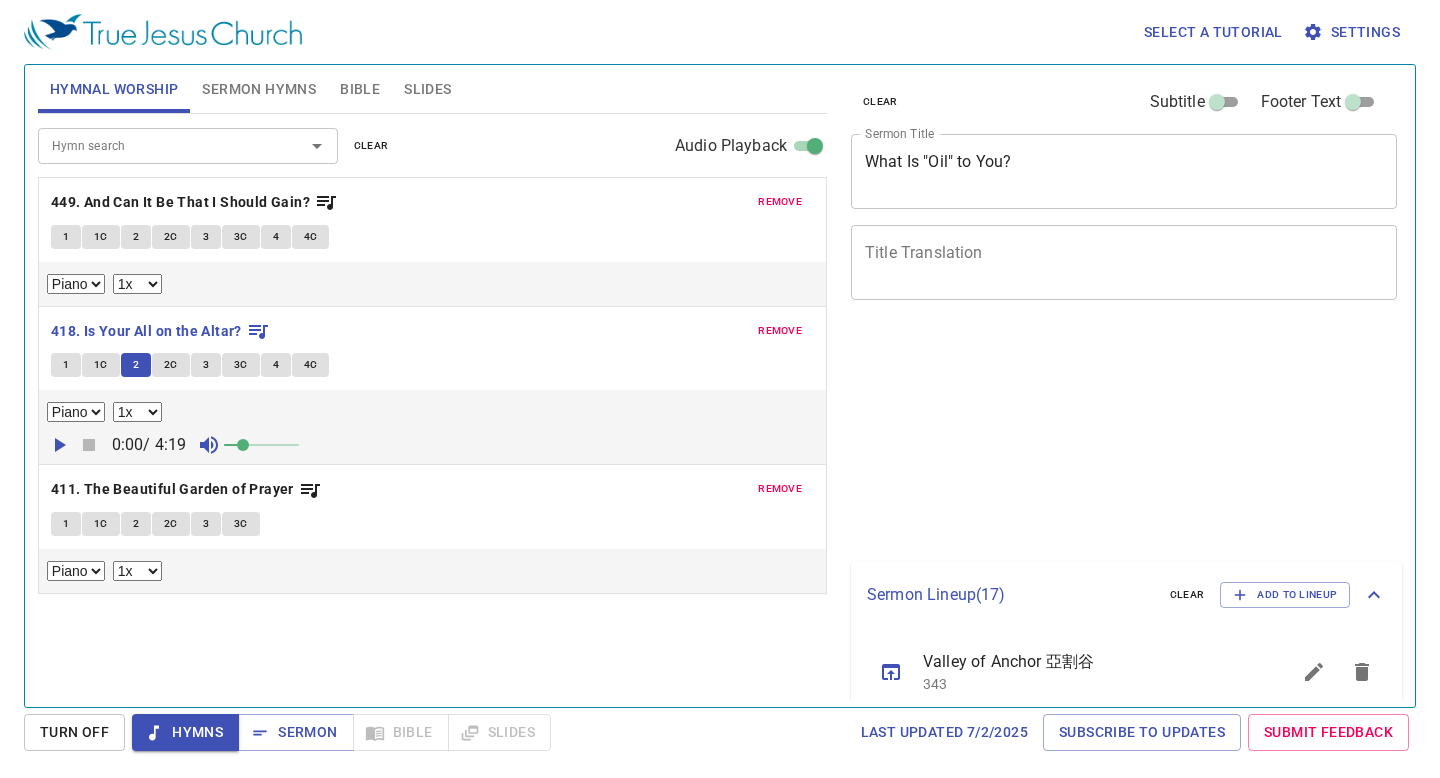 select on "1" 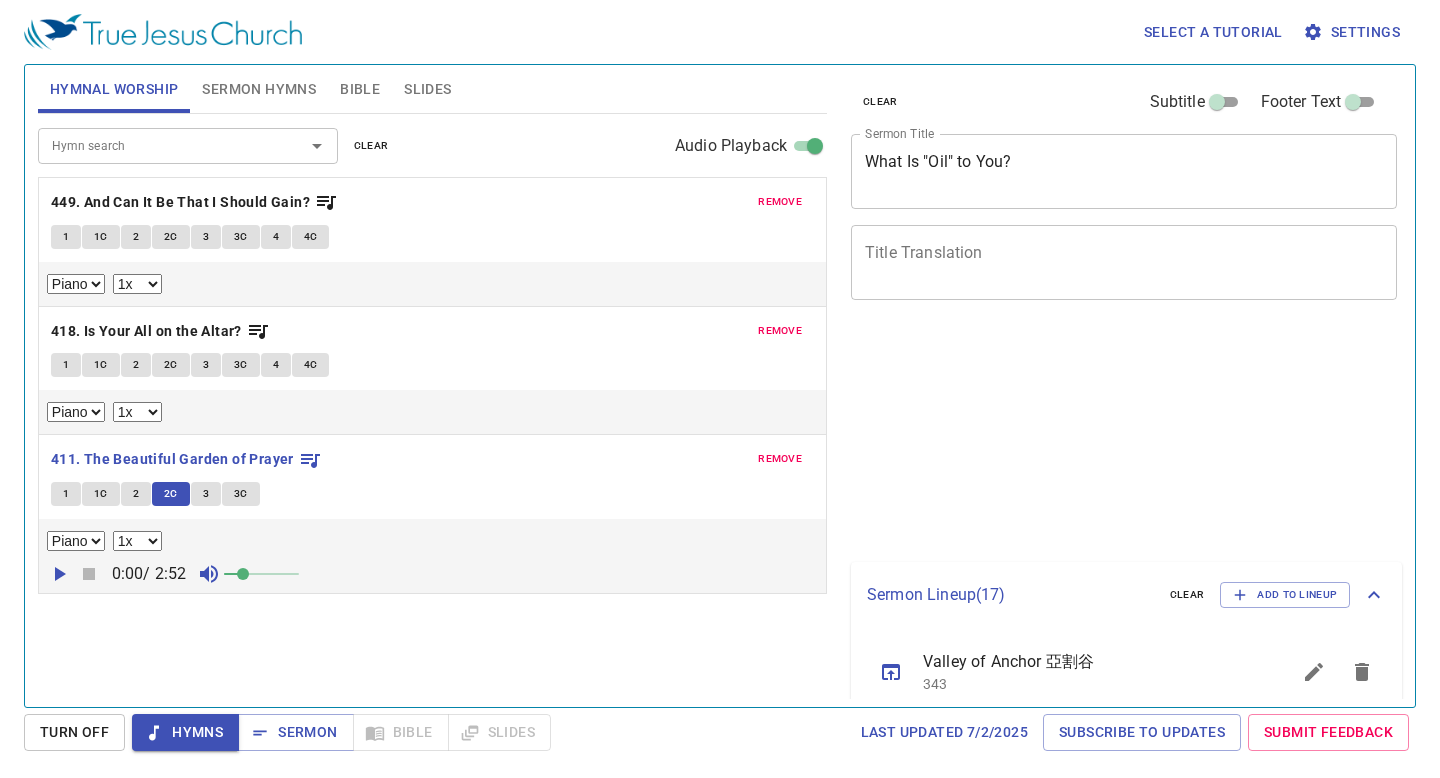select on "1" 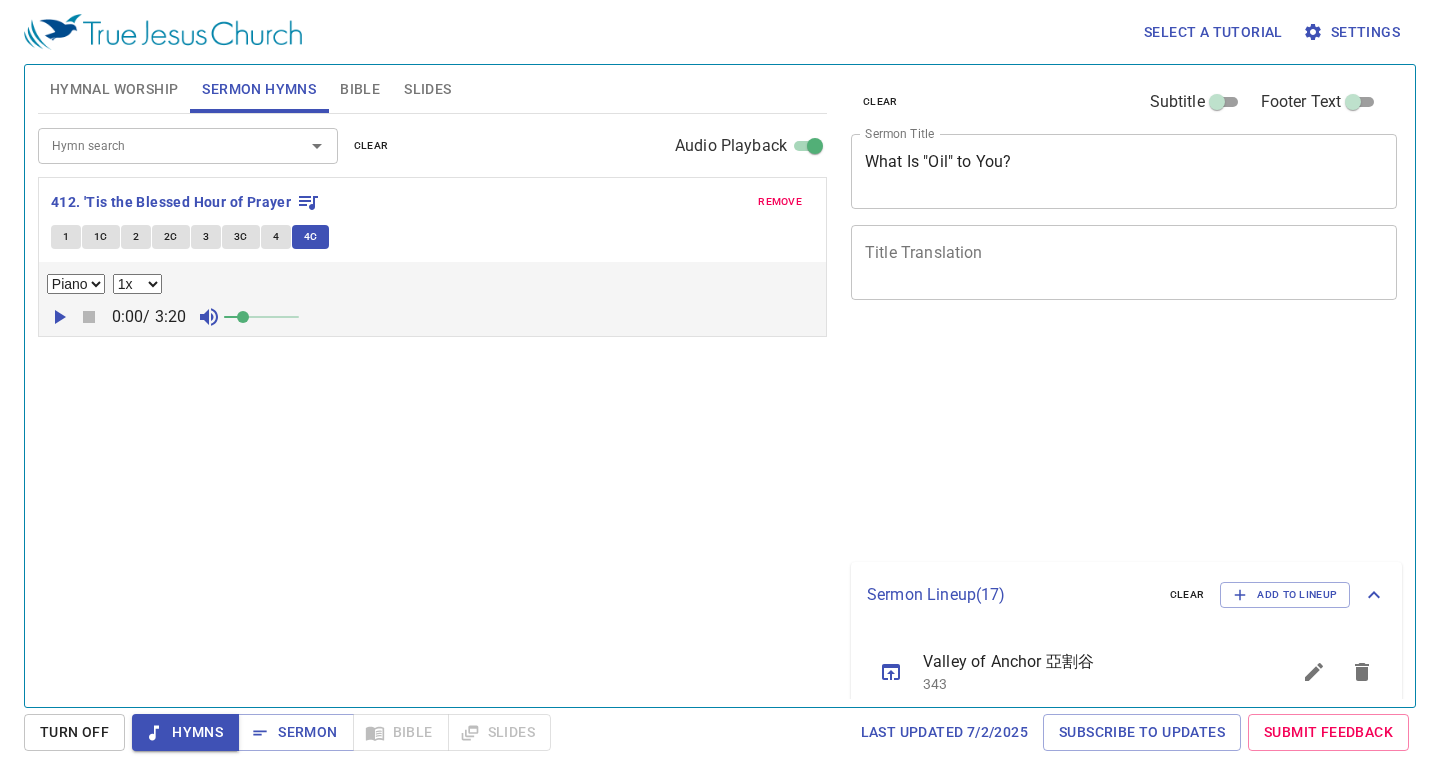 select on "1" 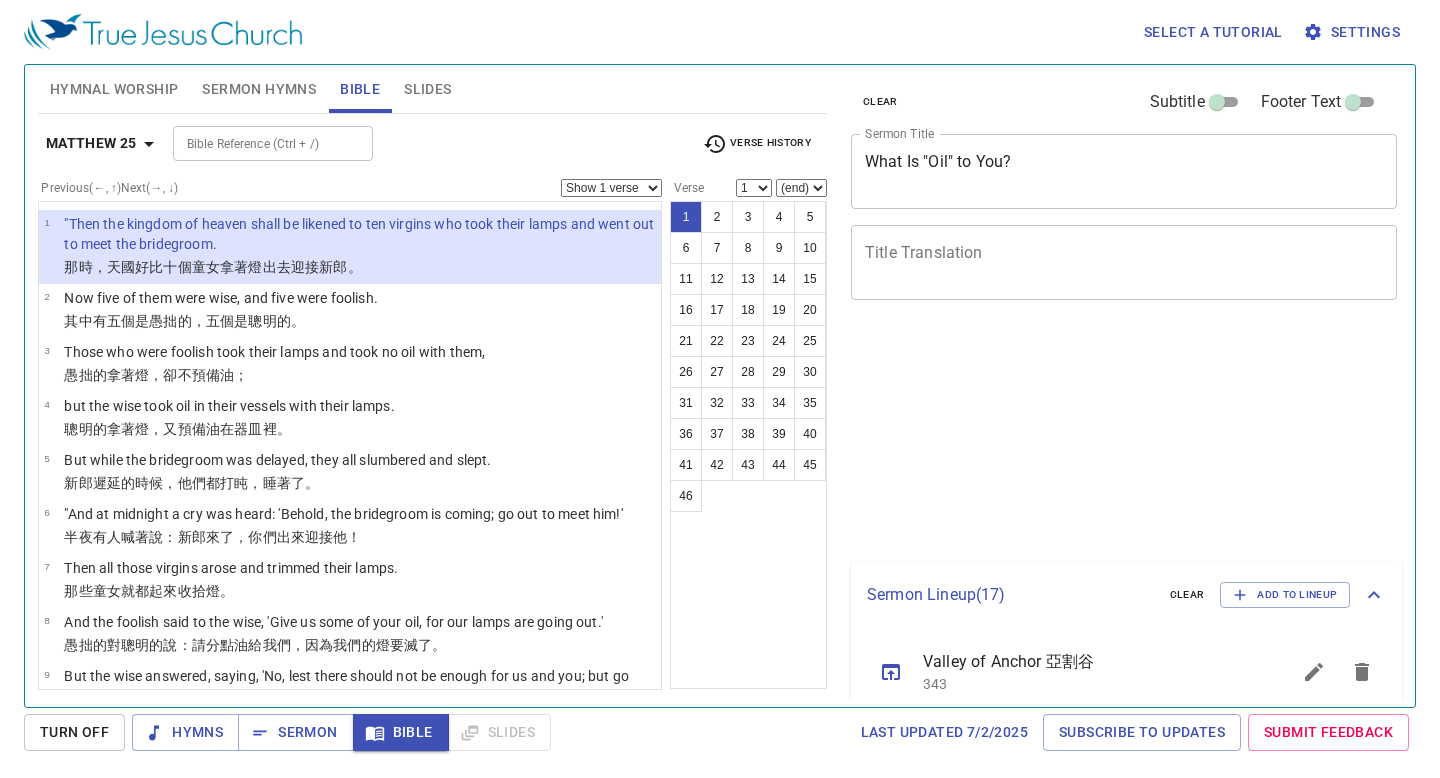 scroll, scrollTop: 0, scrollLeft: 0, axis: both 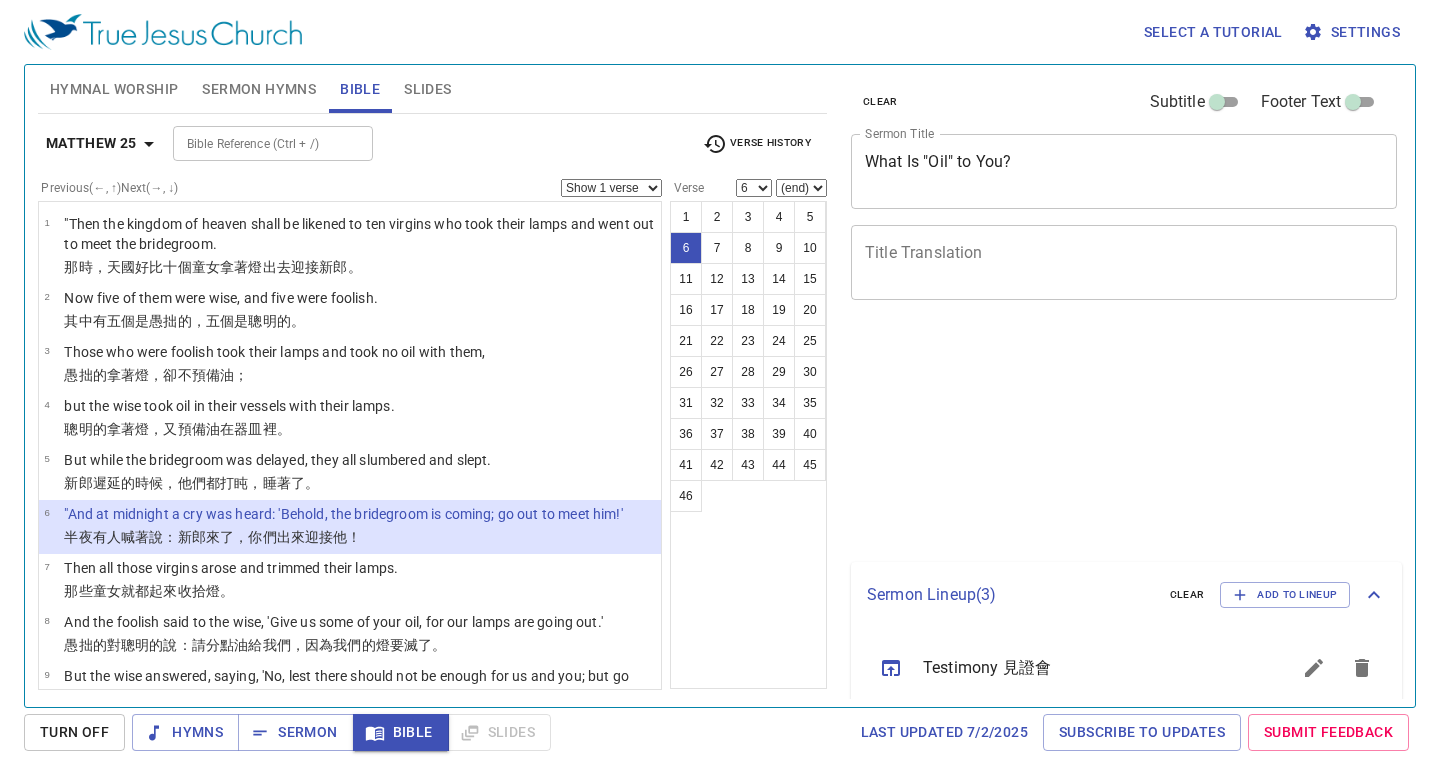 select on "6" 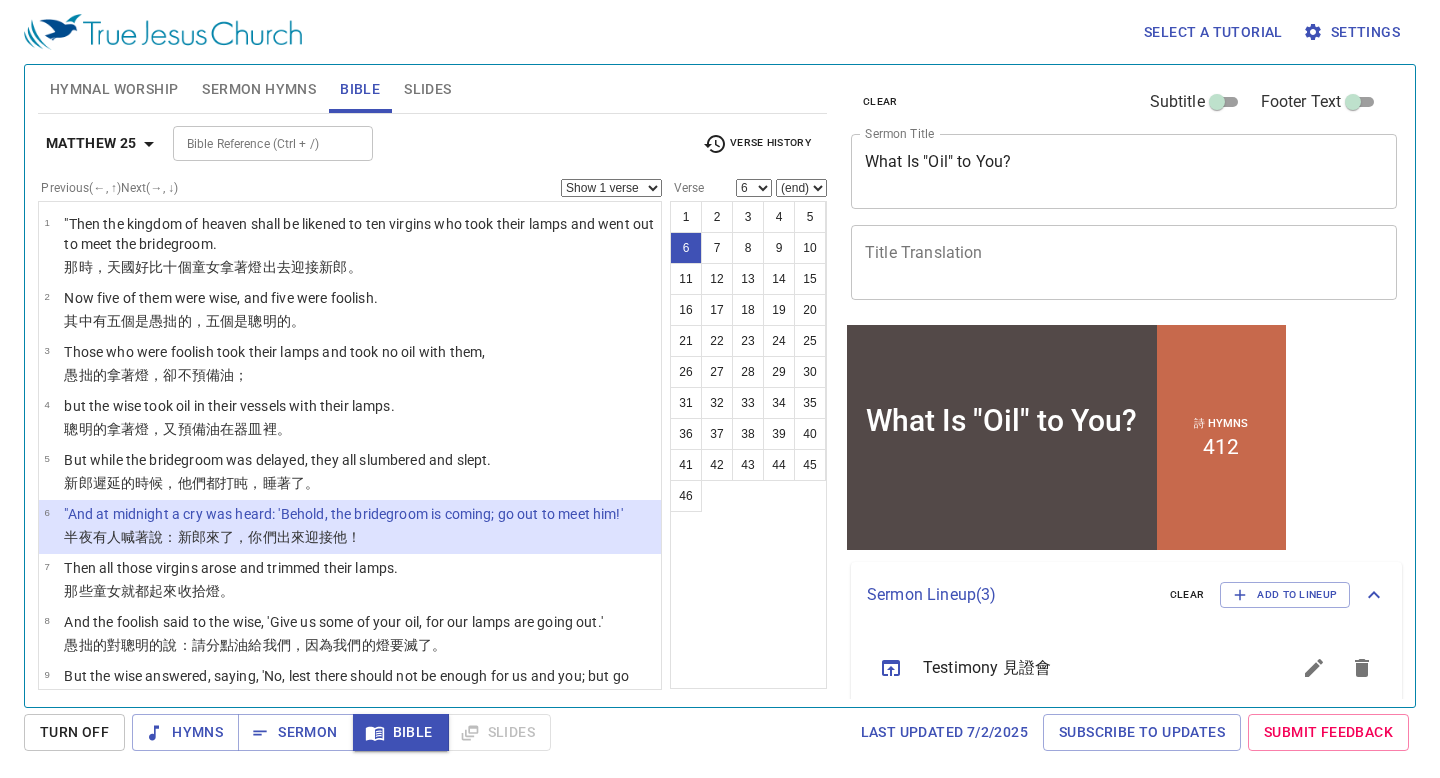 scroll, scrollTop: 0, scrollLeft: 0, axis: both 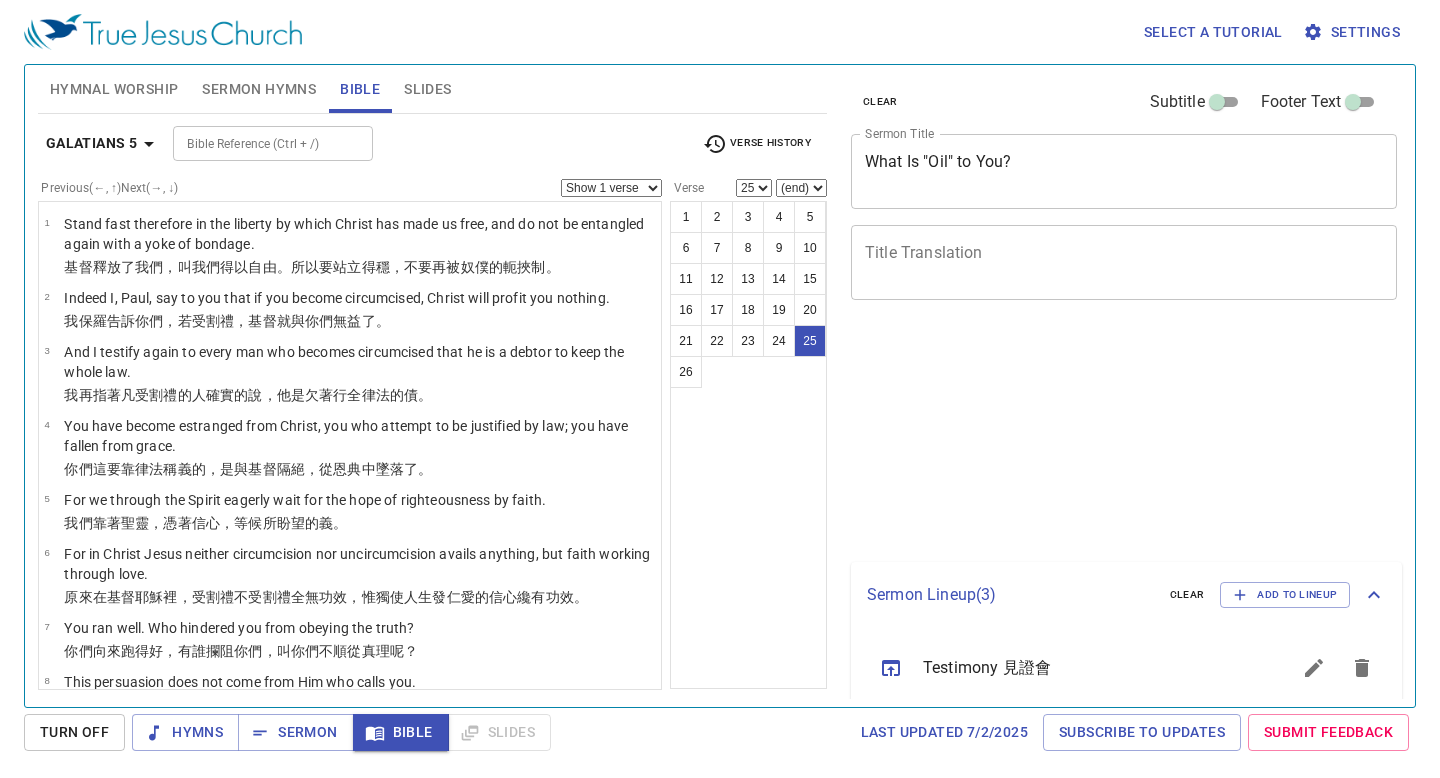 select on "25" 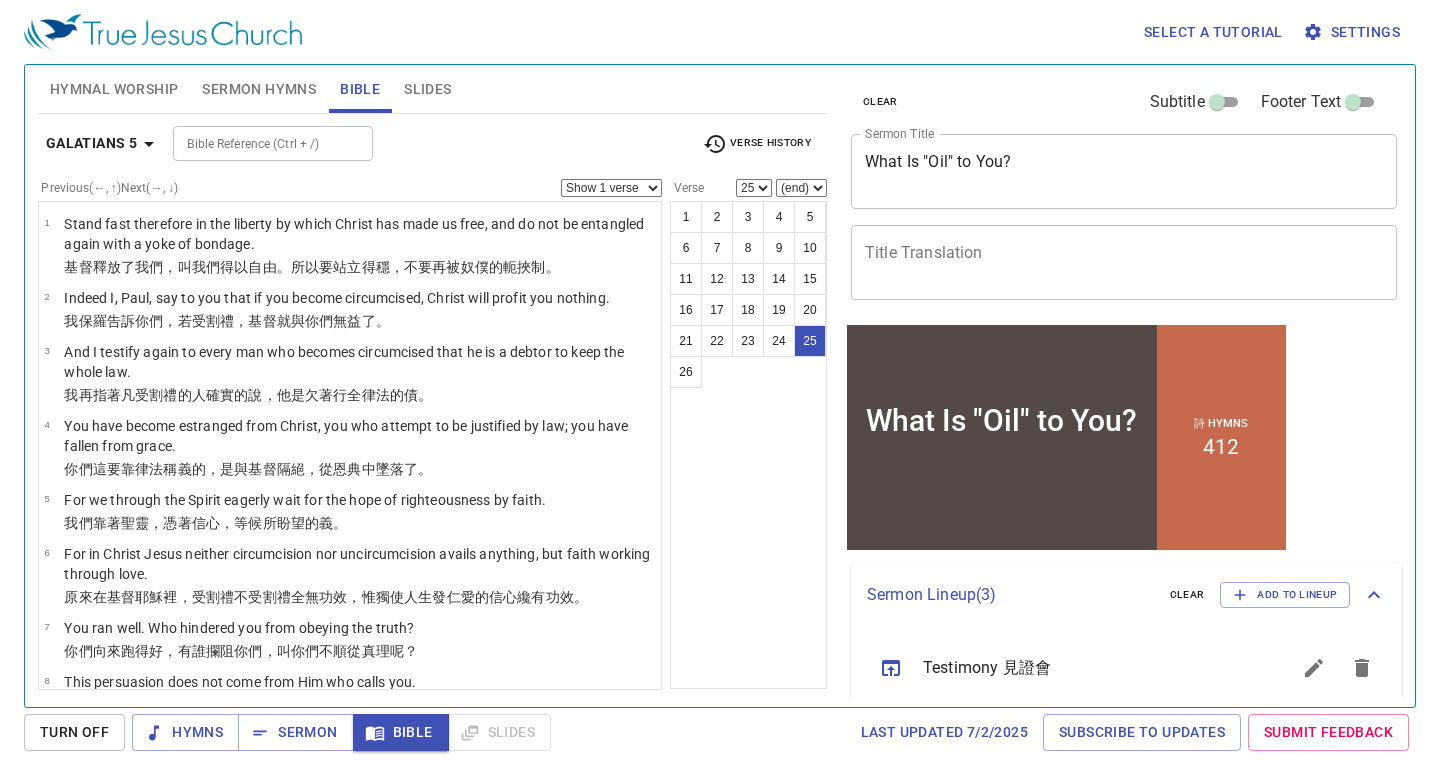 scroll, scrollTop: 1233, scrollLeft: 0, axis: vertical 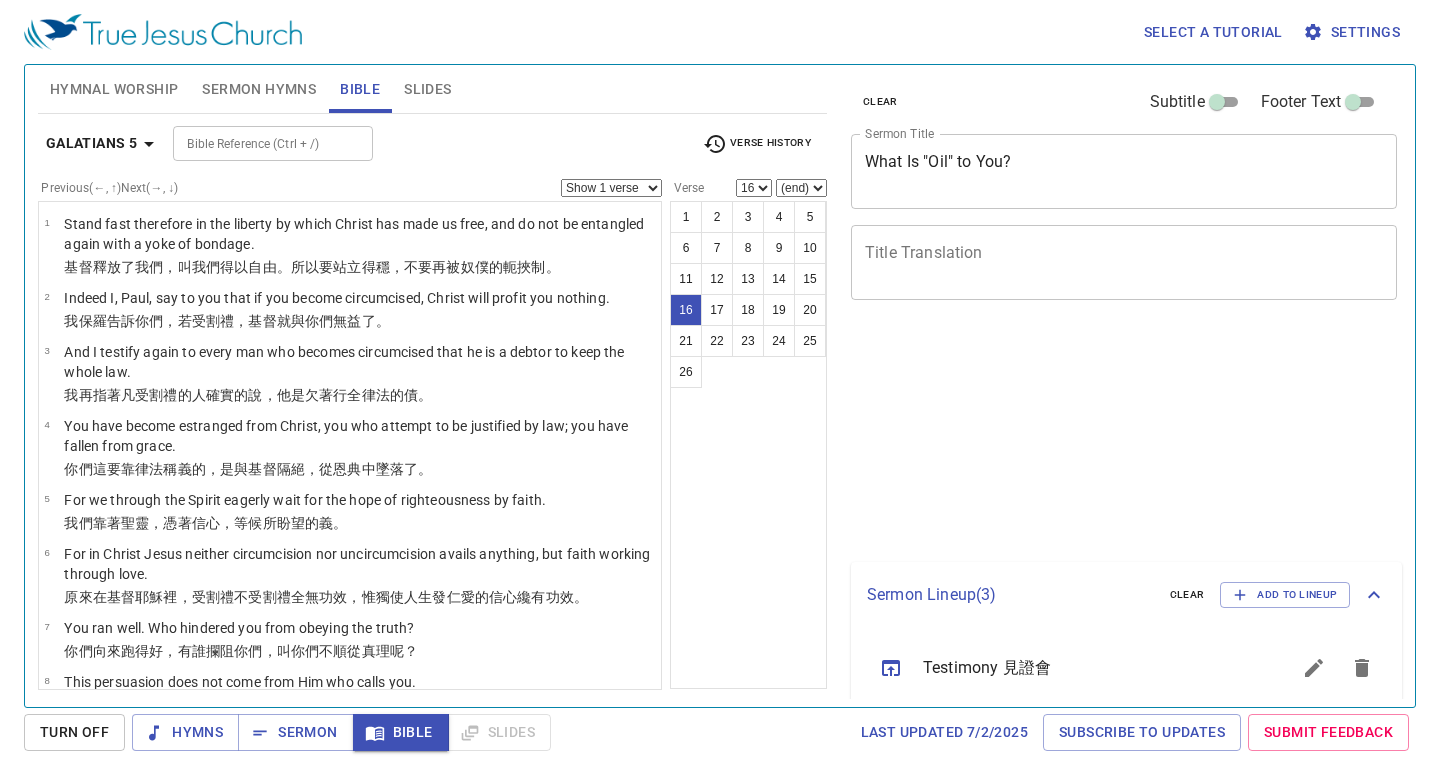 select on "16" 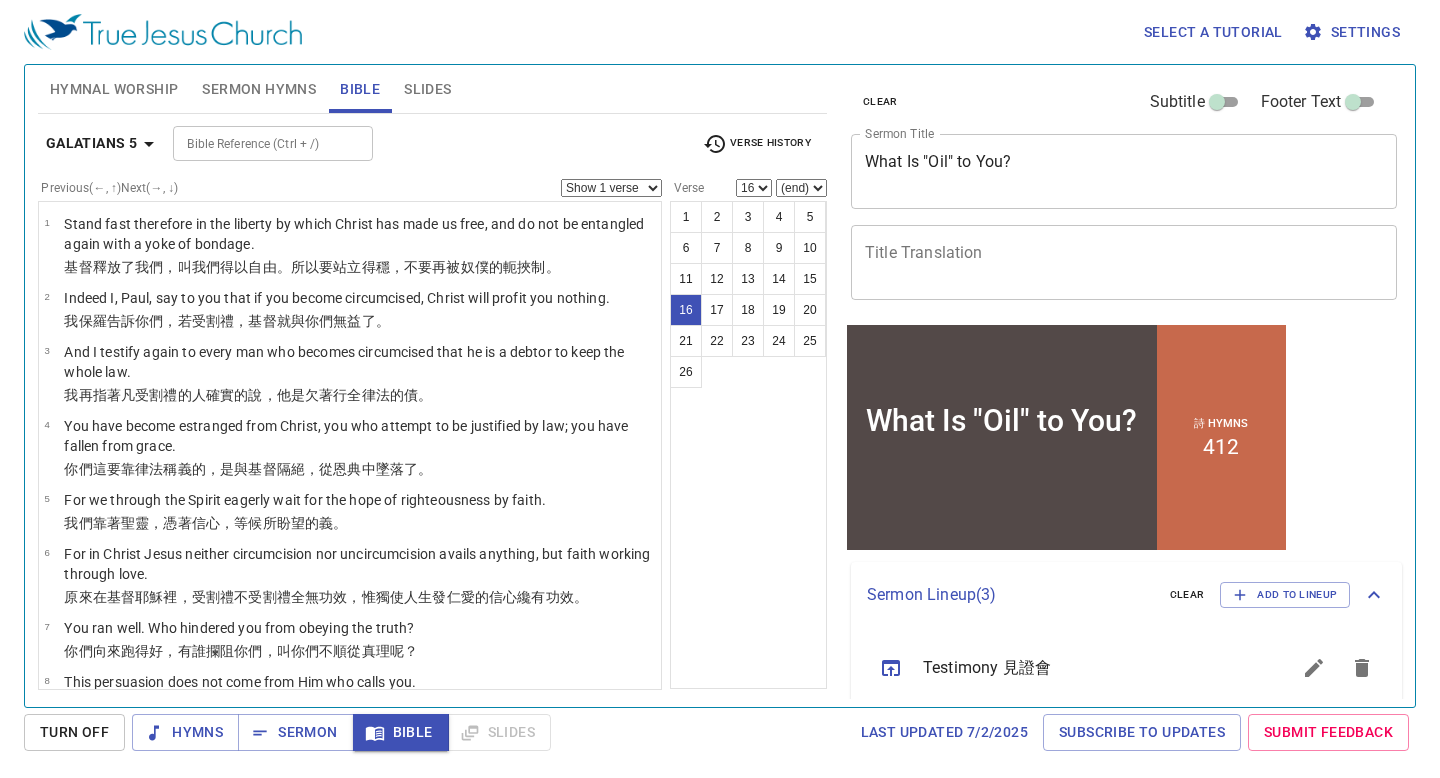 scroll, scrollTop: 782, scrollLeft: 0, axis: vertical 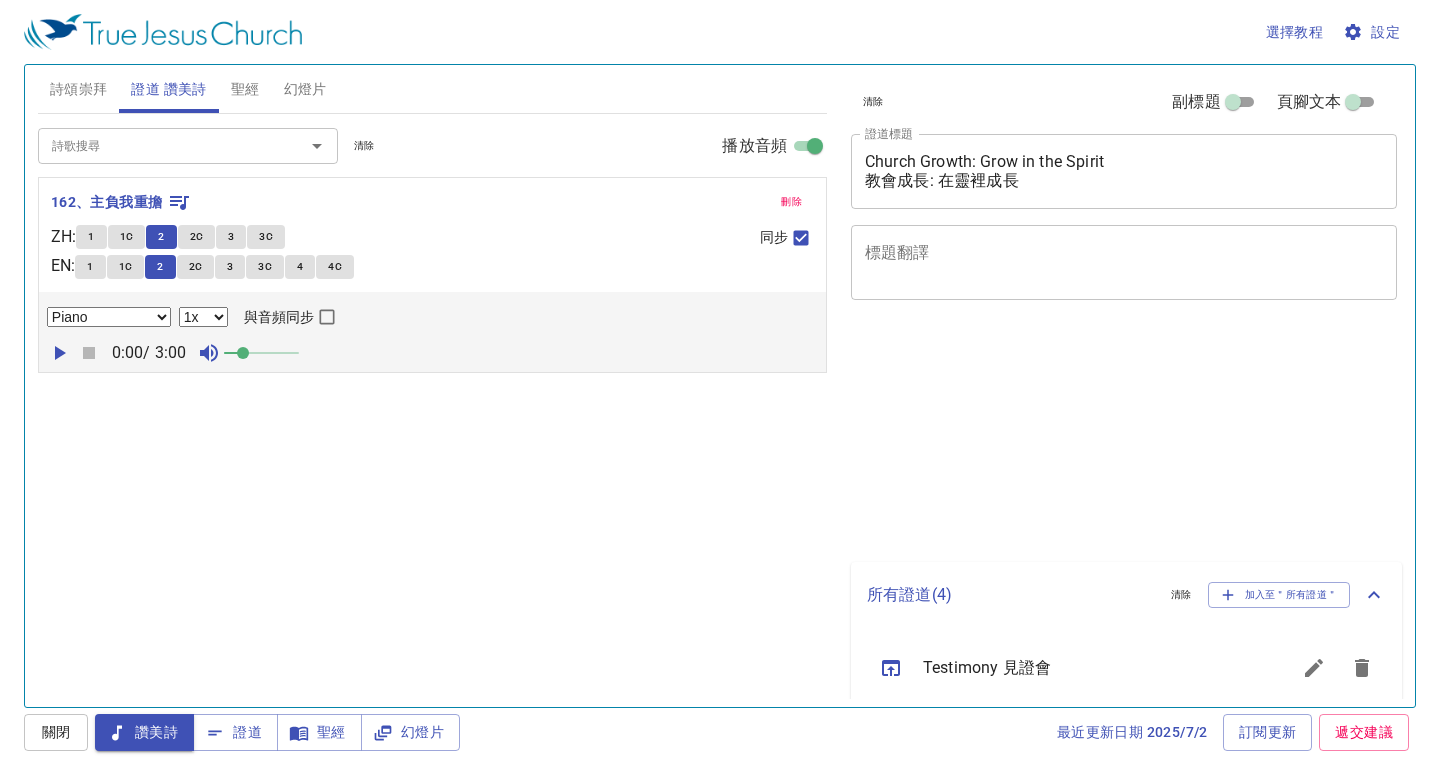 select on "1" 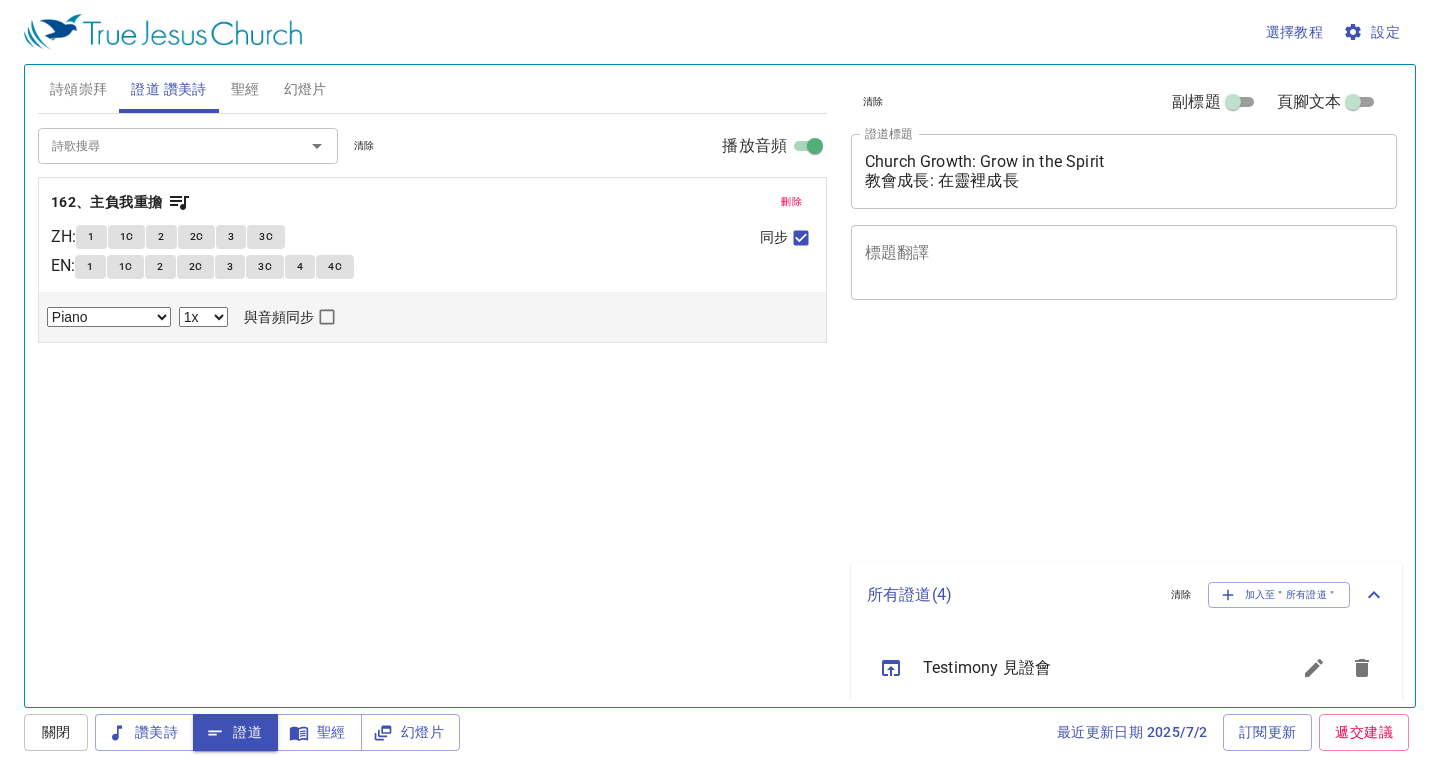select on "1" 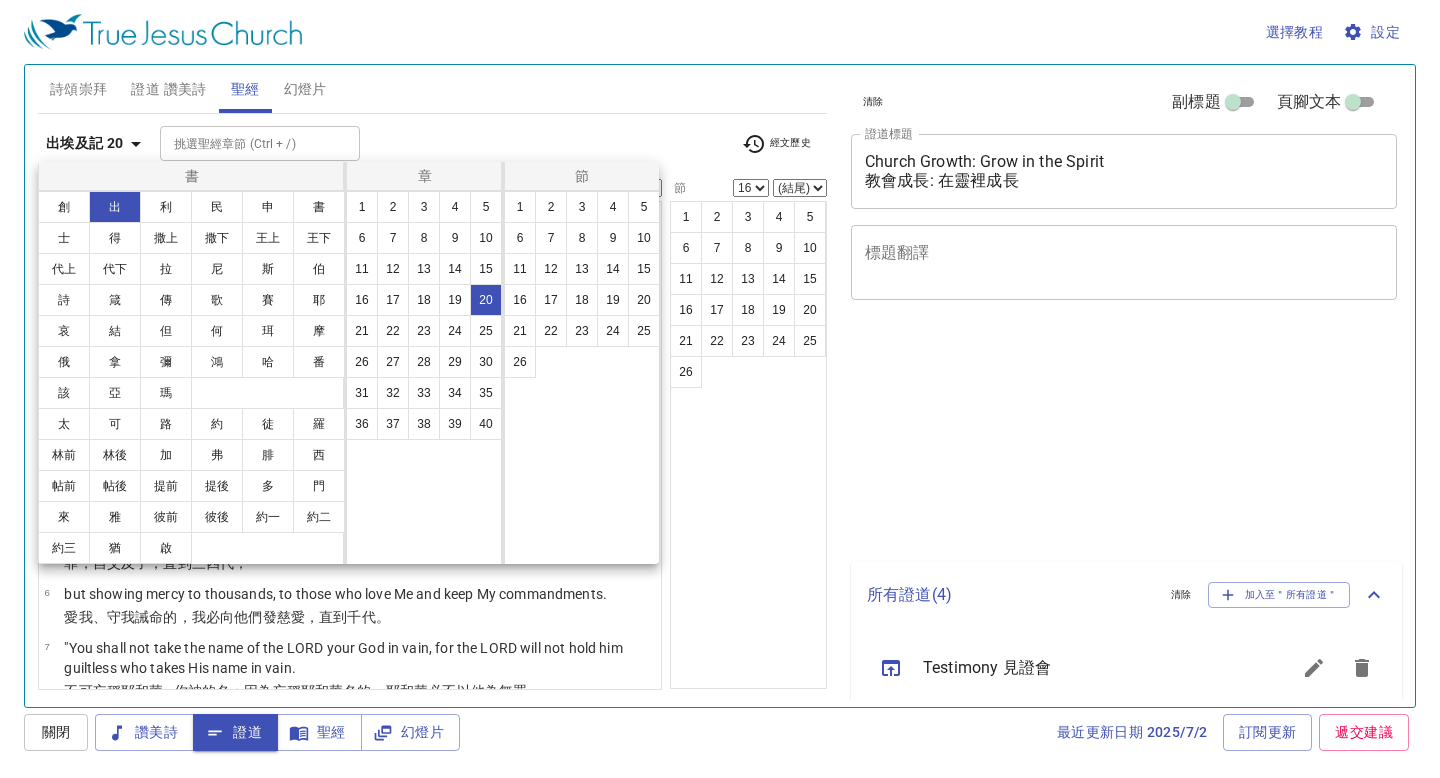 select on "16" 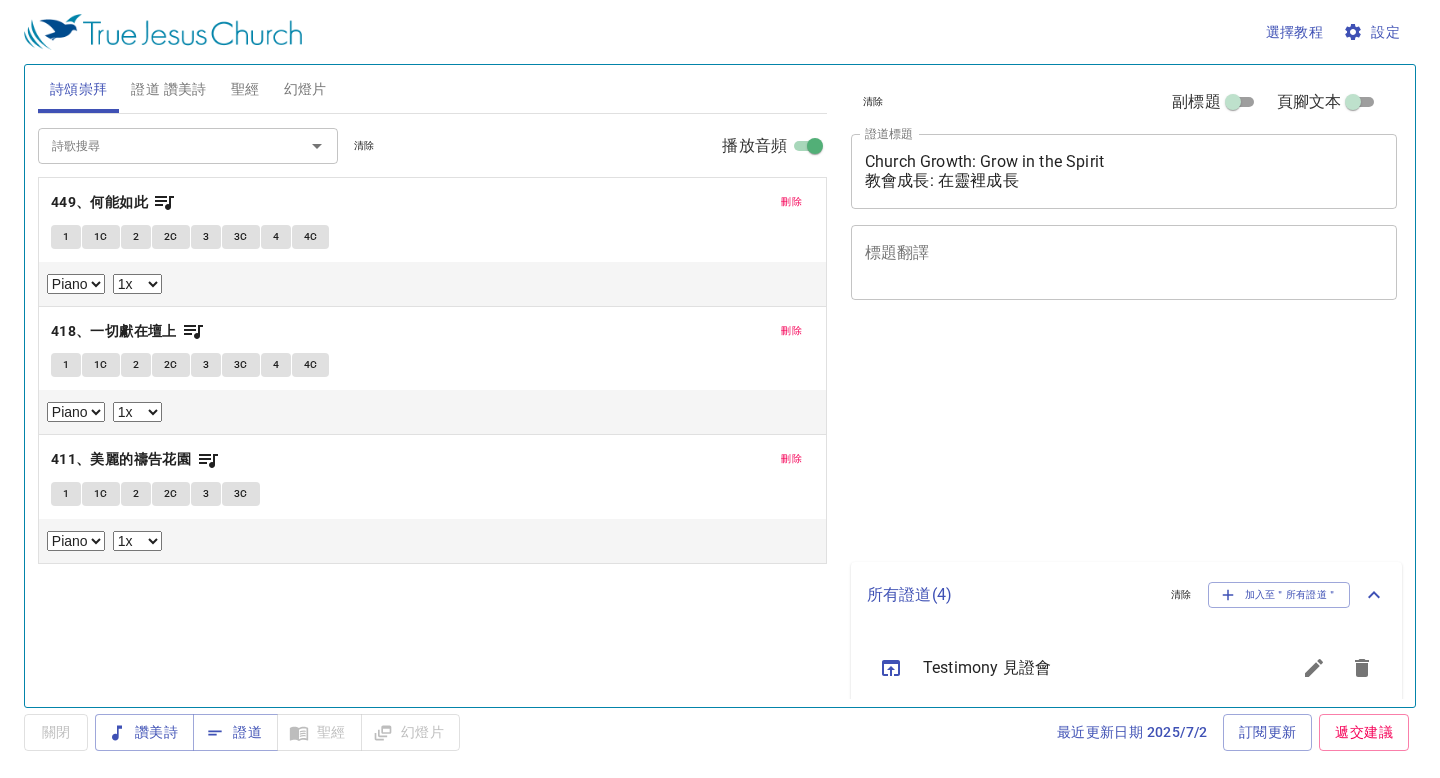 select on "1" 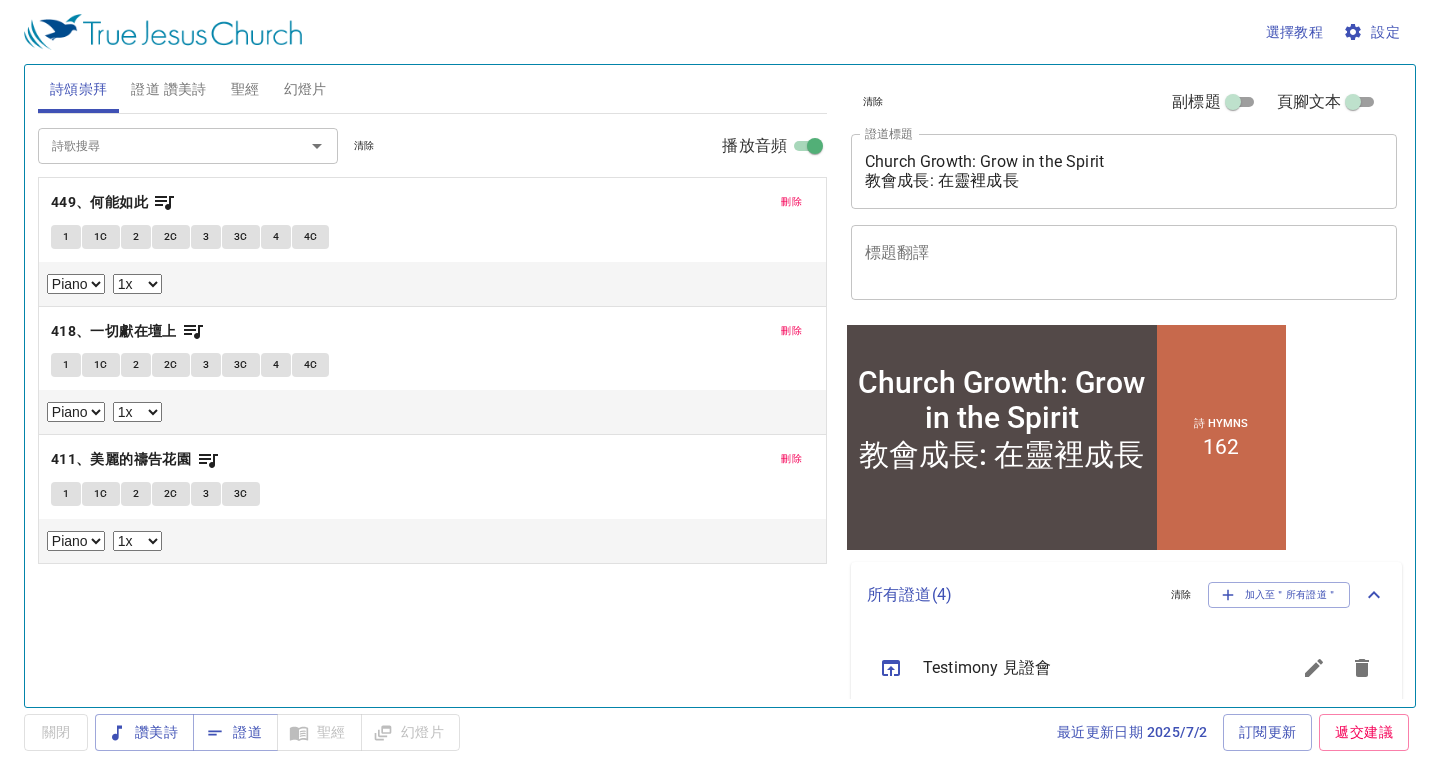 scroll, scrollTop: 0, scrollLeft: 0, axis: both 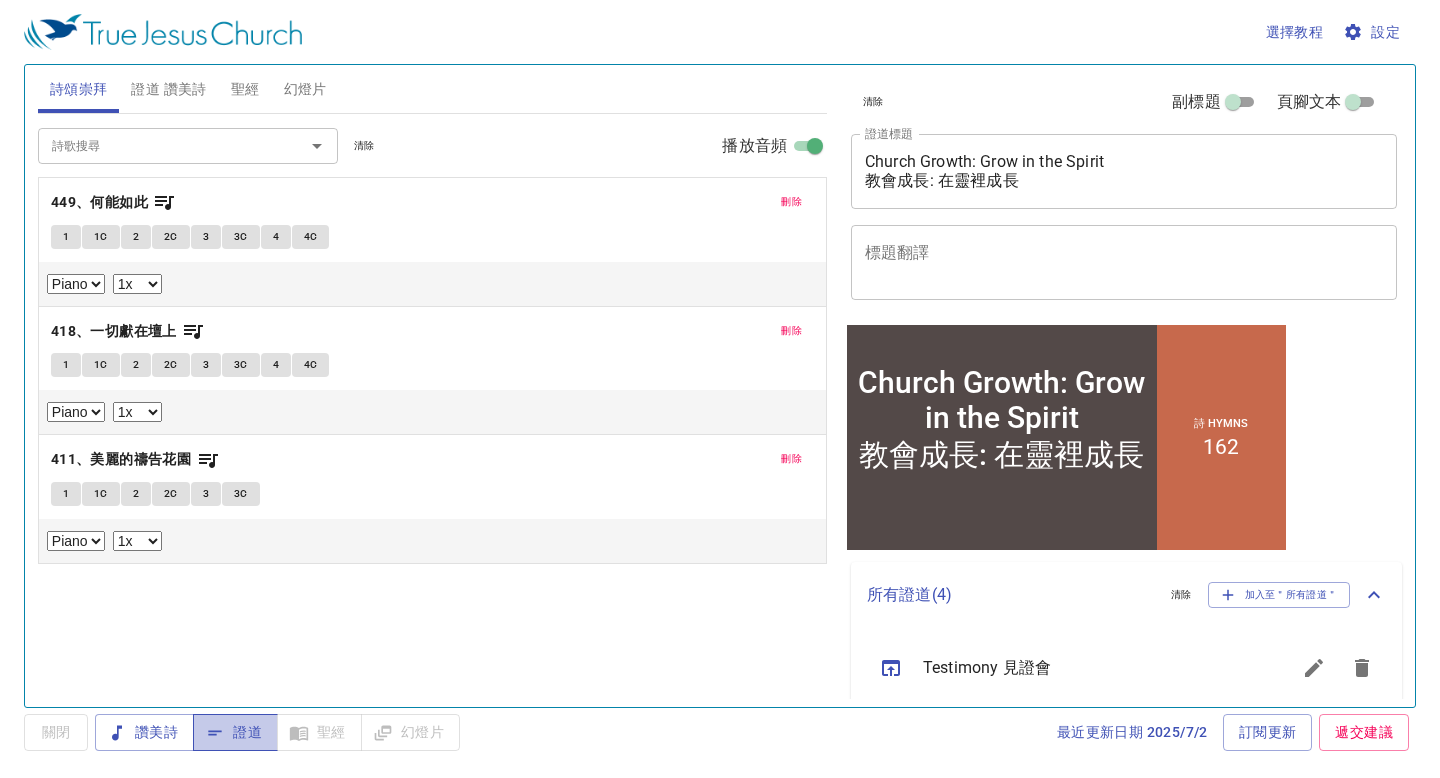click on "證道" at bounding box center (235, 732) 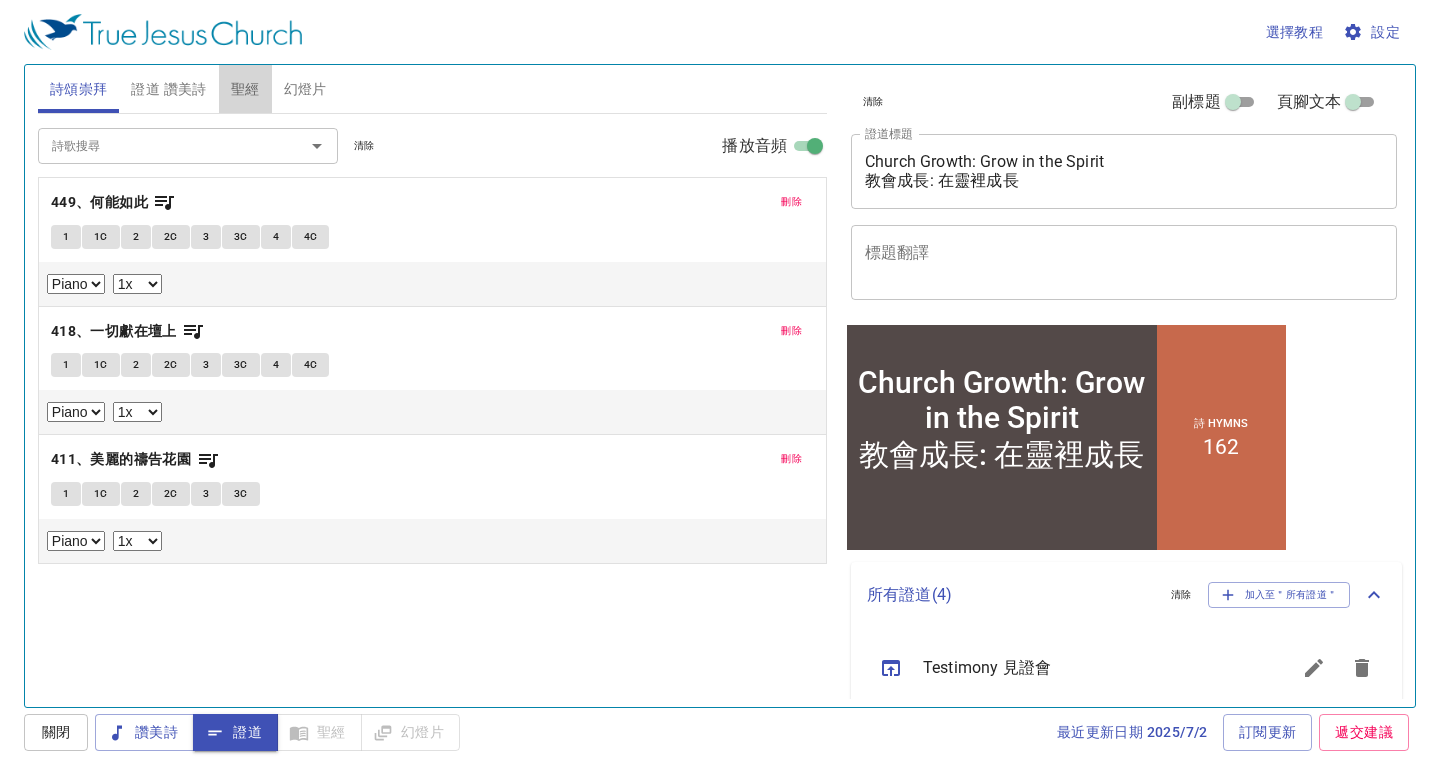 click on "聖經" at bounding box center [245, 89] 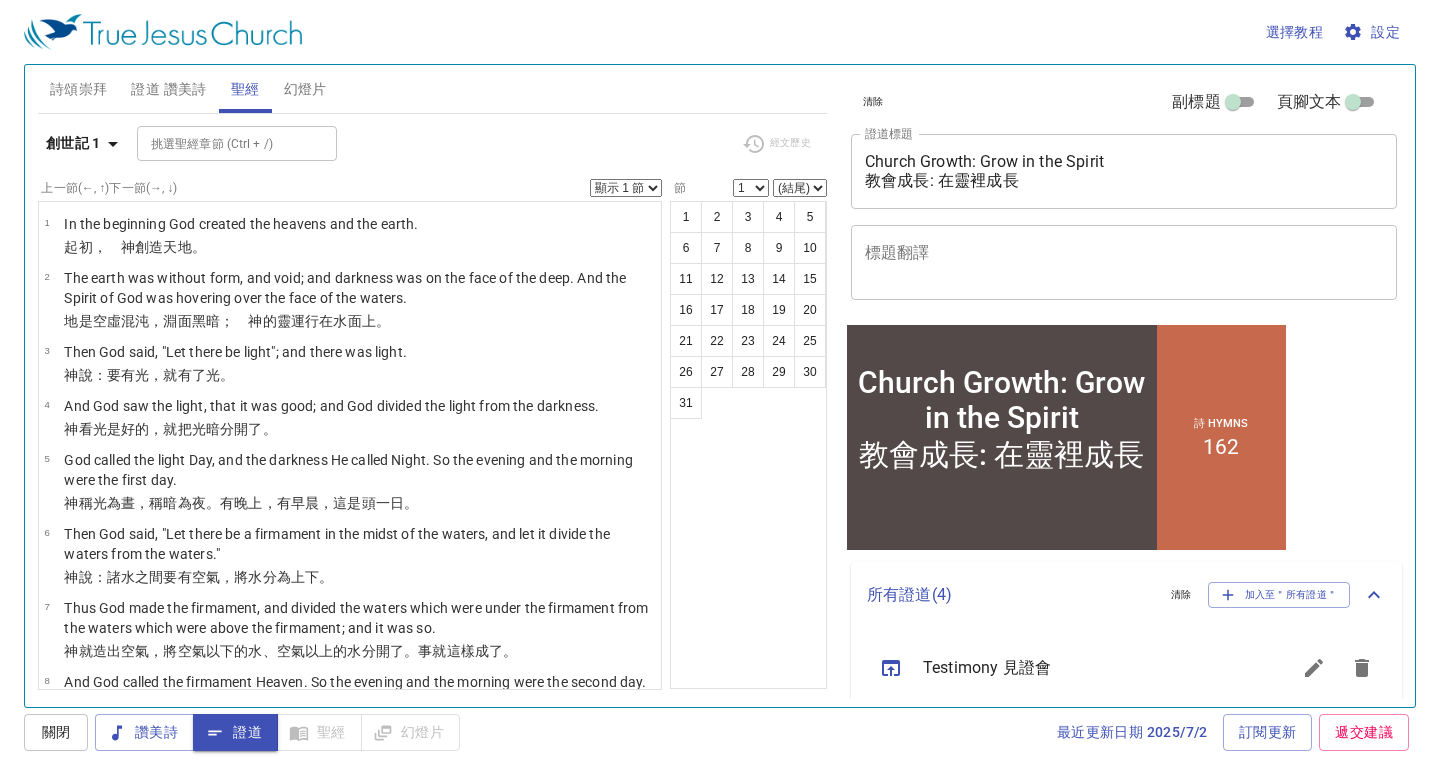 click on "經文歷史" at bounding box center [776, 144] 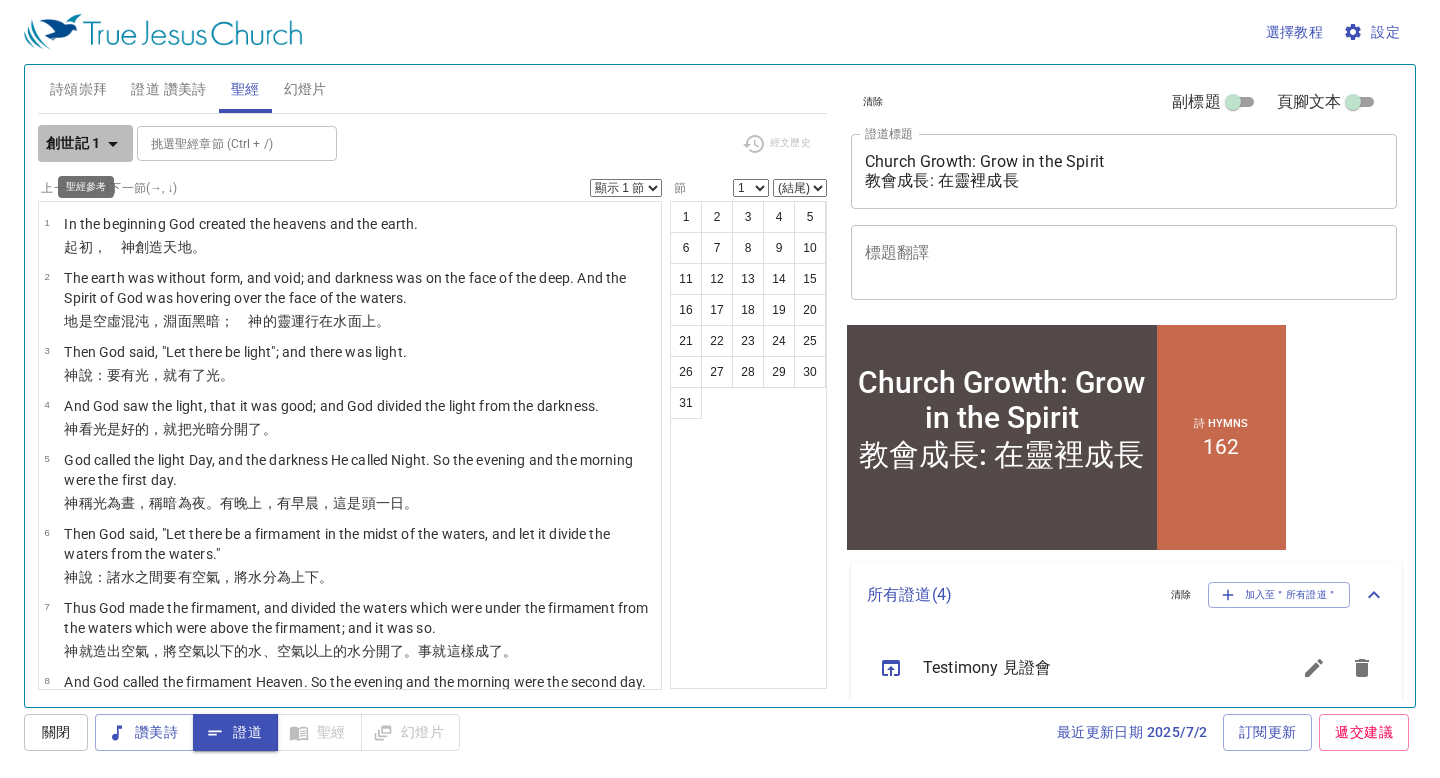 click 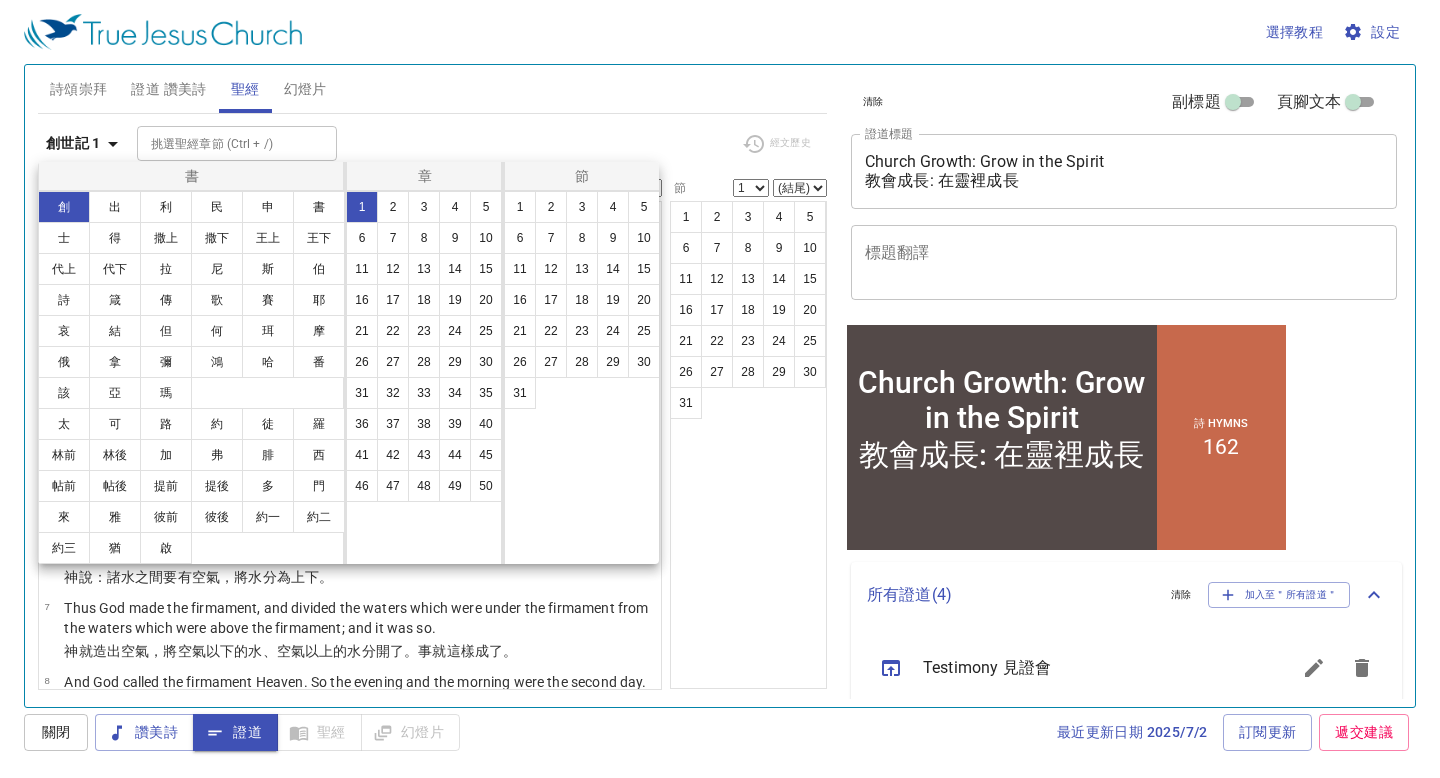 click at bounding box center [720, 389] 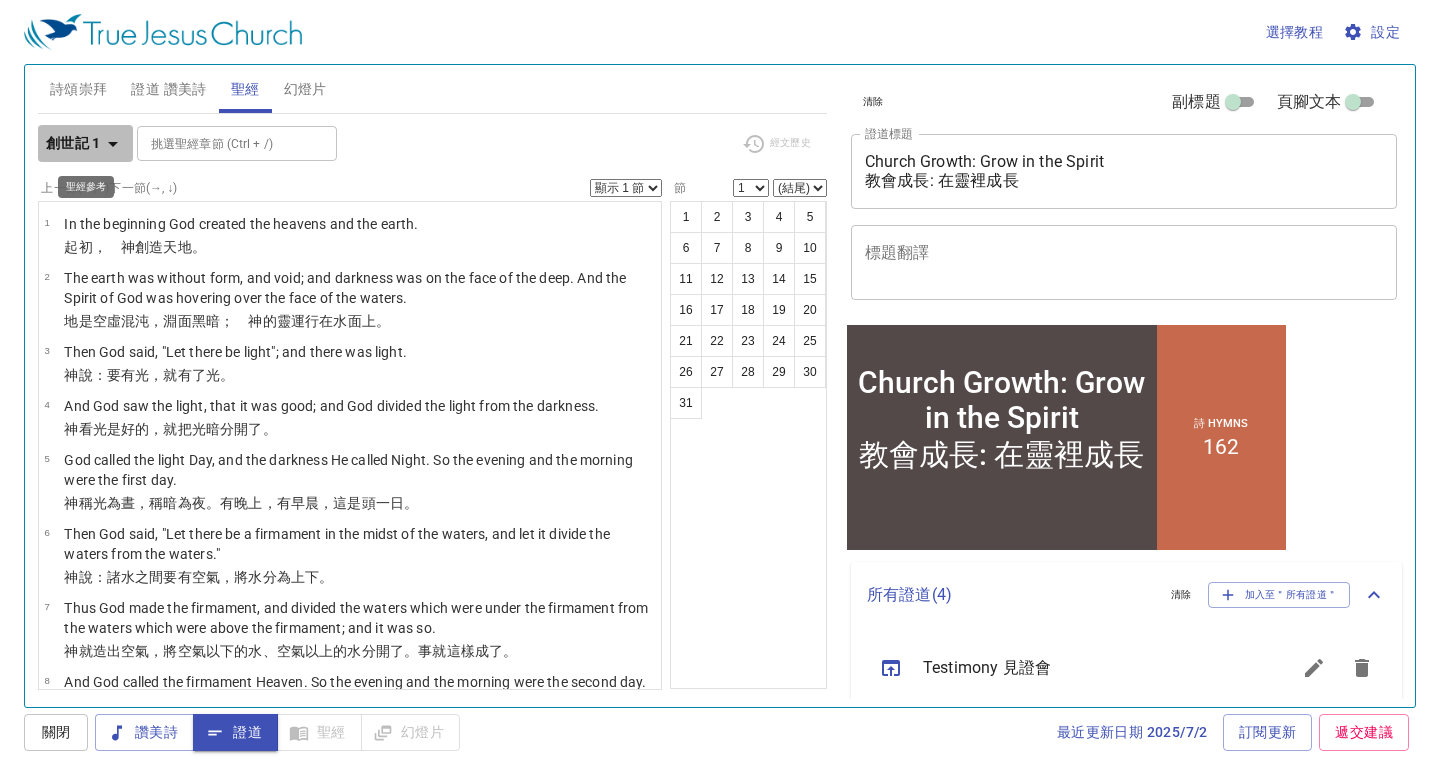 click 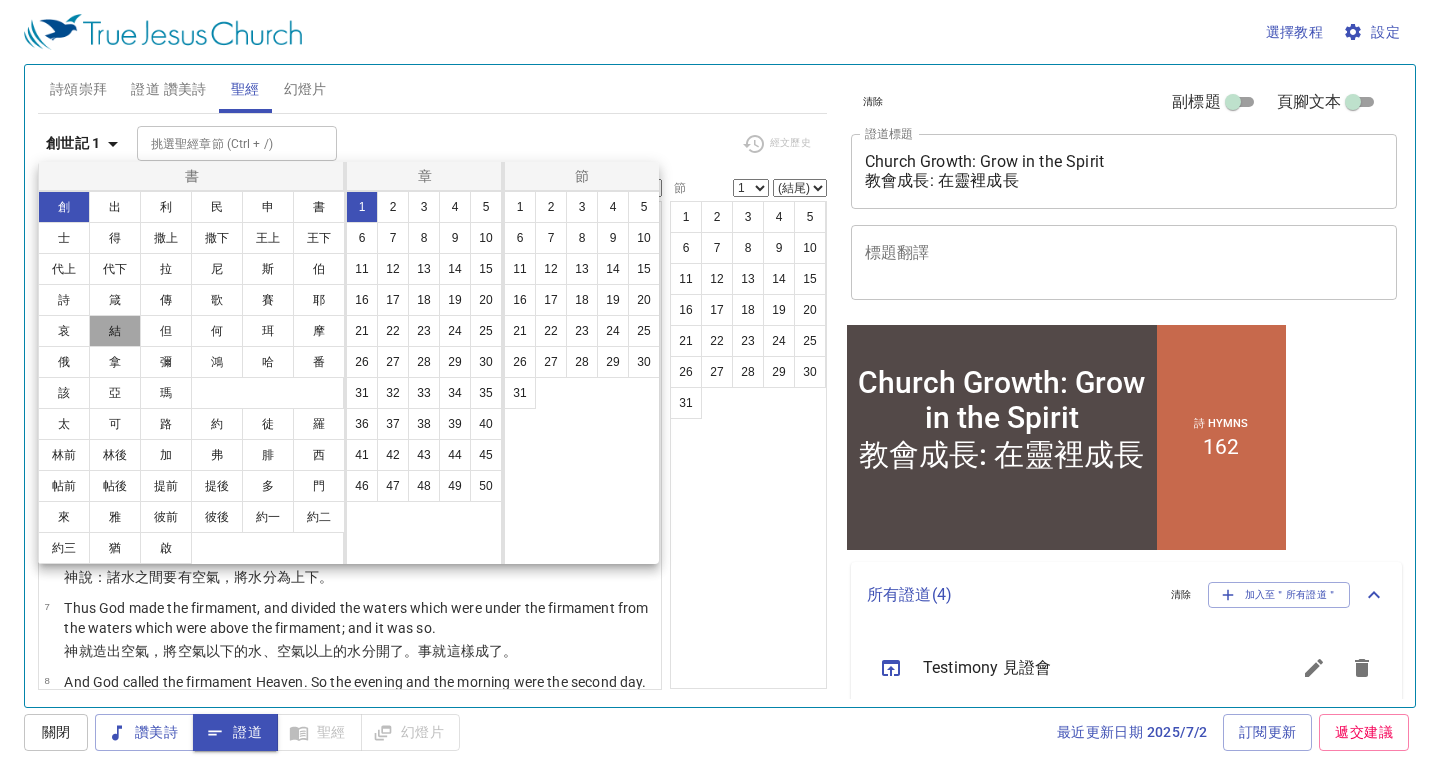 click on "結" at bounding box center [115, 331] 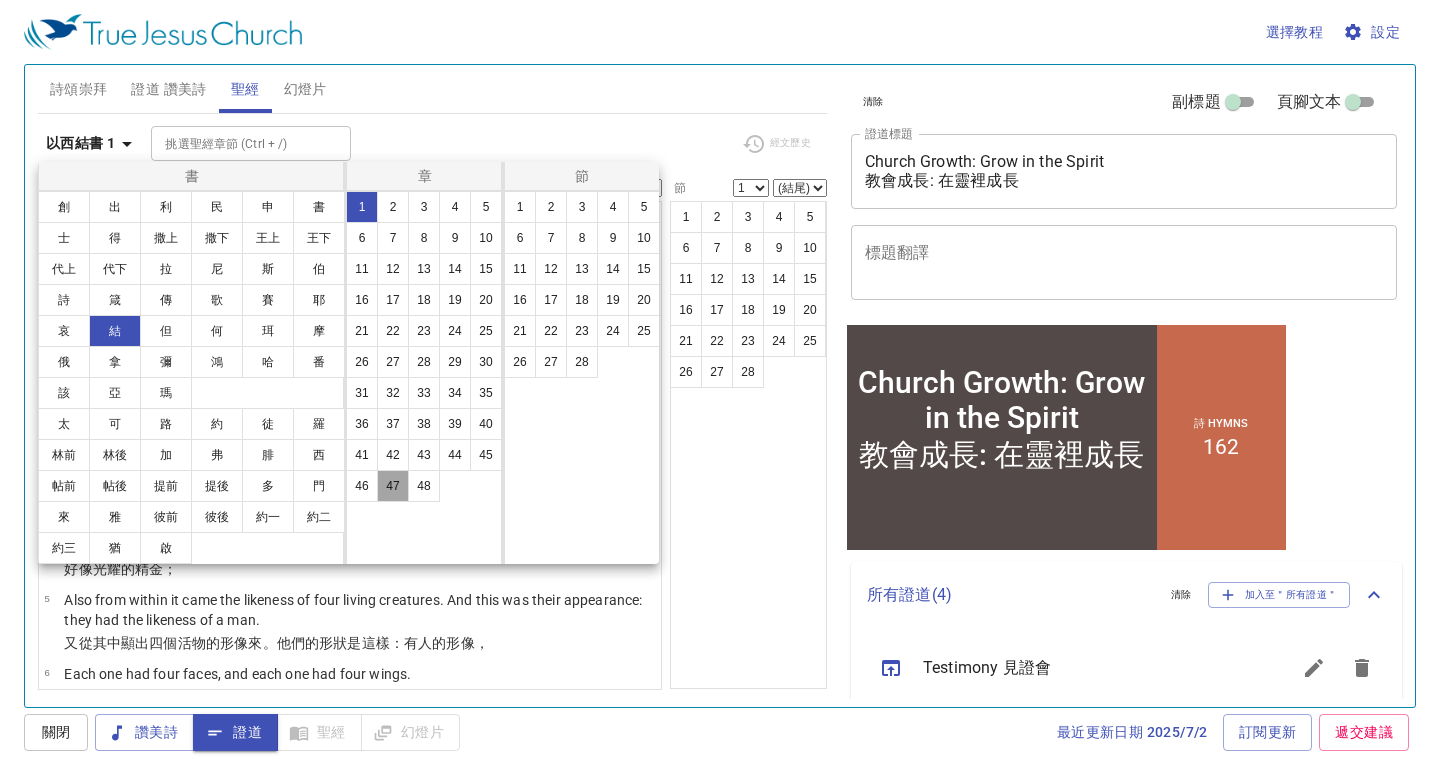 click on "47" at bounding box center (393, 486) 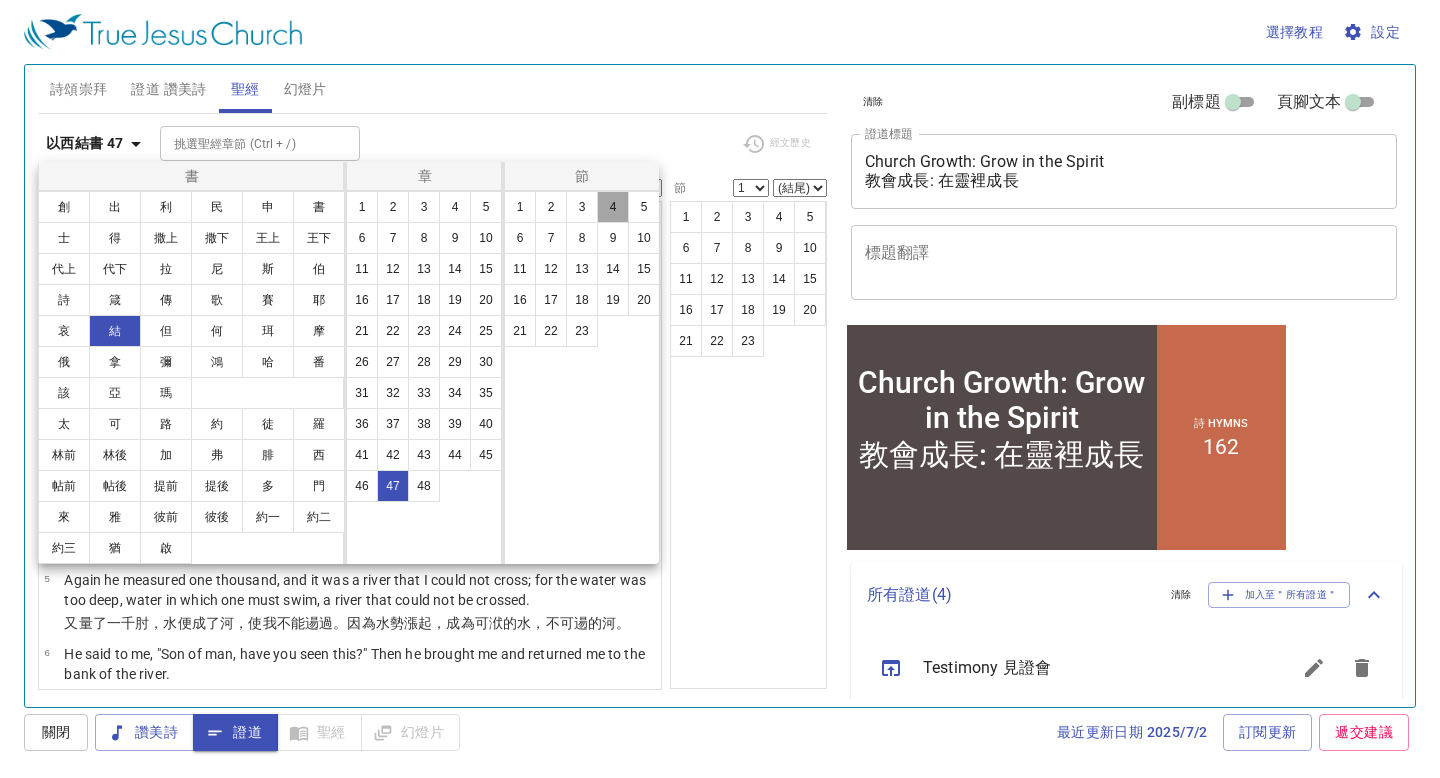 click on "4" at bounding box center [613, 207] 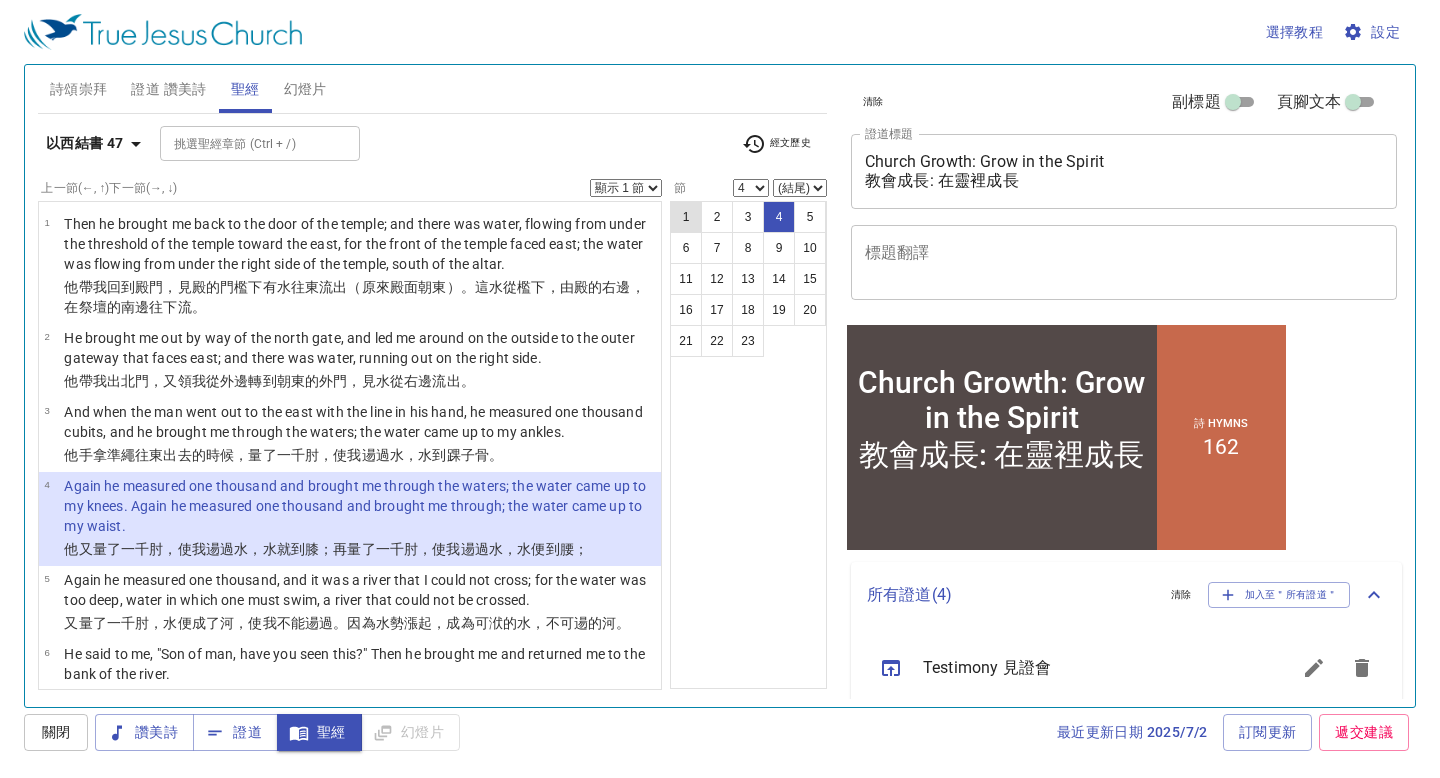 click on "1" at bounding box center (686, 217) 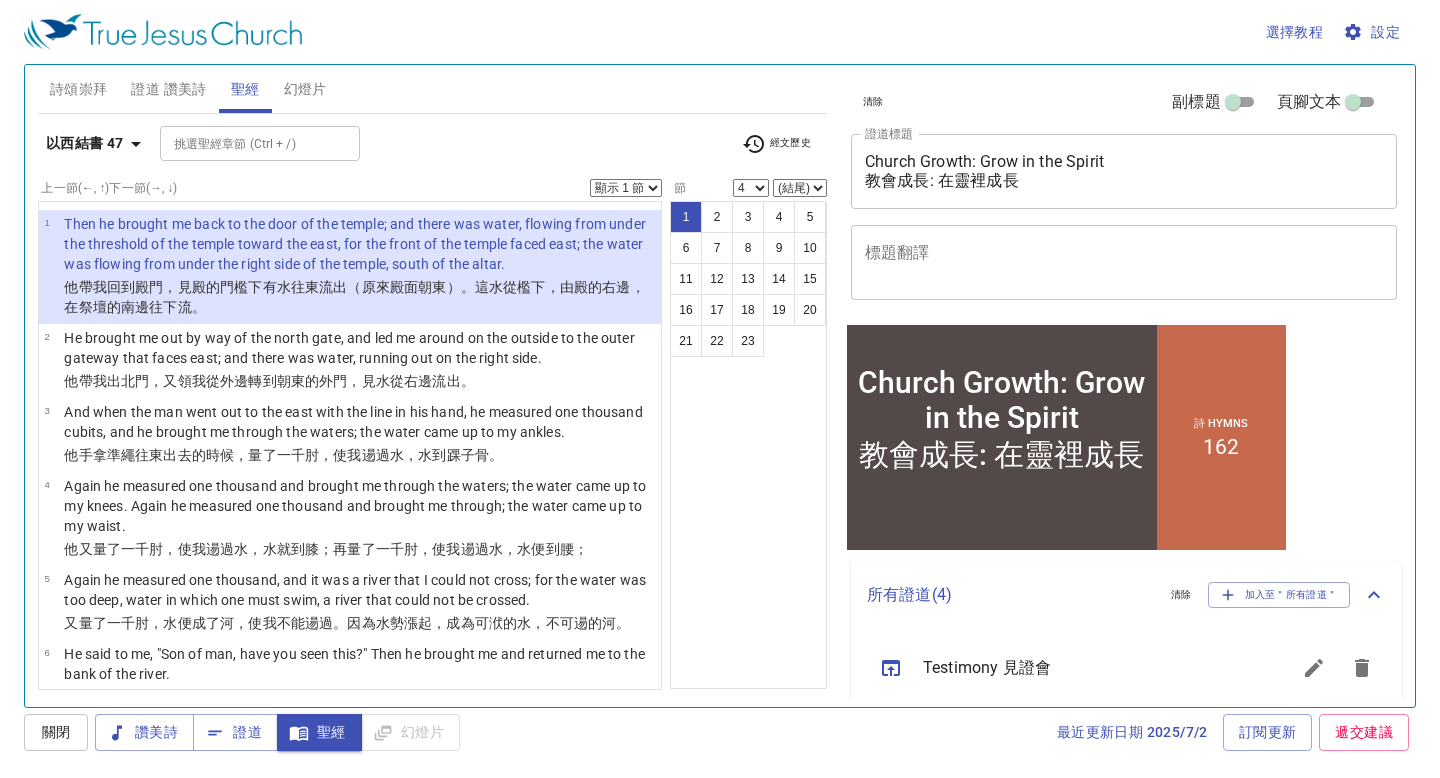 select on "1" 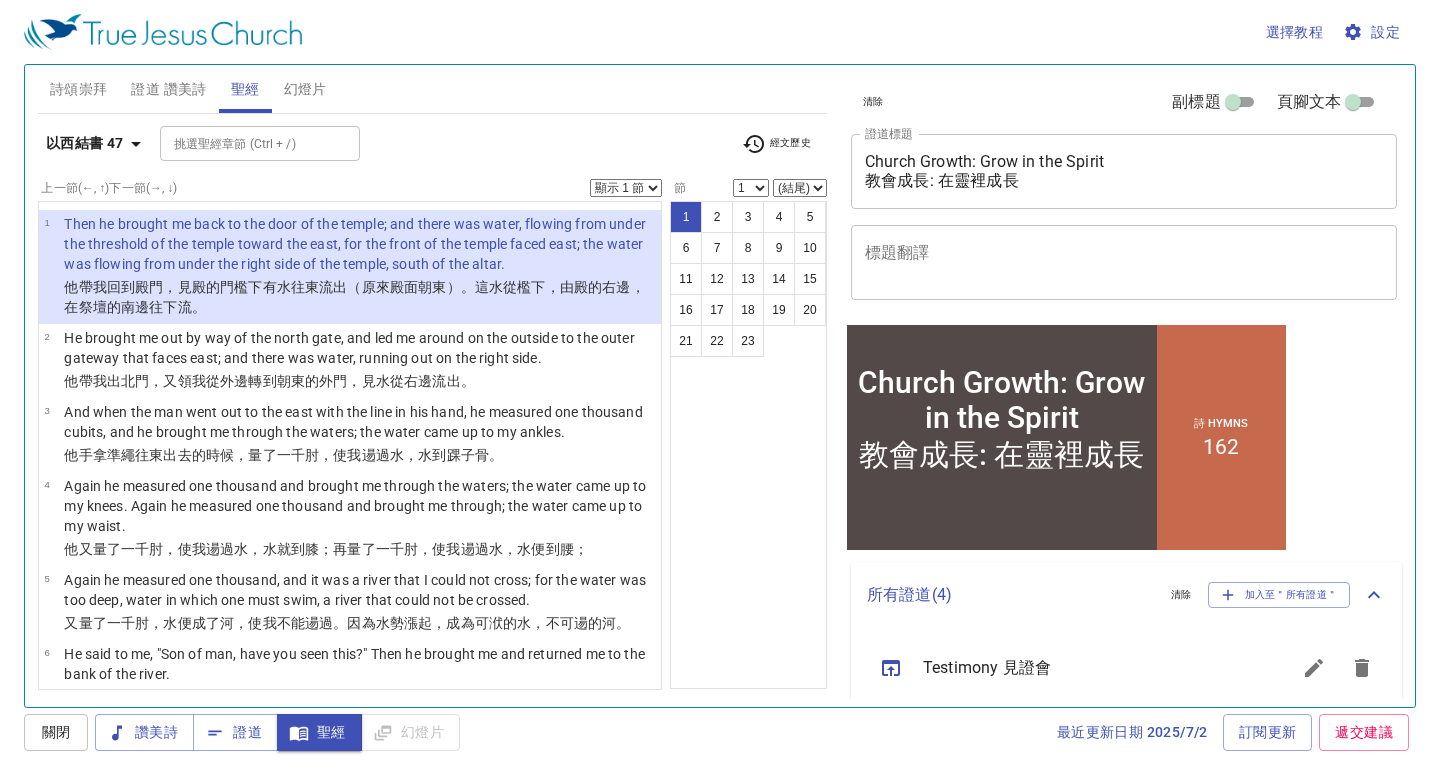 click on "顯示 1 節 顯示 2 節 顯示 3 節 顯示 4 節 顯示 5 節" at bounding box center [626, 188] 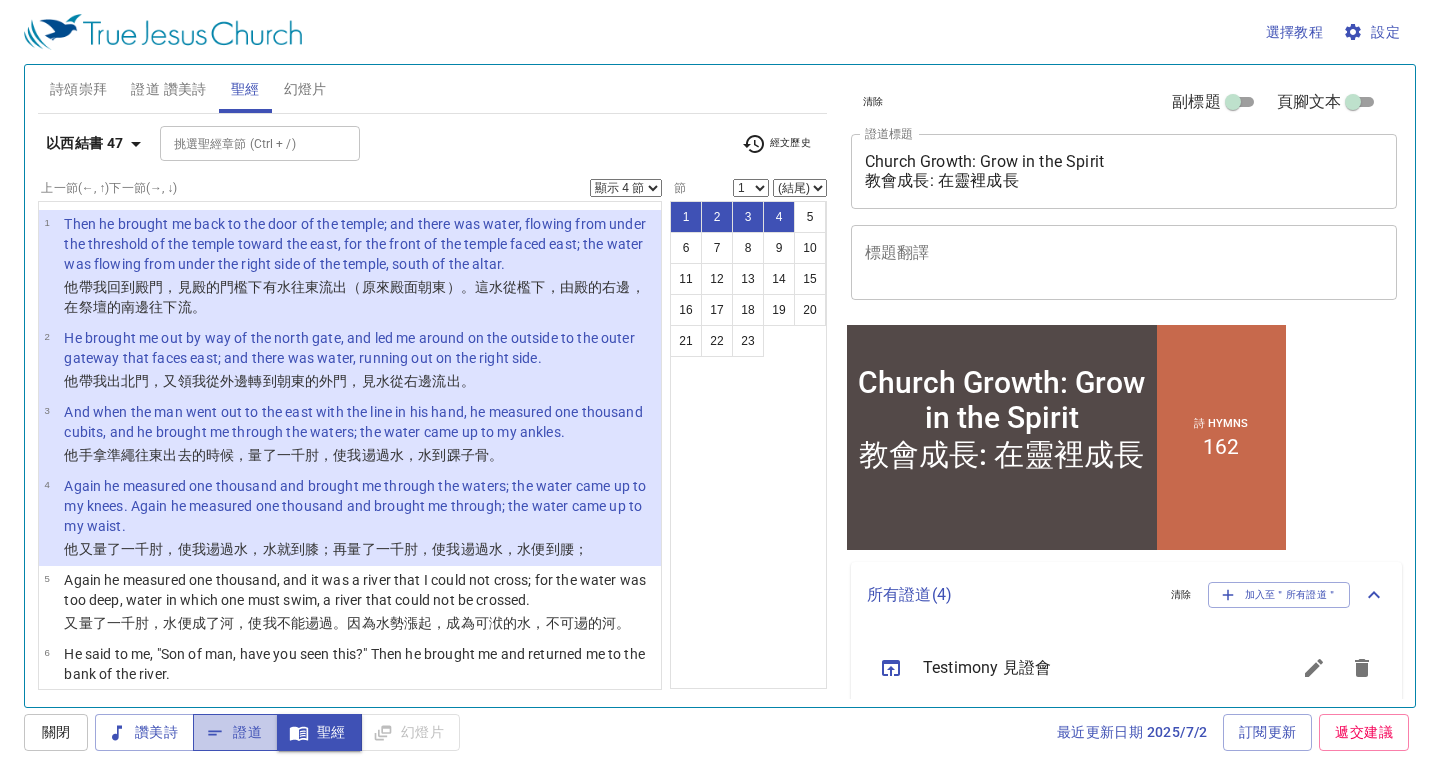 click on "證道" at bounding box center (235, 732) 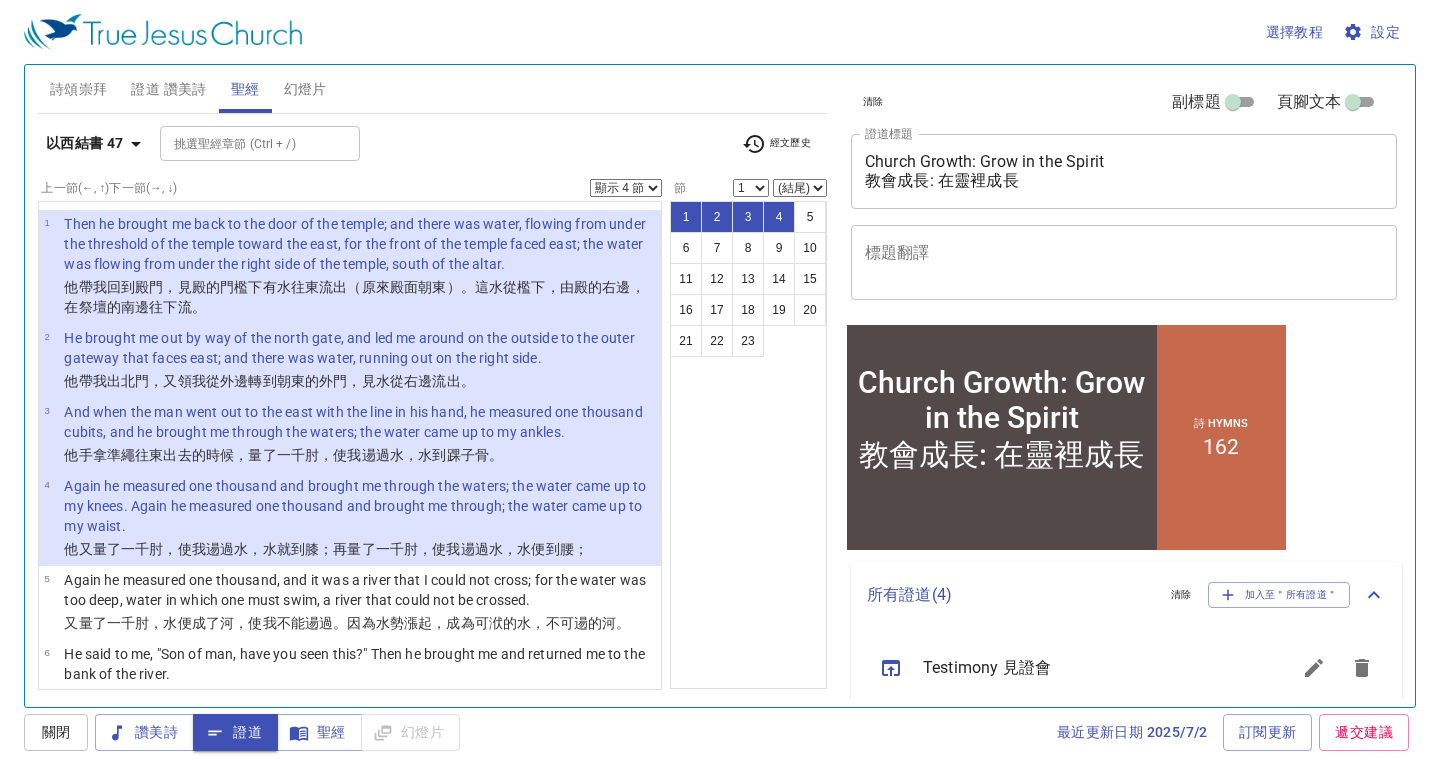 type 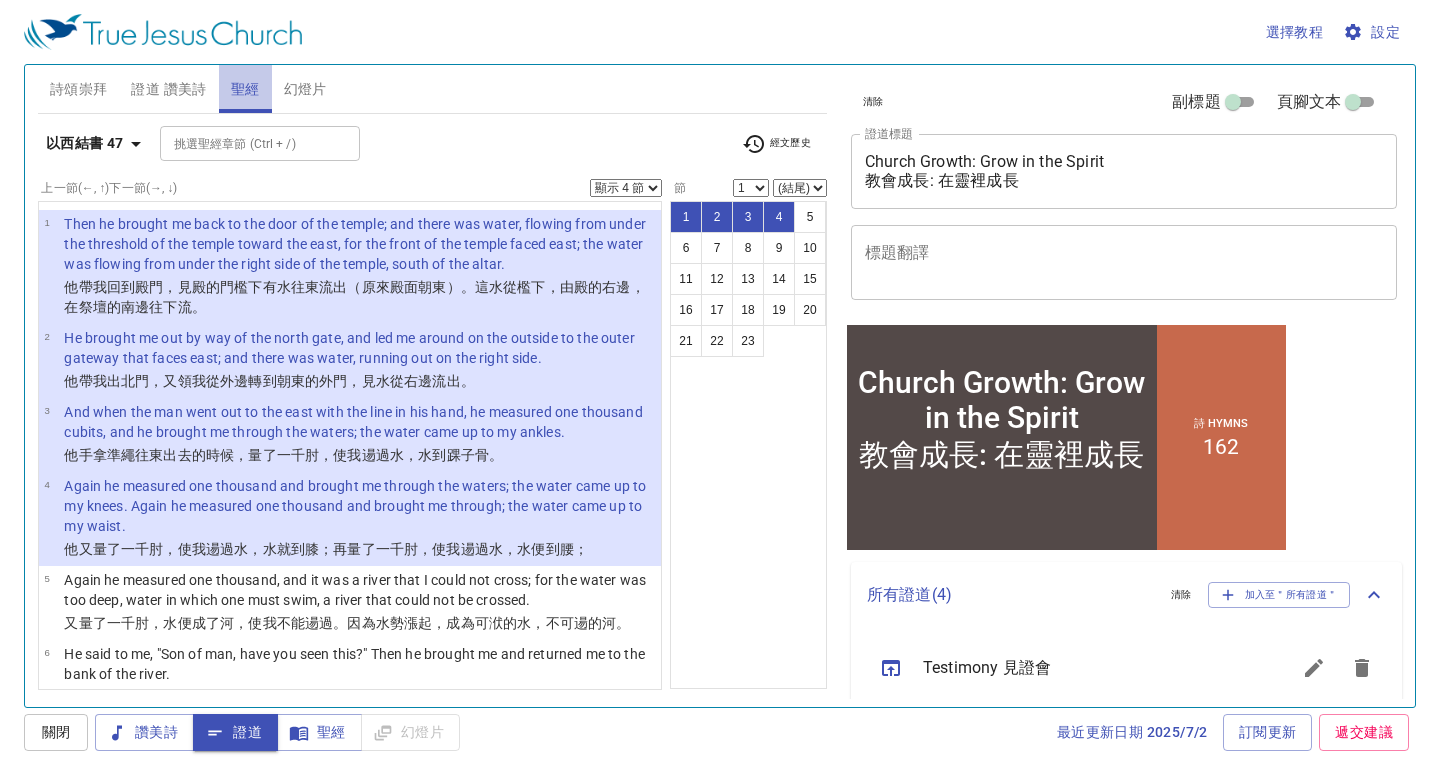 click on "聖經" at bounding box center (245, 89) 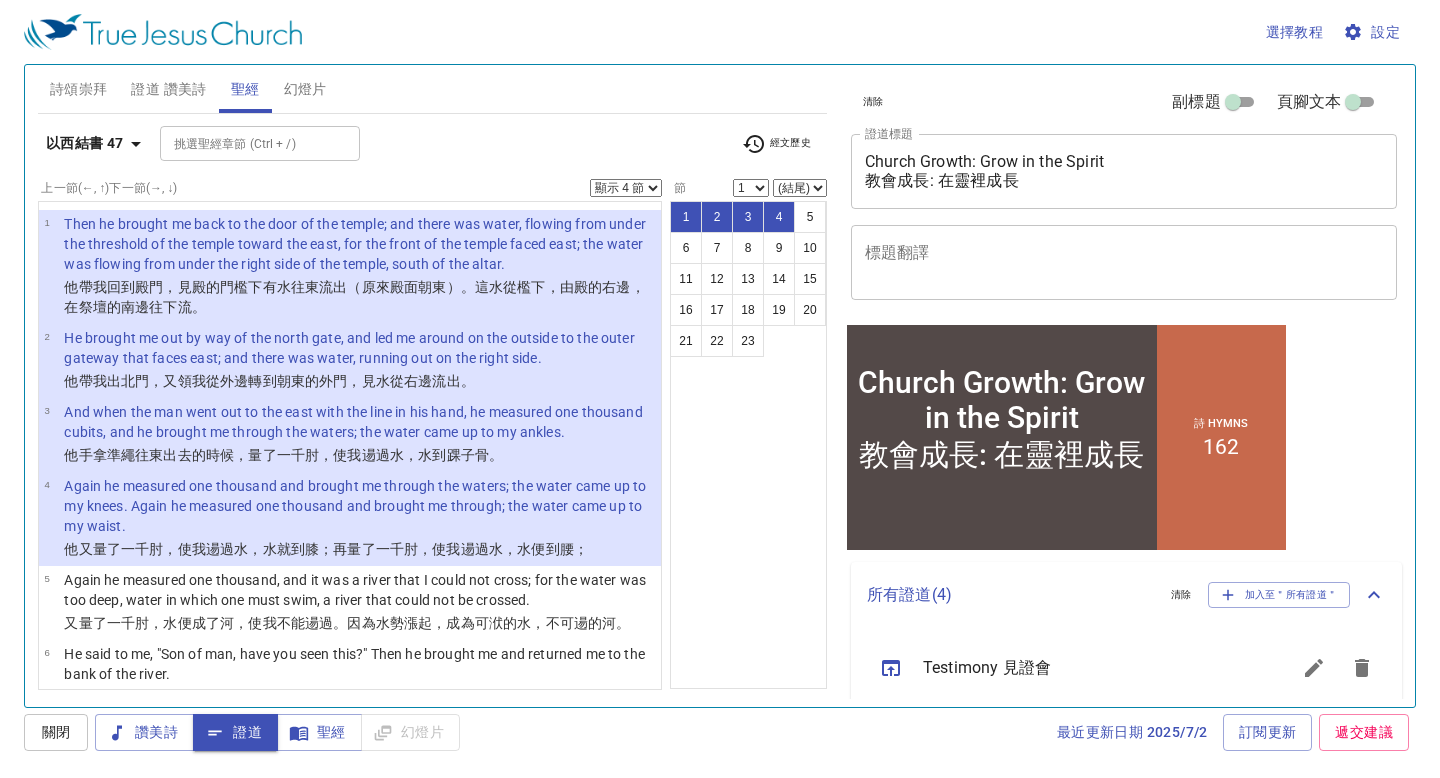 click on "他帶我出 北 門 ，又領我從外邊轉到 朝 東 的外 門 ，見水 從右 邊 流出 。" at bounding box center [359, 381] 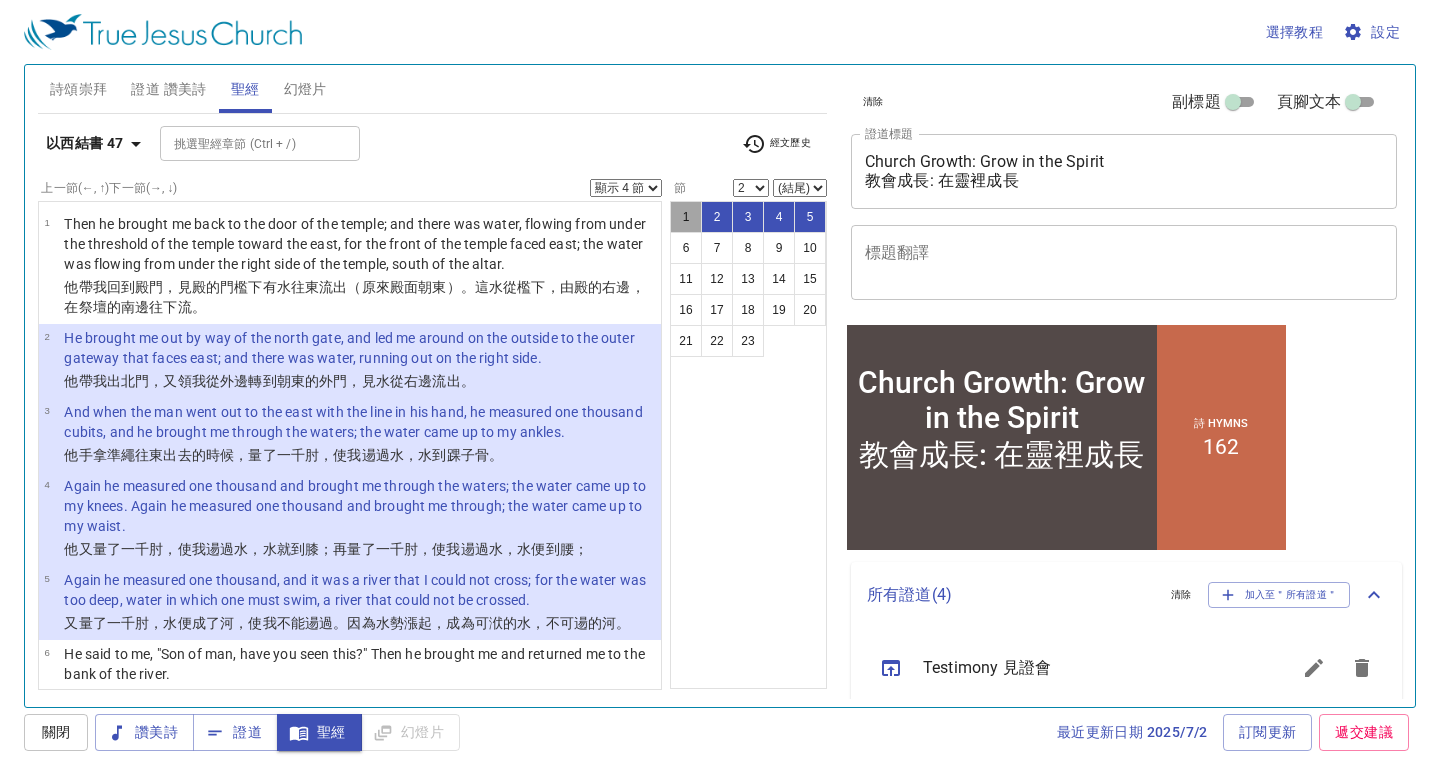 click on "1" at bounding box center [686, 217] 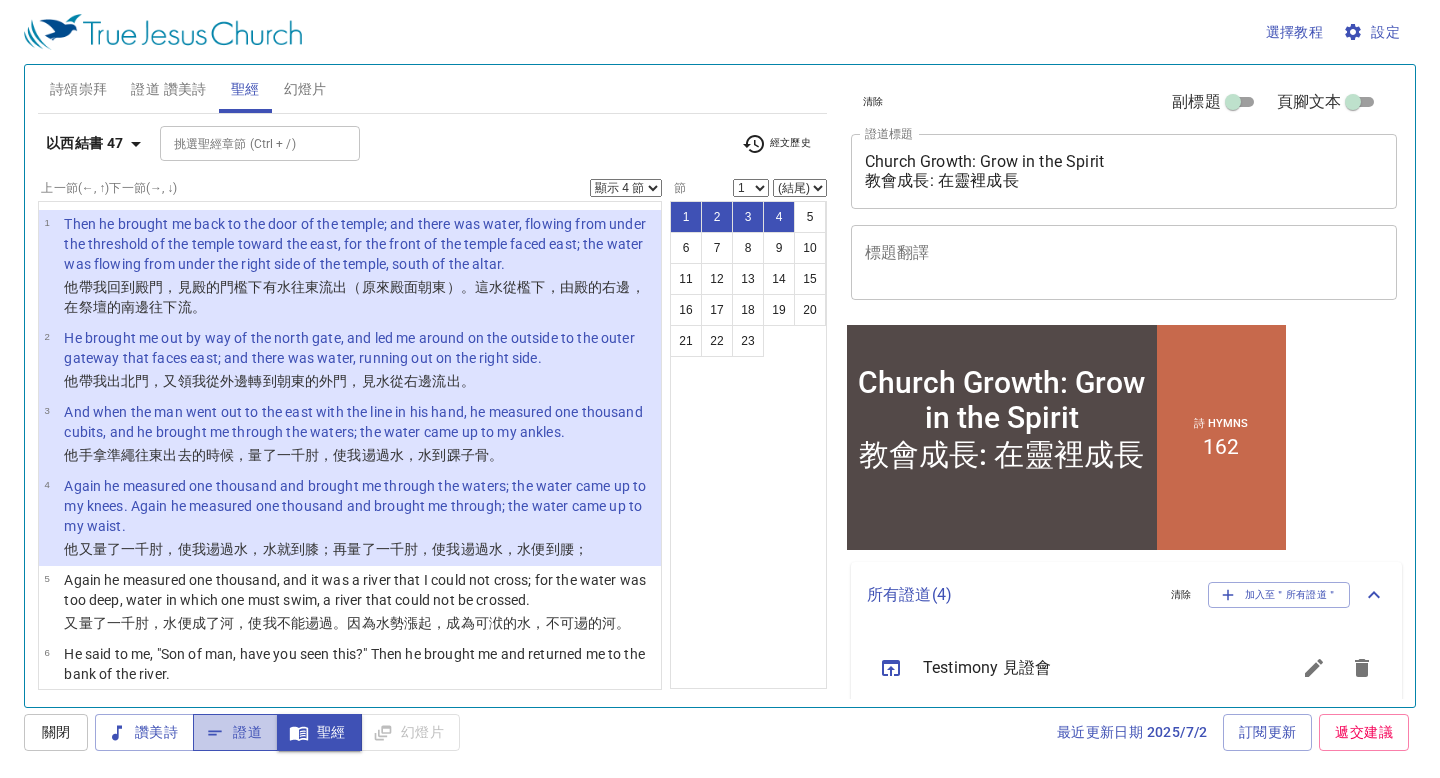 click on "證道" at bounding box center (235, 732) 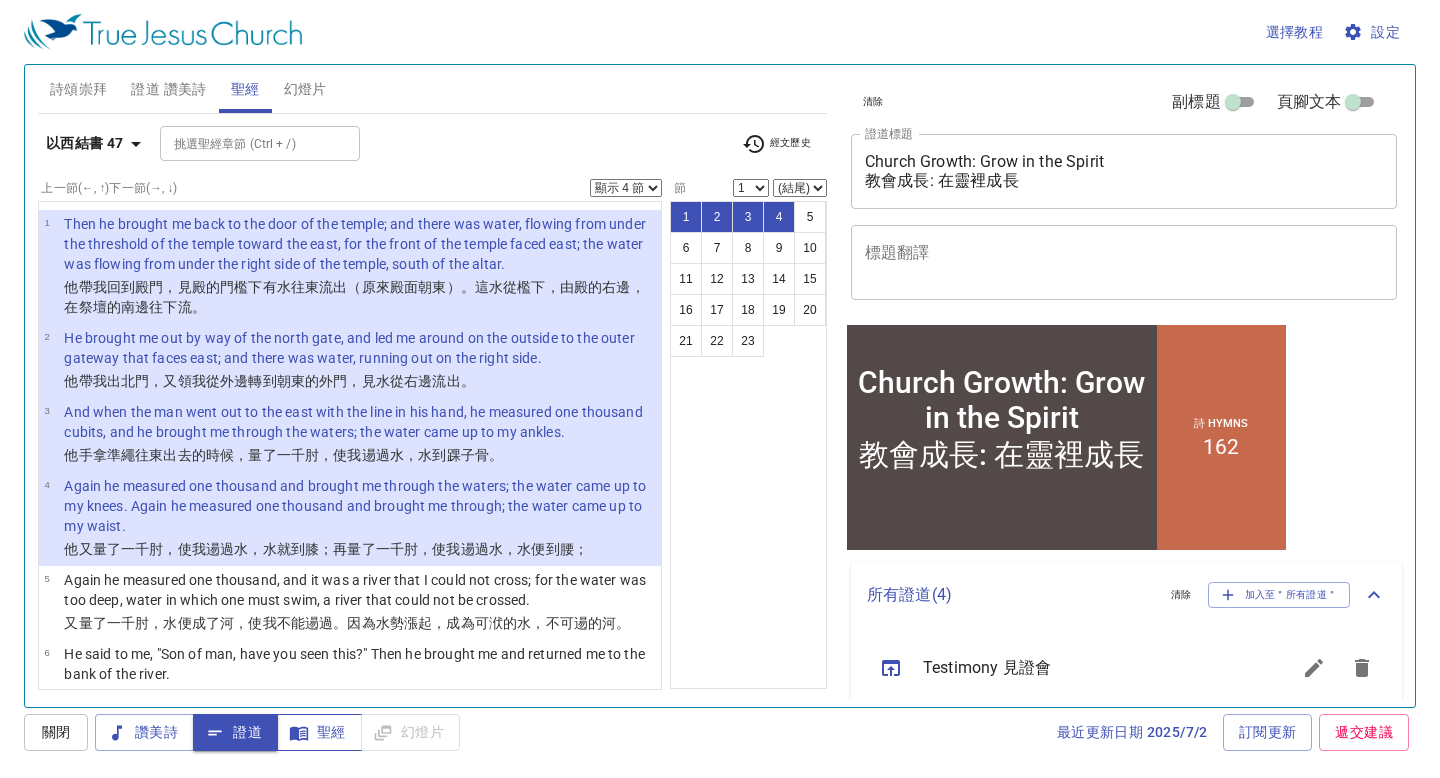click 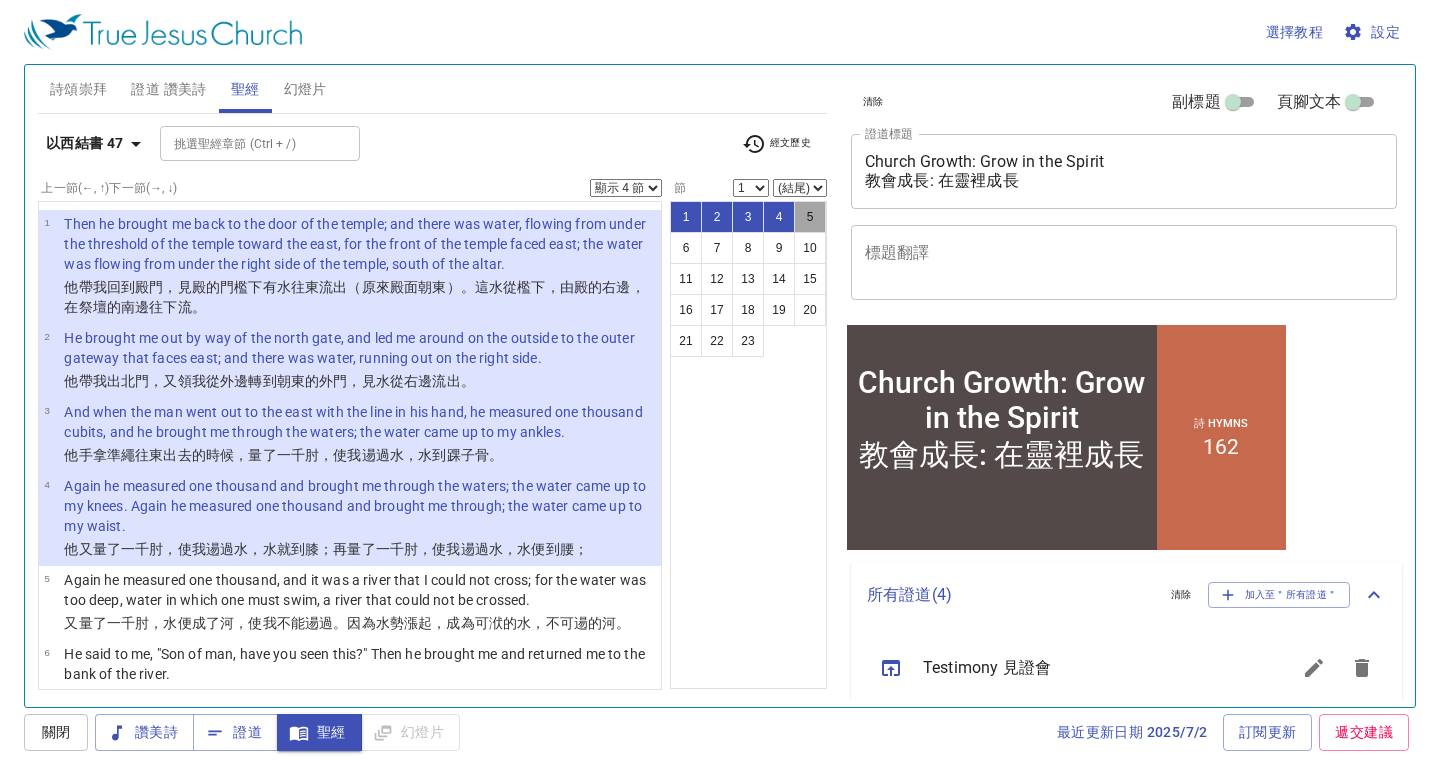 click on "5" at bounding box center (810, 217) 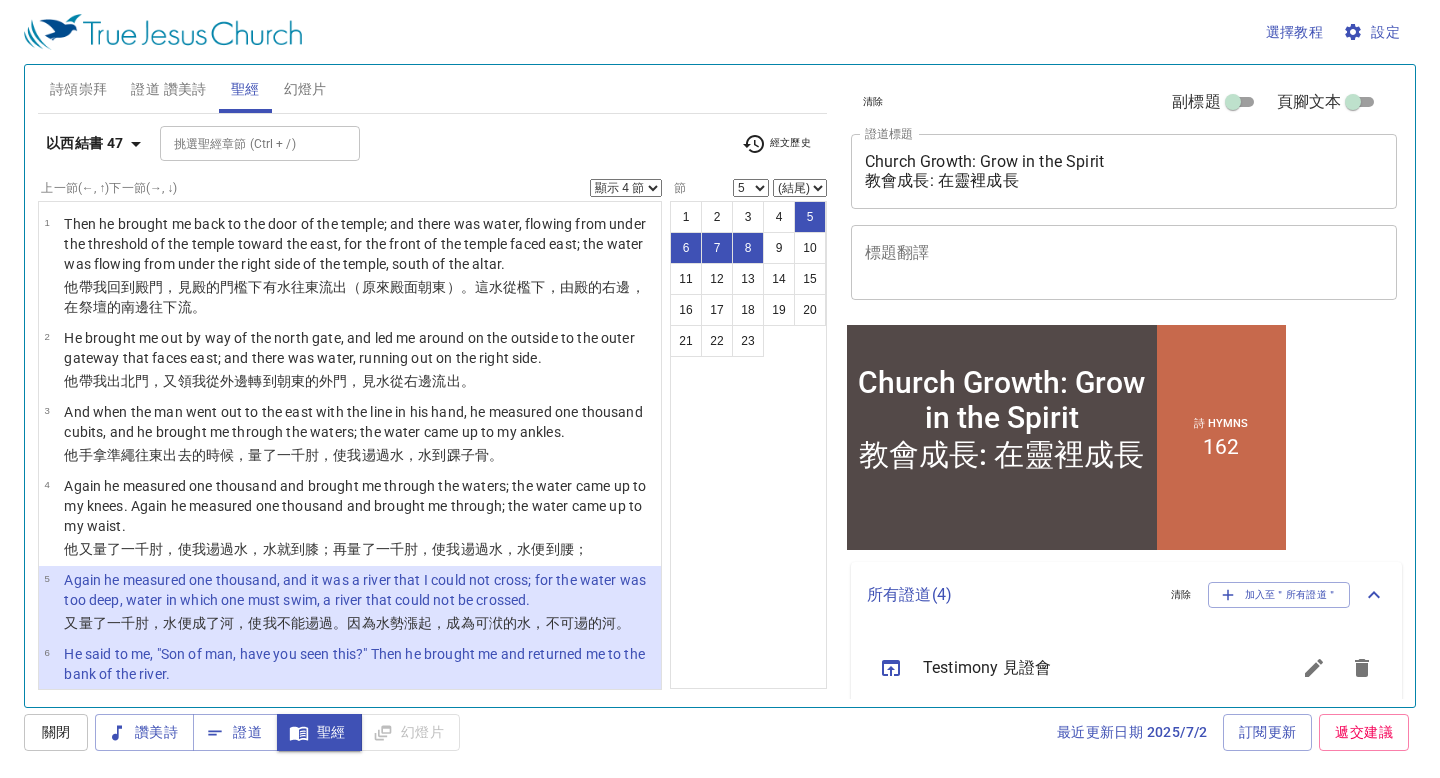 click on "顯示 1 節 顯示 2 節 顯示 3 節 顯示 4 節 顯示 5 節" at bounding box center (626, 188) 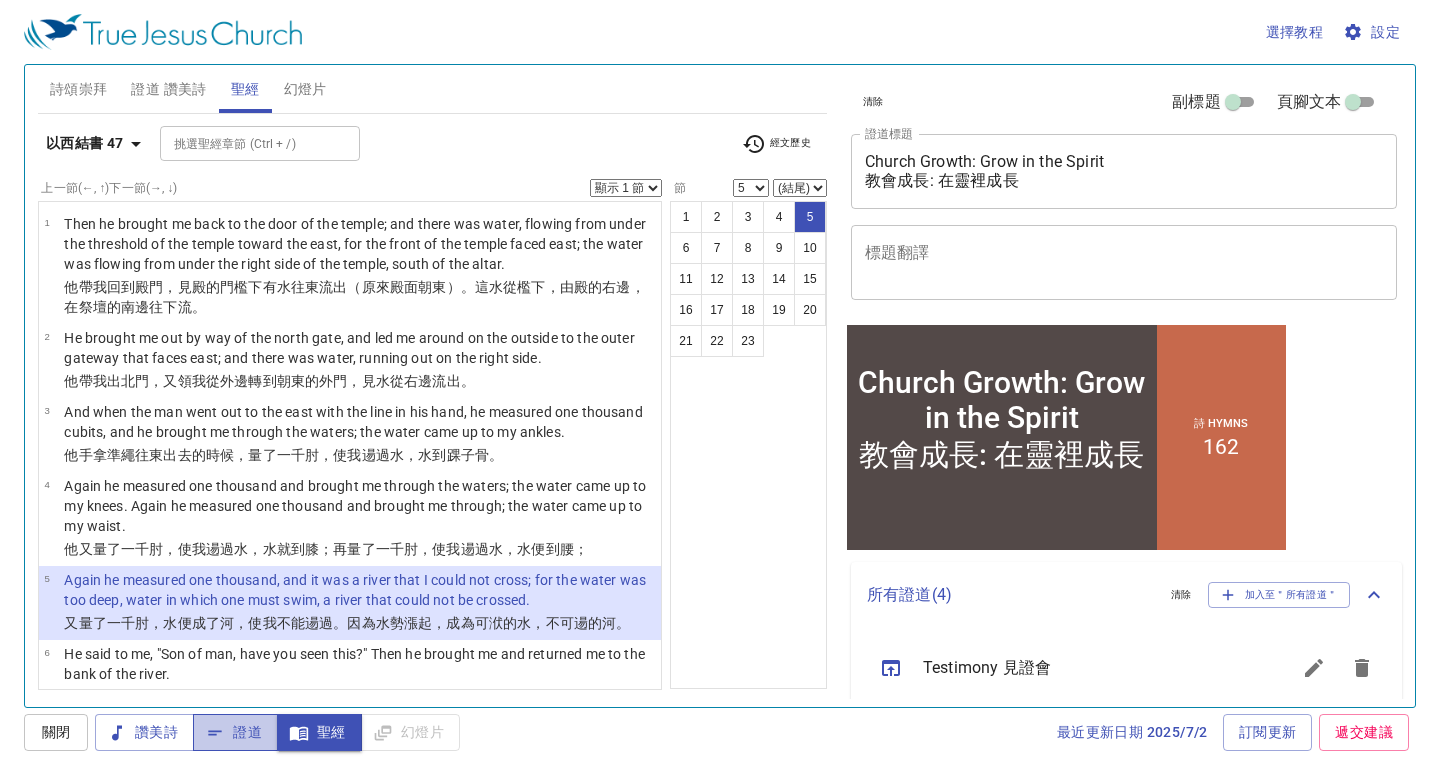 click on "證道" at bounding box center (235, 732) 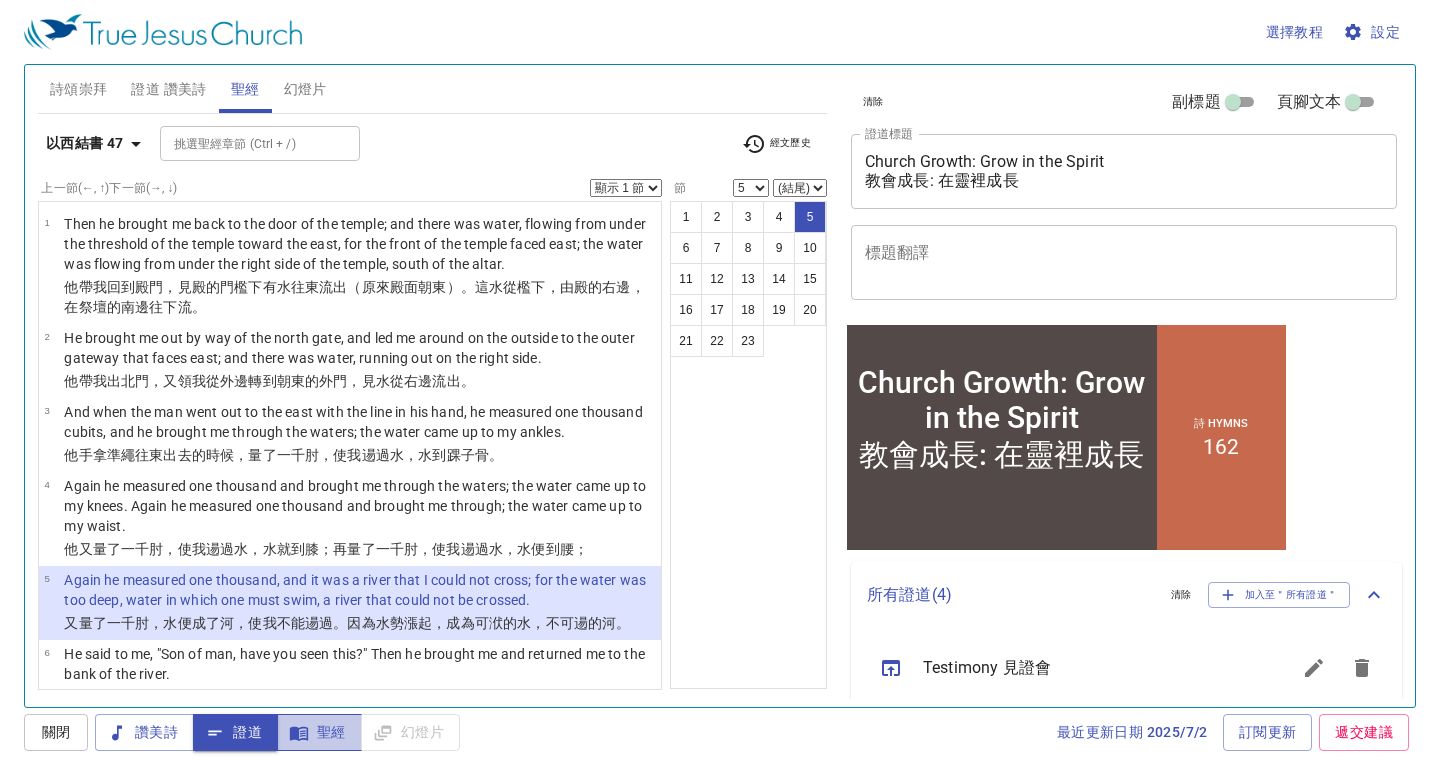 click on "聖經" at bounding box center [319, 732] 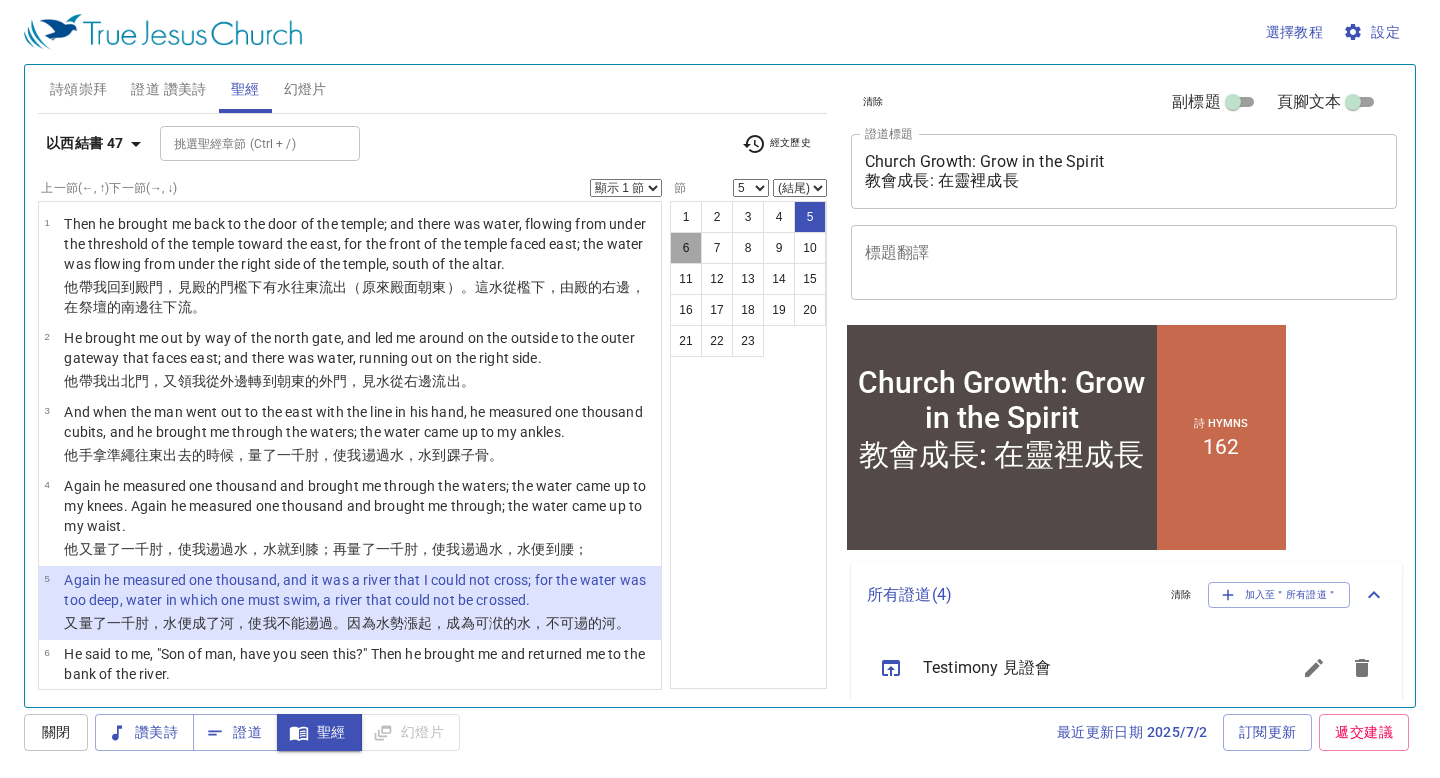 click on "6" at bounding box center [686, 248] 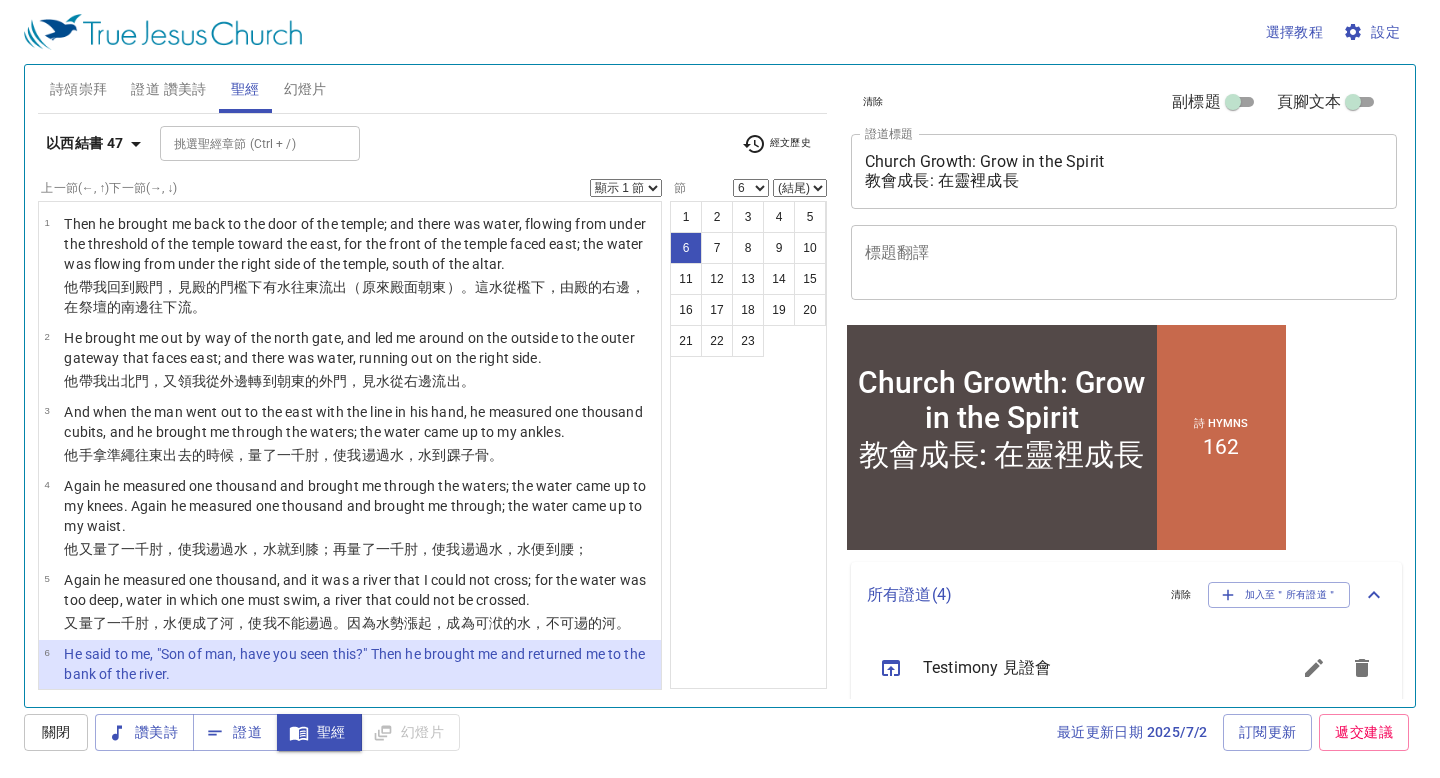 scroll, scrollTop: 231, scrollLeft: 0, axis: vertical 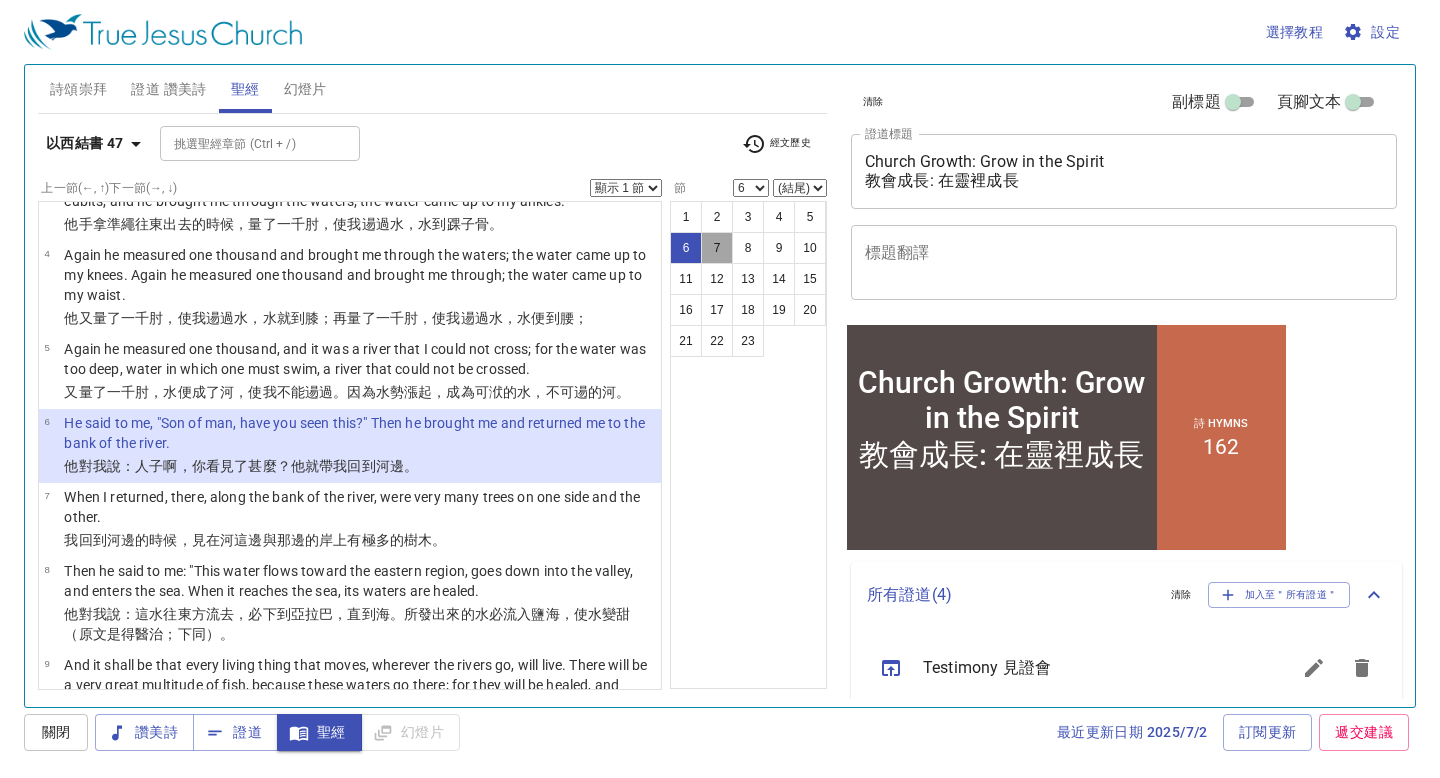 click on "7" at bounding box center (717, 248) 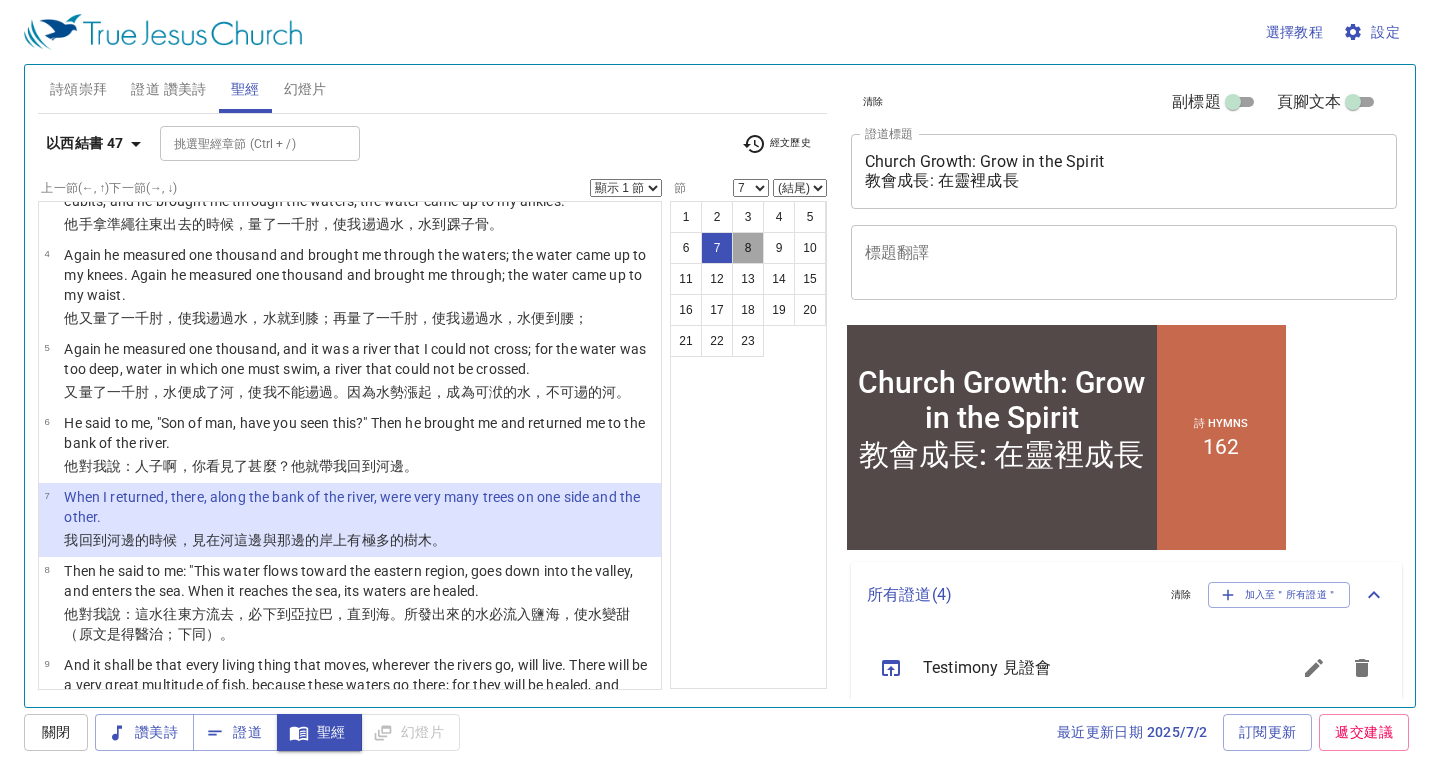 click on "8" at bounding box center (748, 248) 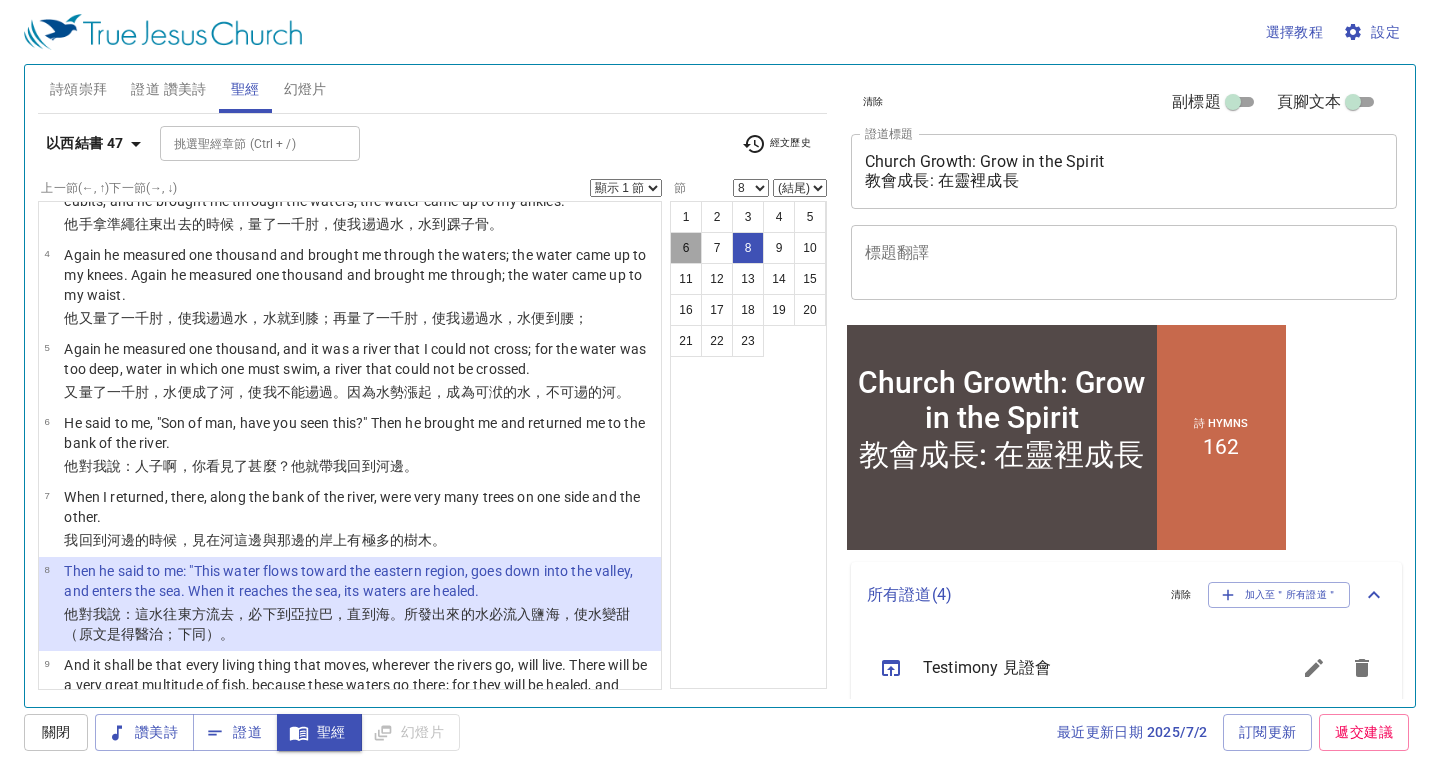 click on "6" at bounding box center [686, 248] 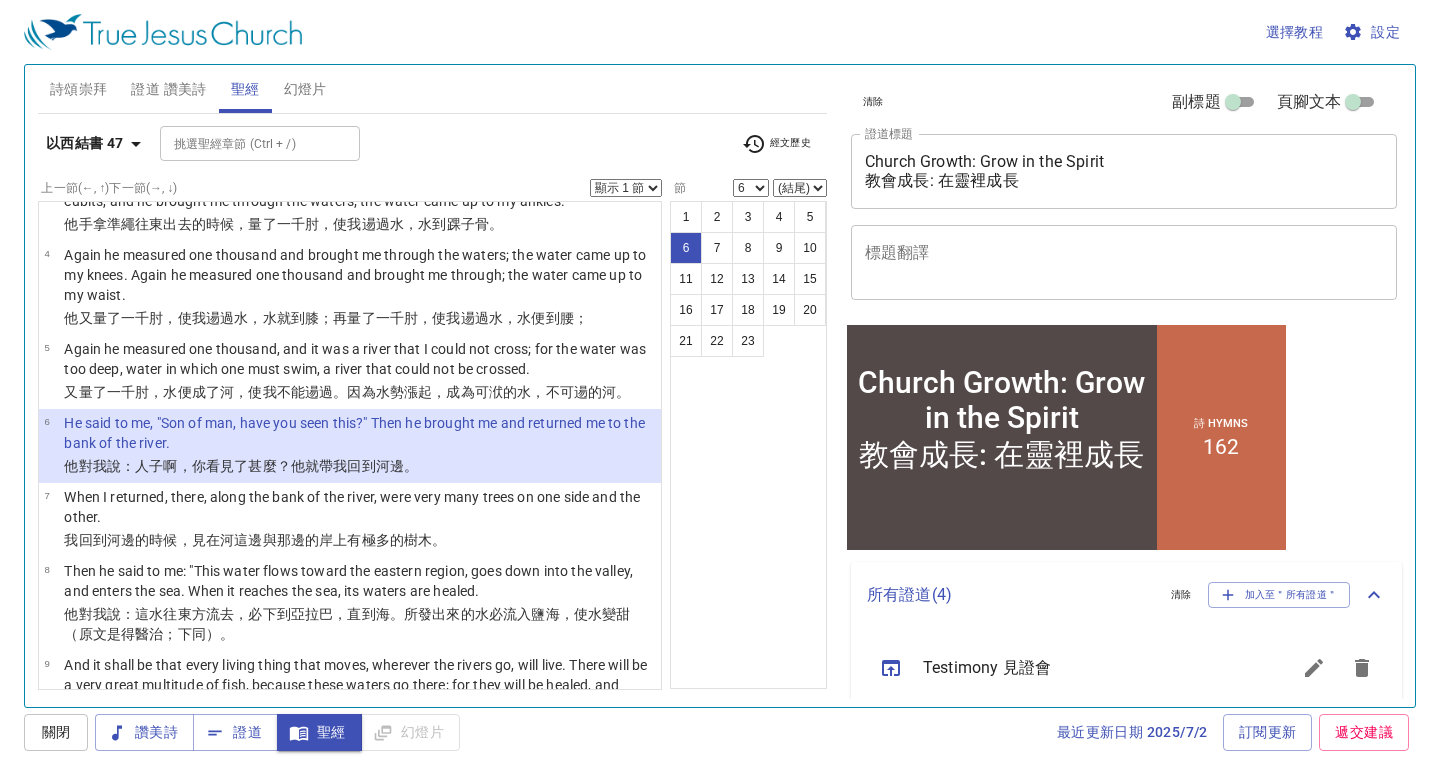 click on "顯示 1 節 顯示 2 節 顯示 3 節 顯示 4 節 顯示 5 節" at bounding box center (626, 188) 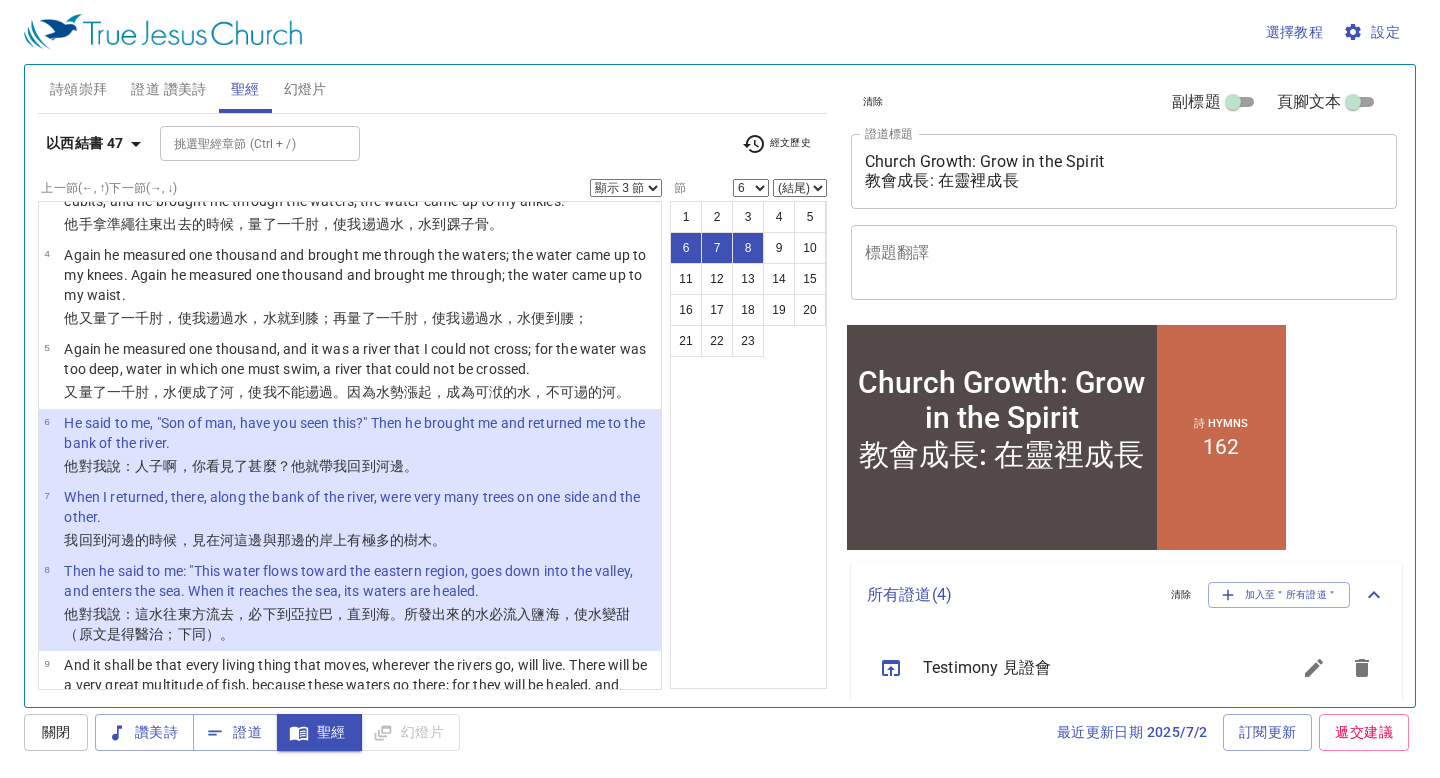 click on "顯示 1 節 顯示 2 節 顯示 3 節 顯示 4 節 顯示 5 節" at bounding box center [626, 188] 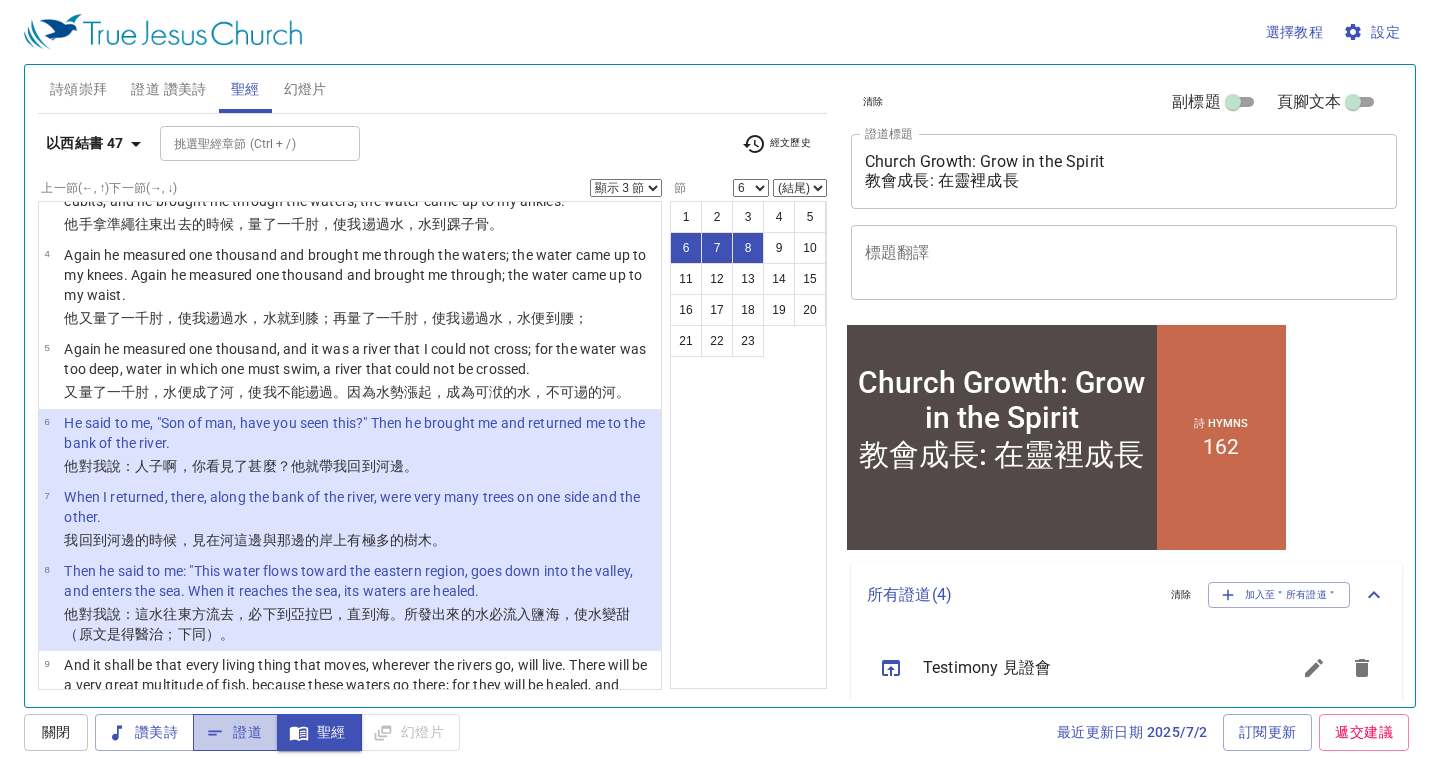 click on "證道" at bounding box center [235, 732] 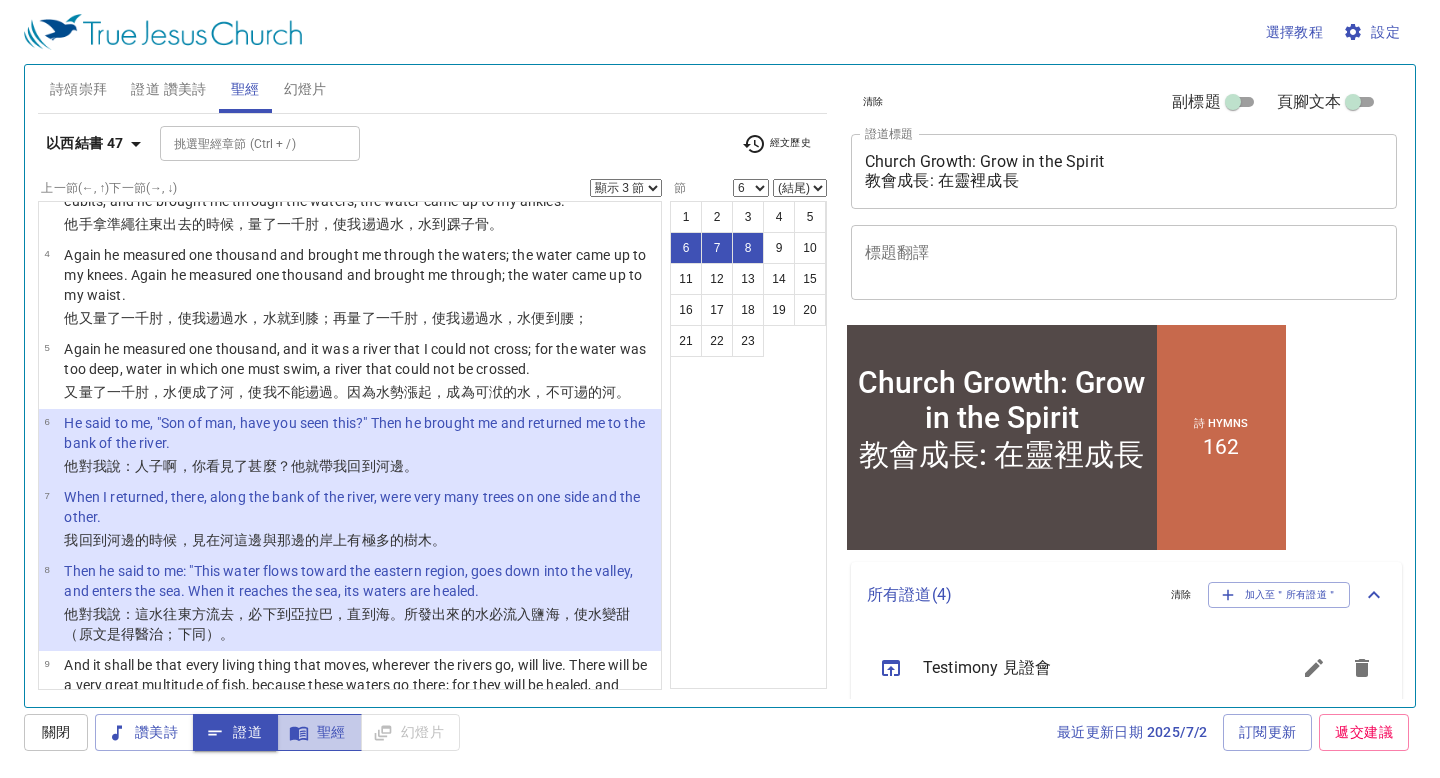 click on "聖經" at bounding box center (319, 732) 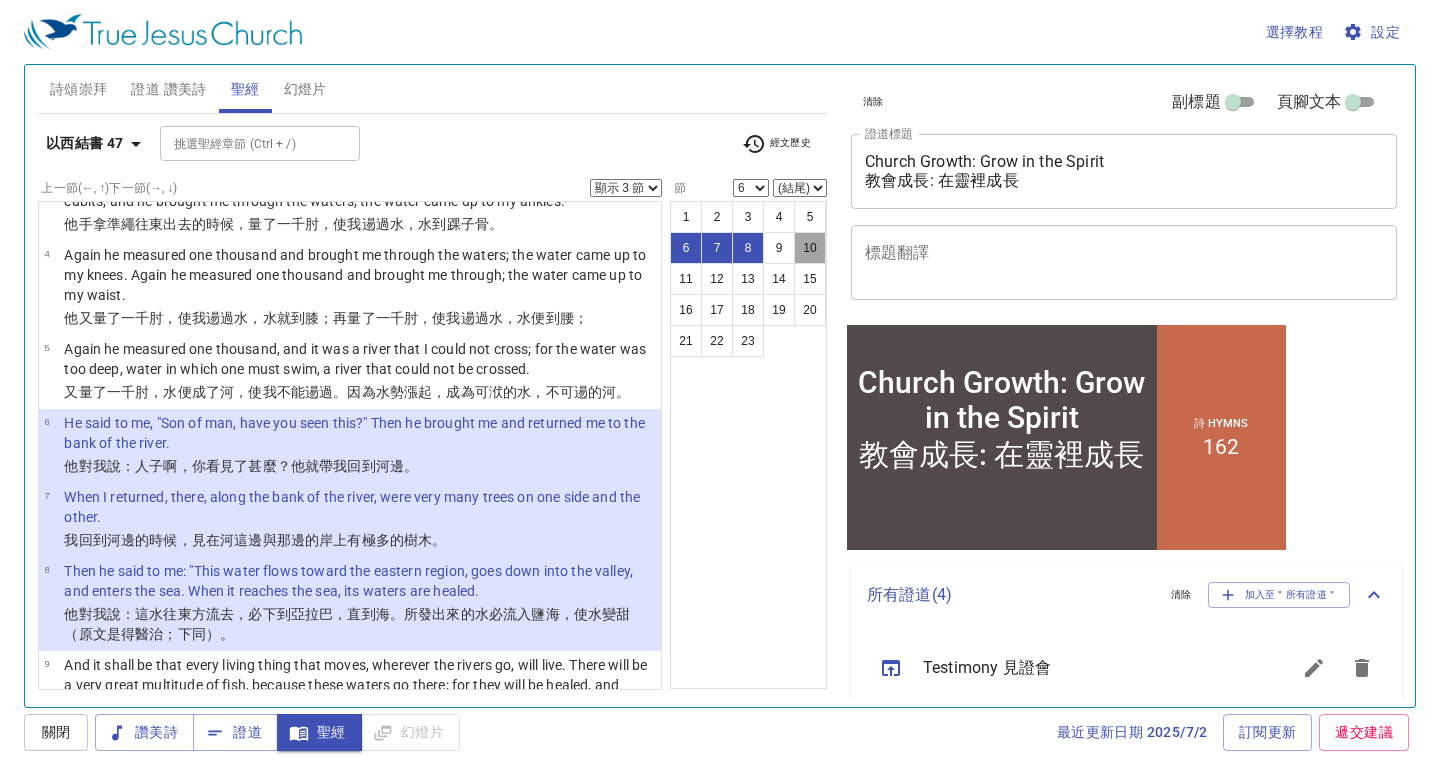 click on "10" at bounding box center (810, 248) 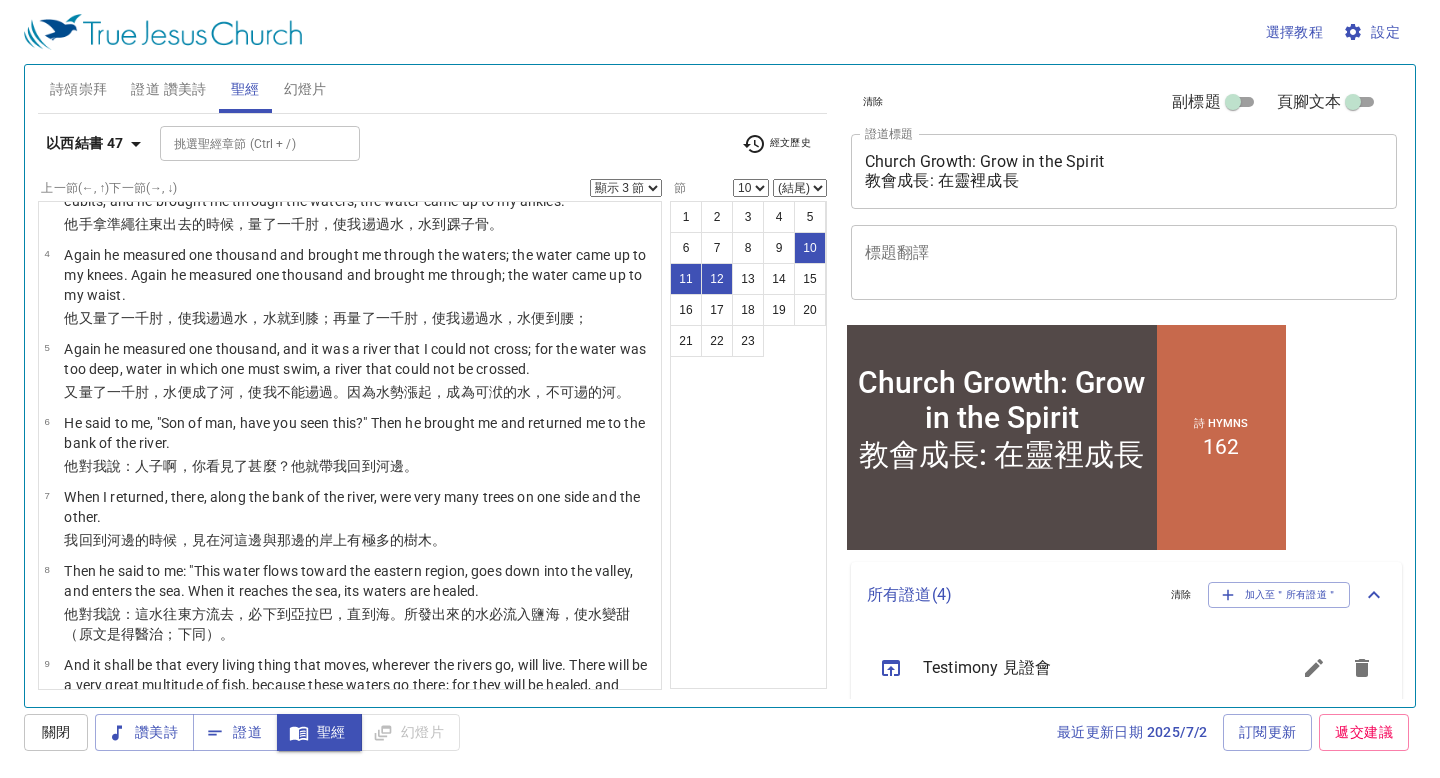 scroll, scrollTop: 608, scrollLeft: 0, axis: vertical 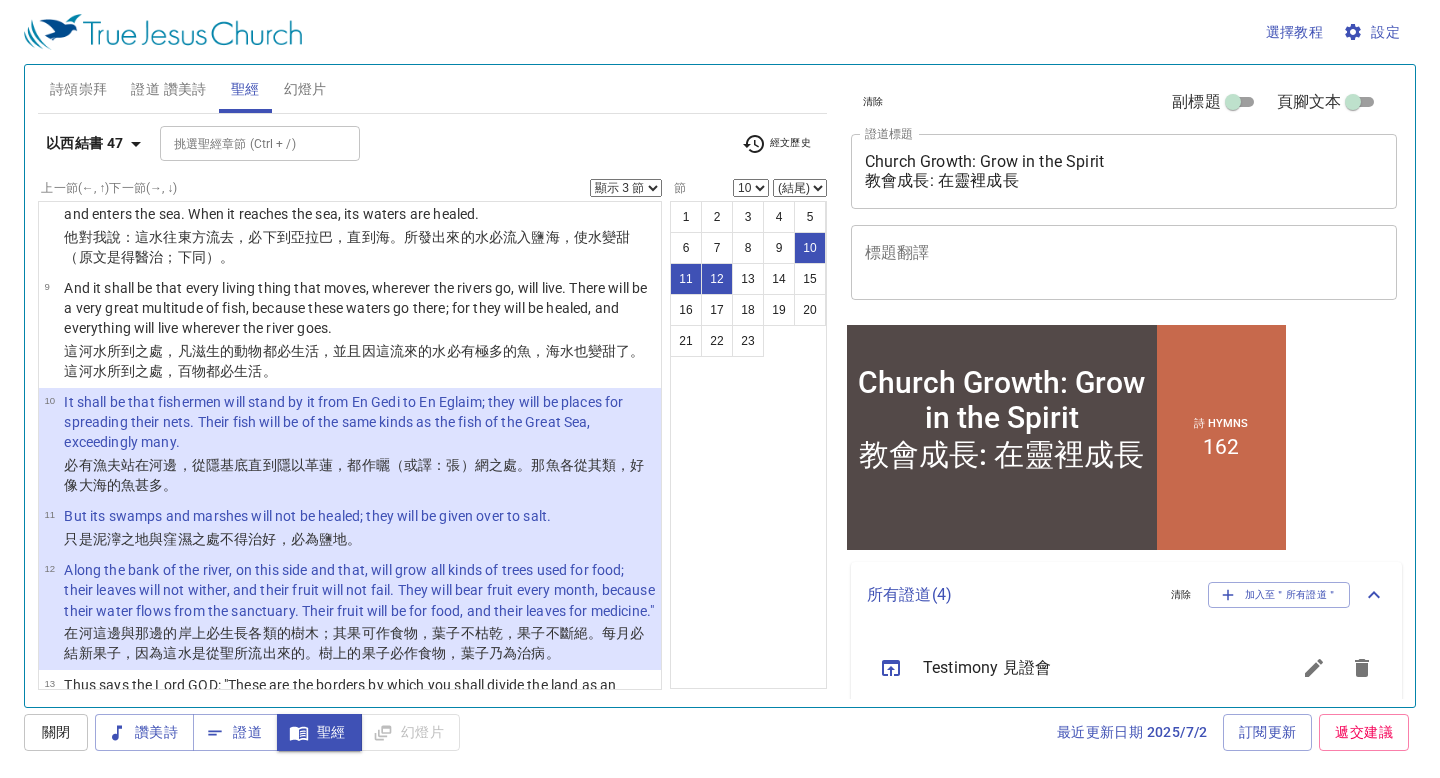 click on "顯示 1 節 顯示 2 節 顯示 3 節 顯示 4 節 顯示 5 節" at bounding box center [626, 188] 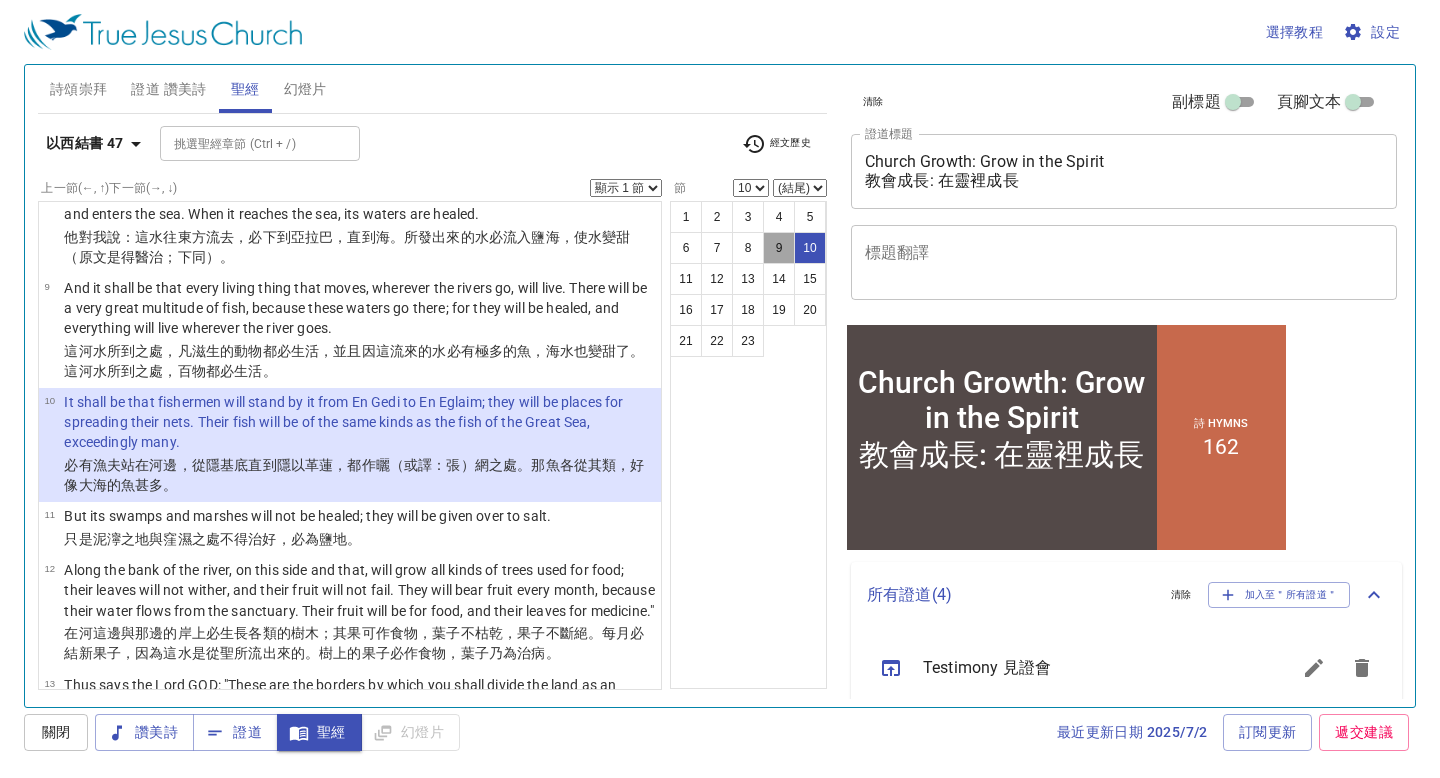 click on "9" at bounding box center (779, 248) 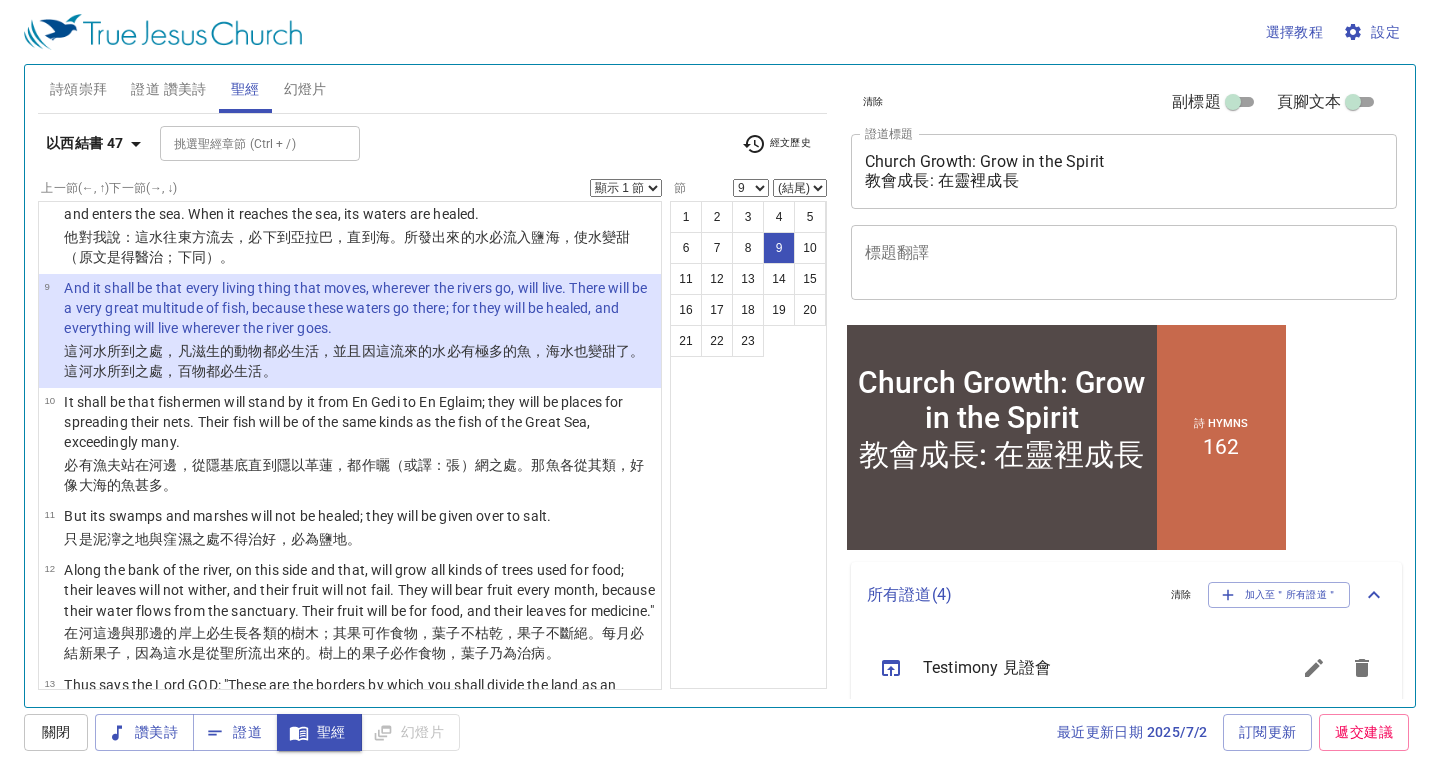 click on "顯示 1 節 顯示 2 節 顯示 3 節 顯示 4 節 顯示 5 節" at bounding box center [626, 188] 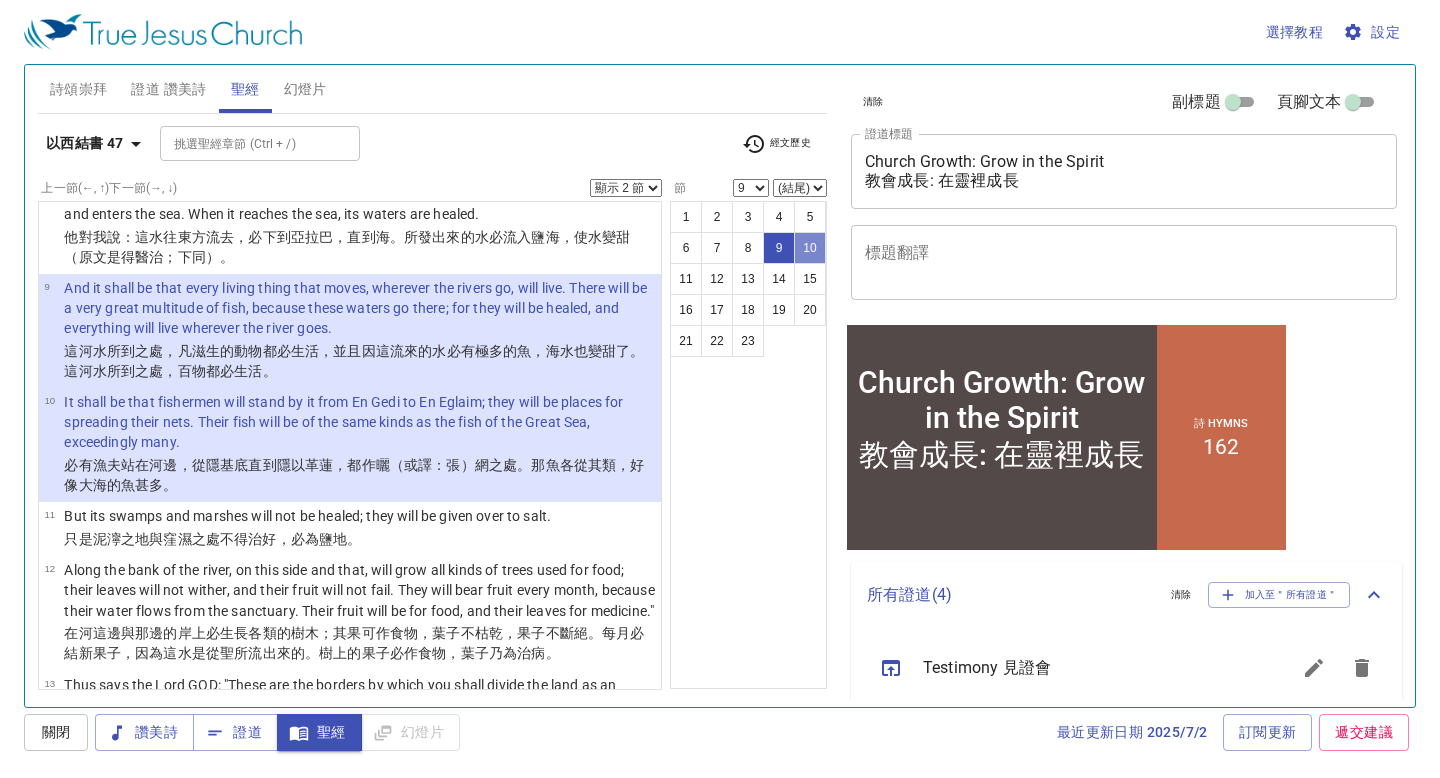 click on "10" at bounding box center [810, 248] 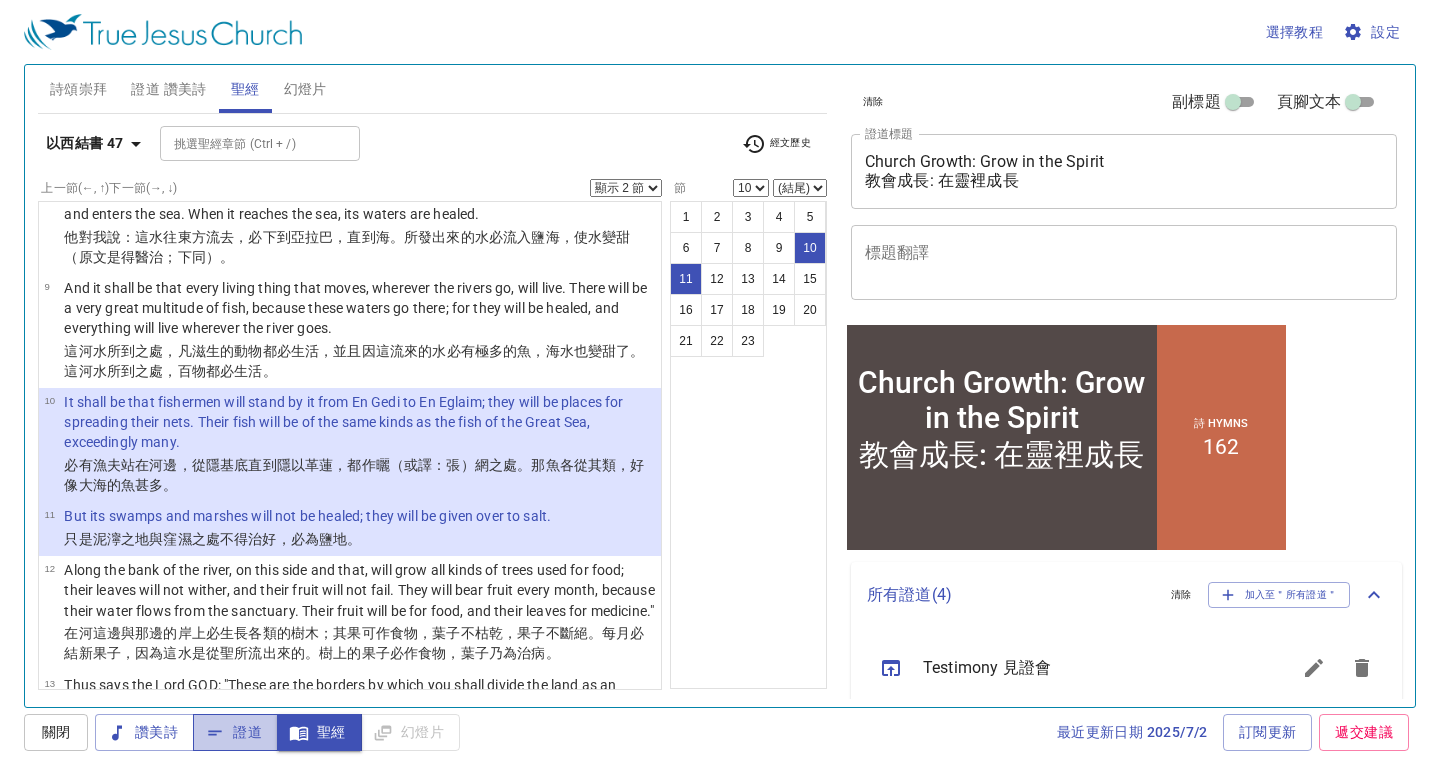 click on "證道" at bounding box center [235, 732] 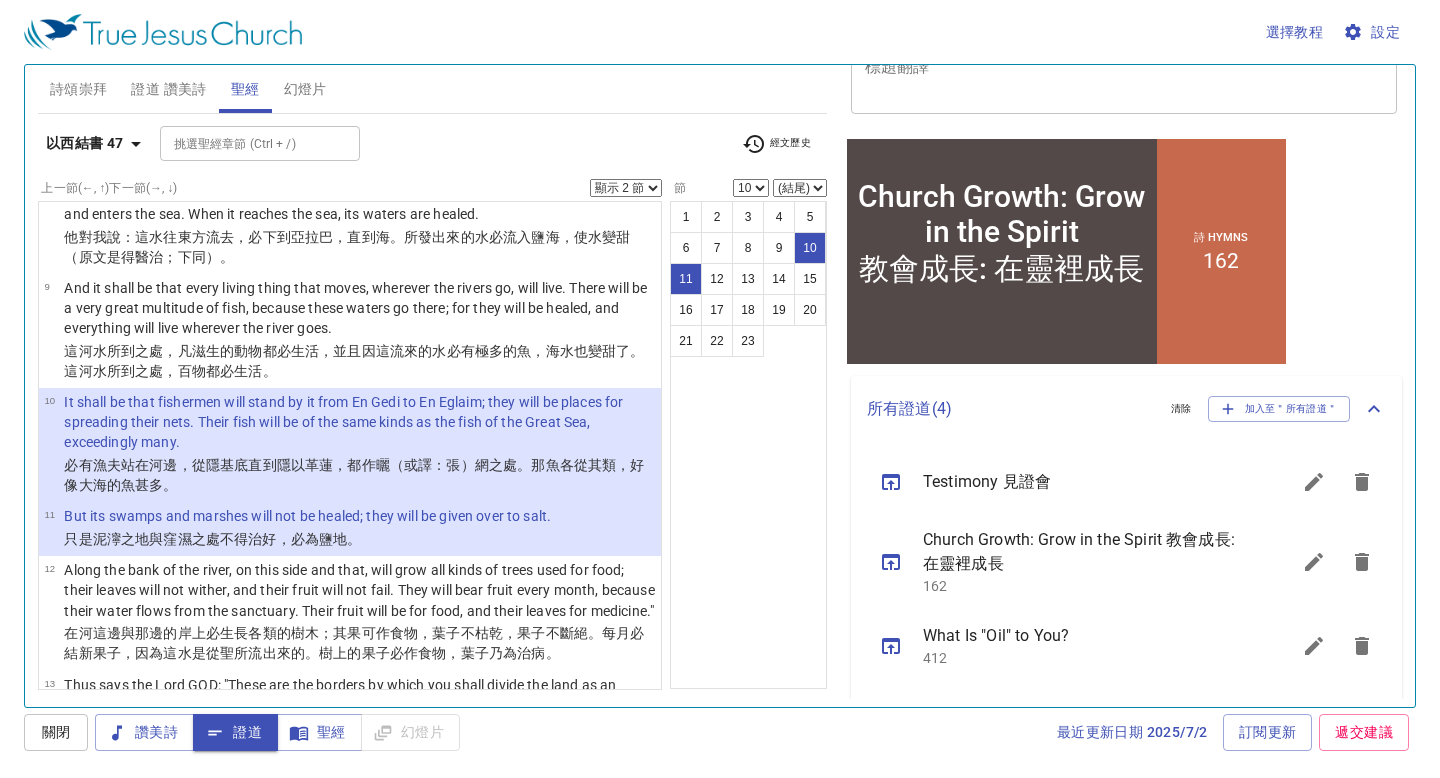 scroll, scrollTop: 191, scrollLeft: 0, axis: vertical 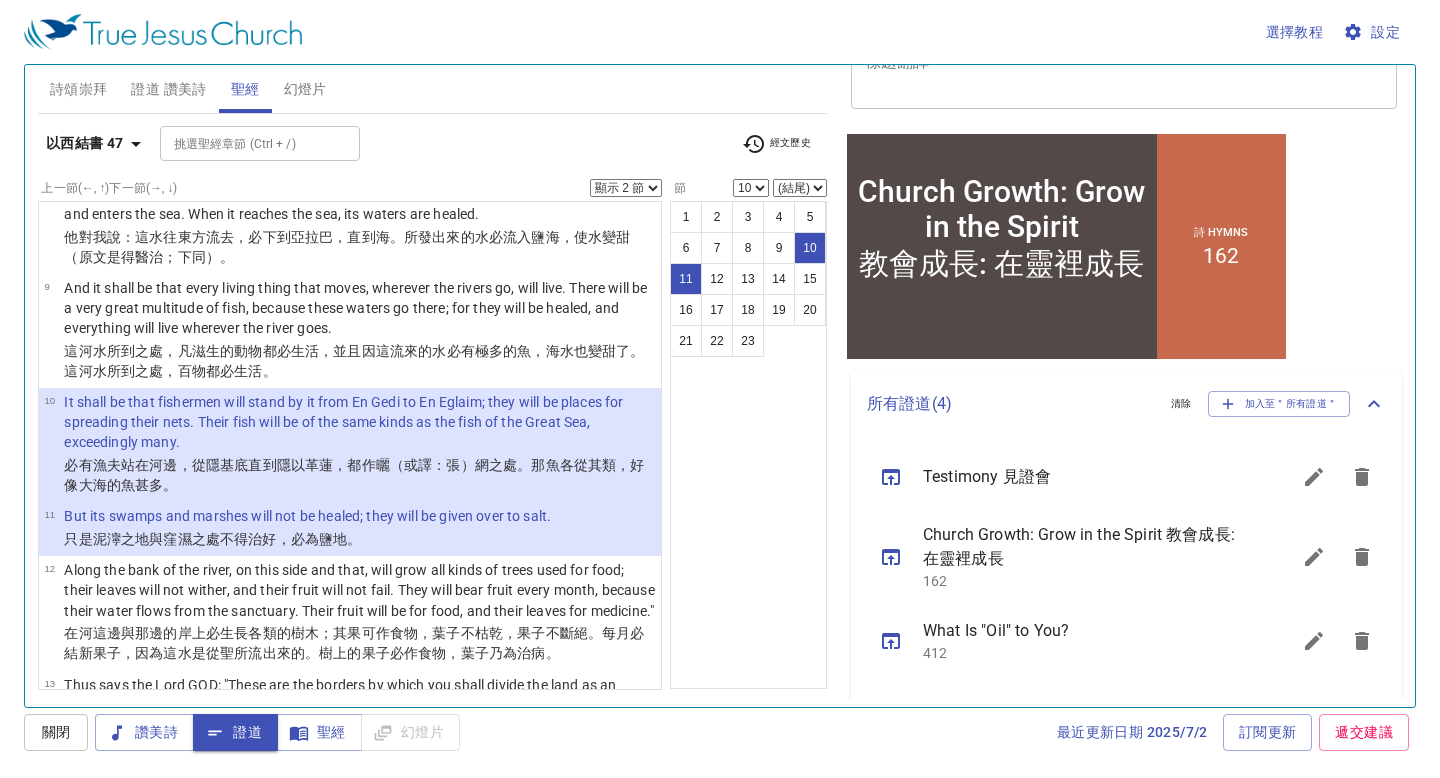 click on "所有證道  ( 4 ) 清除 加入至＂所有證道＂" at bounding box center (1126, 404) 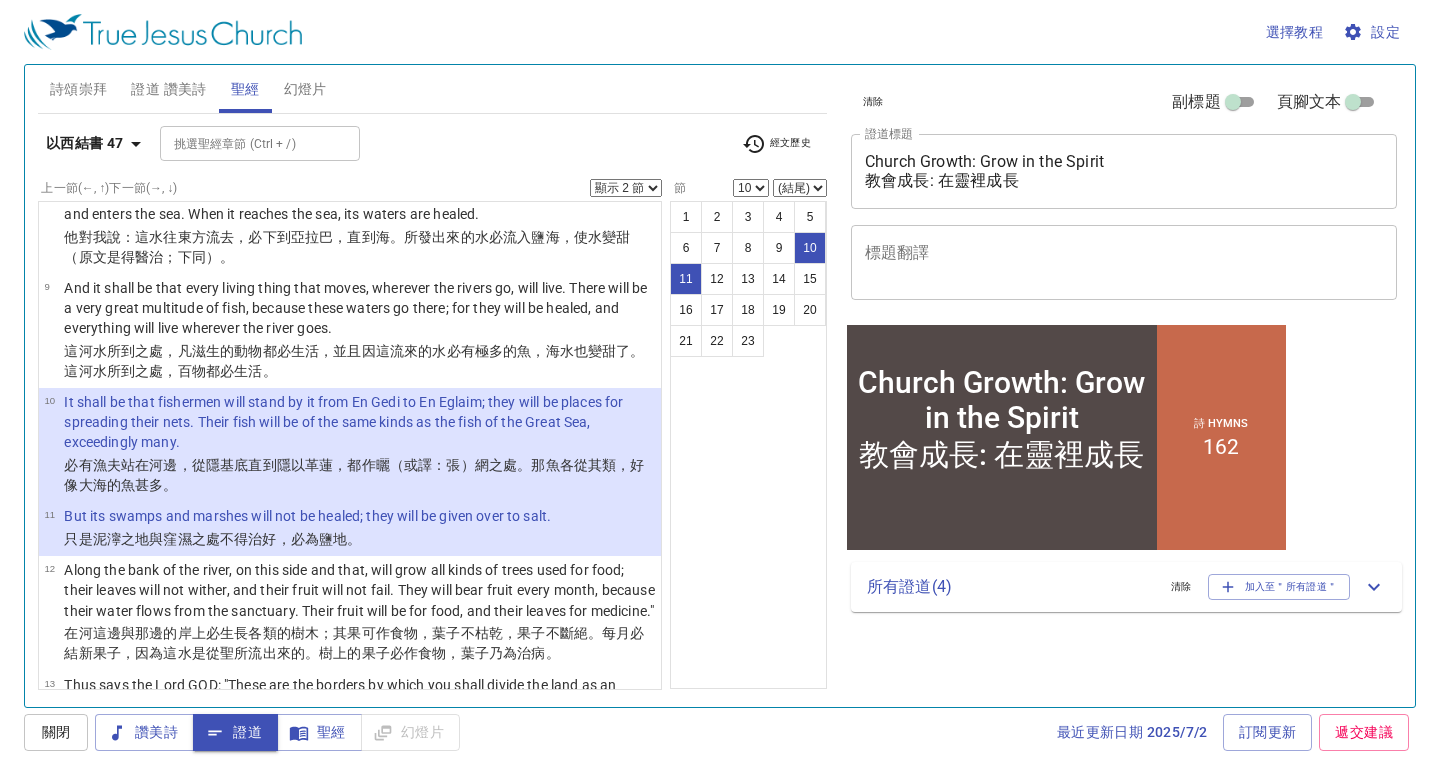 scroll, scrollTop: 0, scrollLeft: 0, axis: both 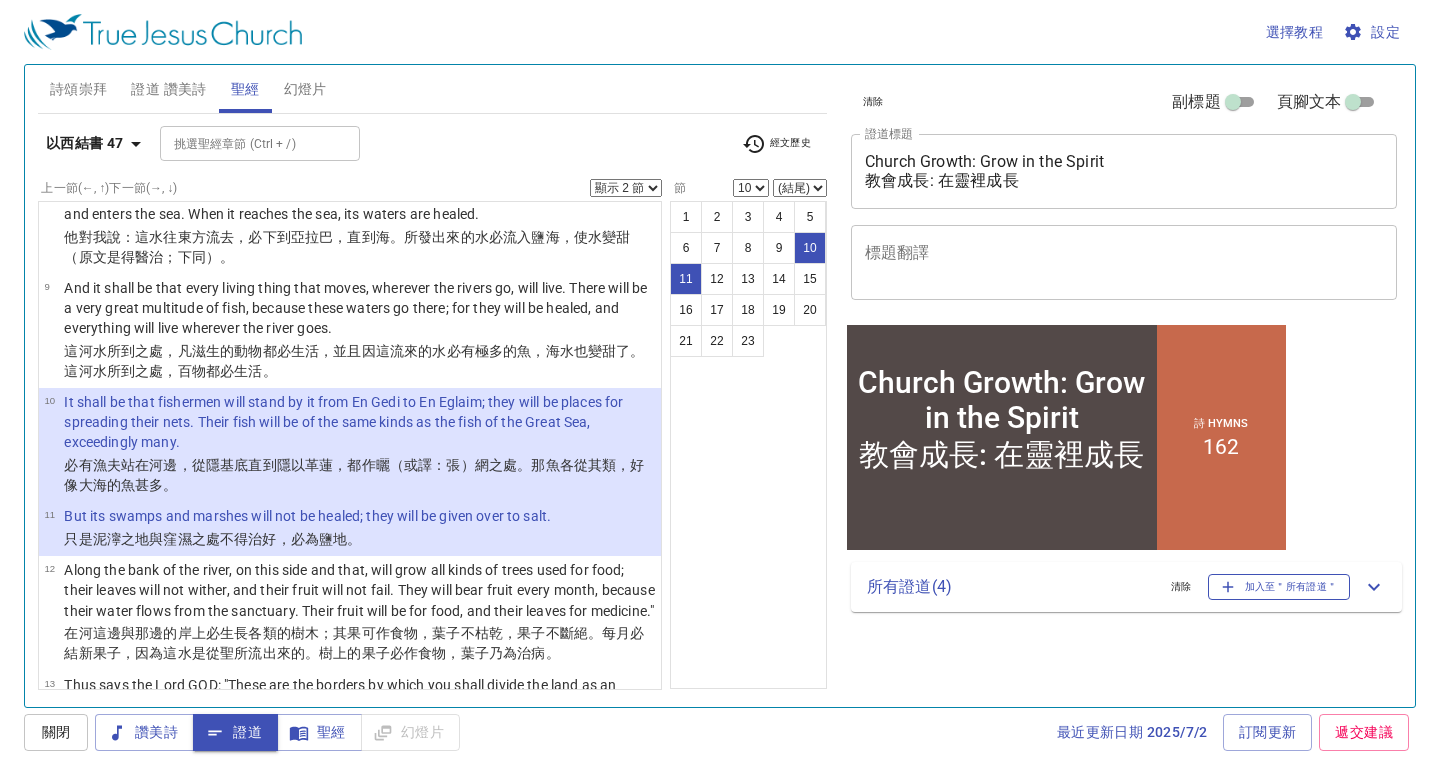 click on "加入至＂所有證道＂" at bounding box center (1279, 587) 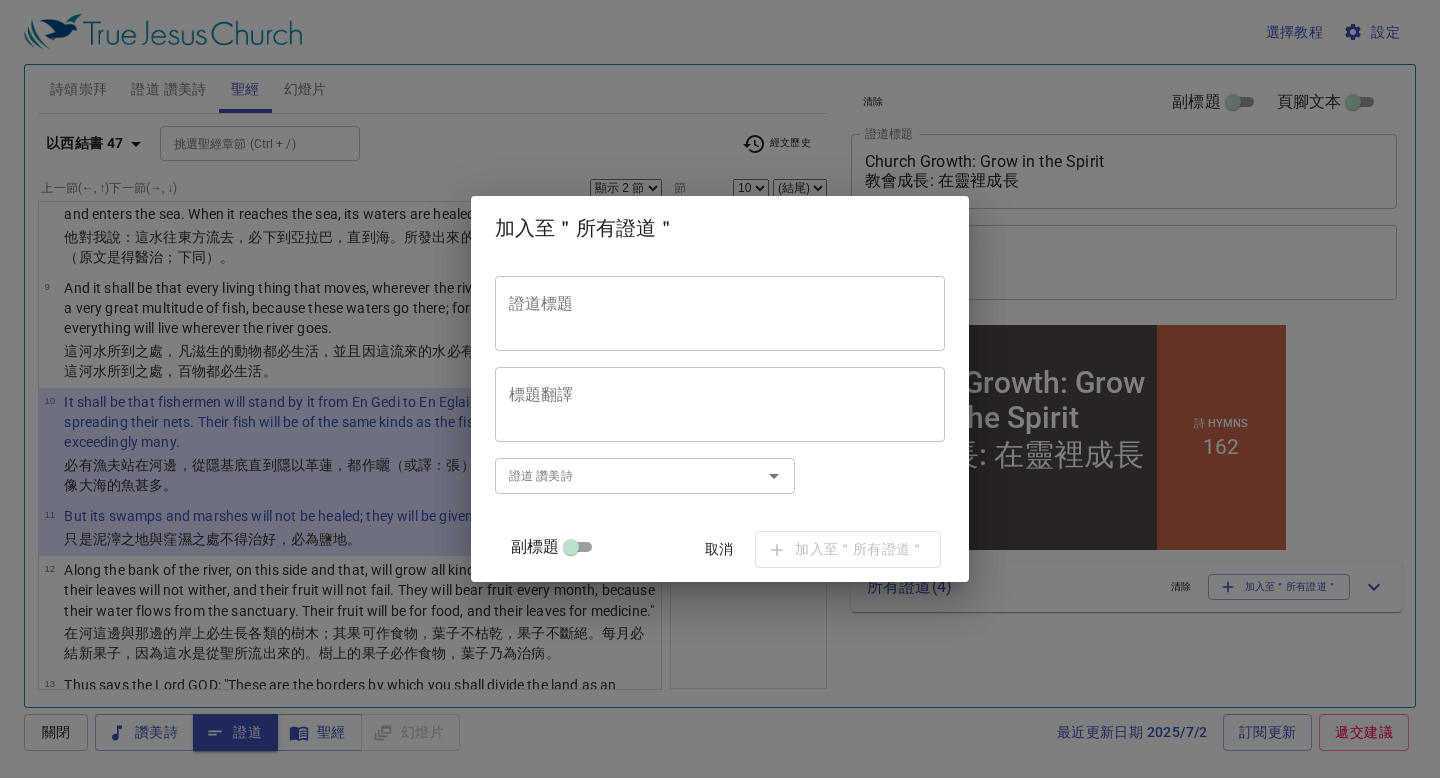 click on "證道標題" at bounding box center [720, 313] 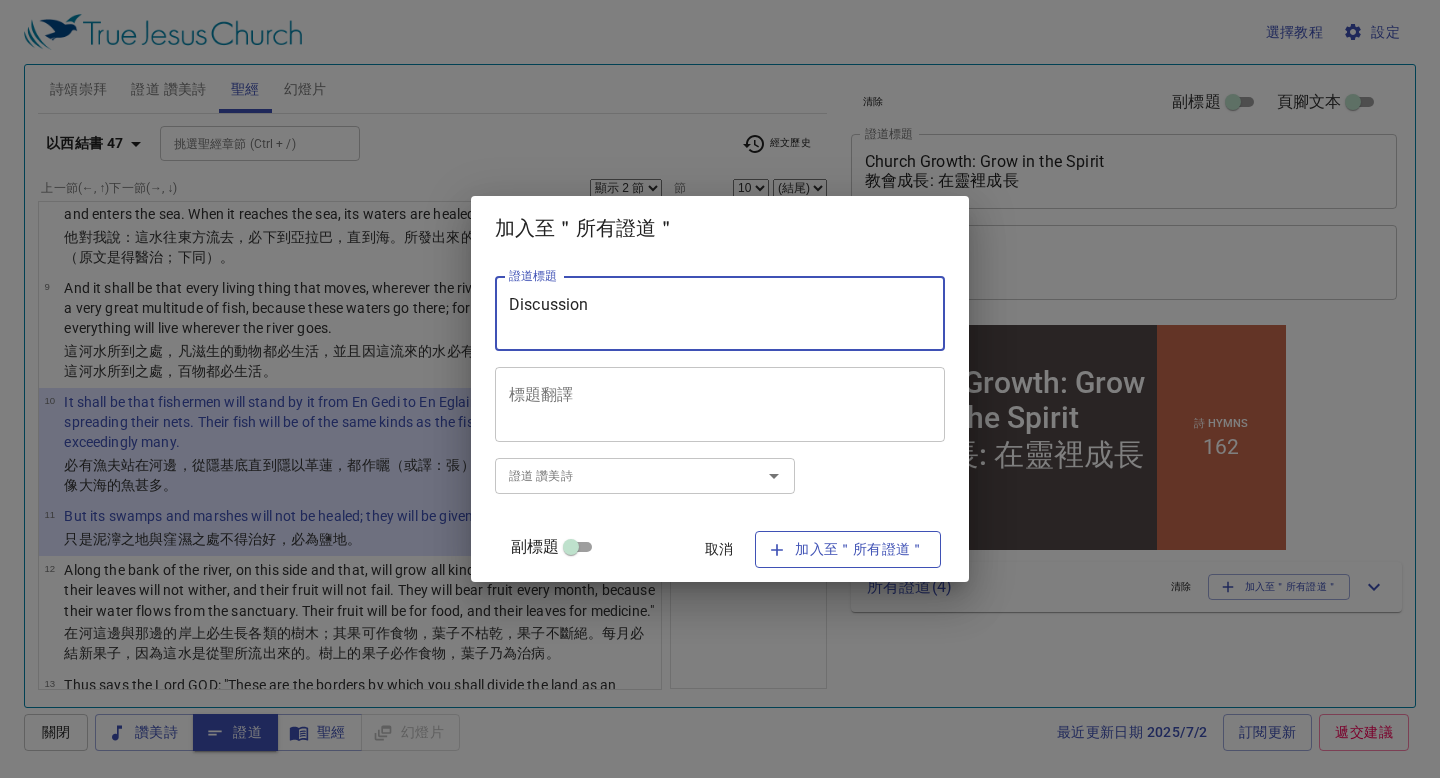 type on "Discussion" 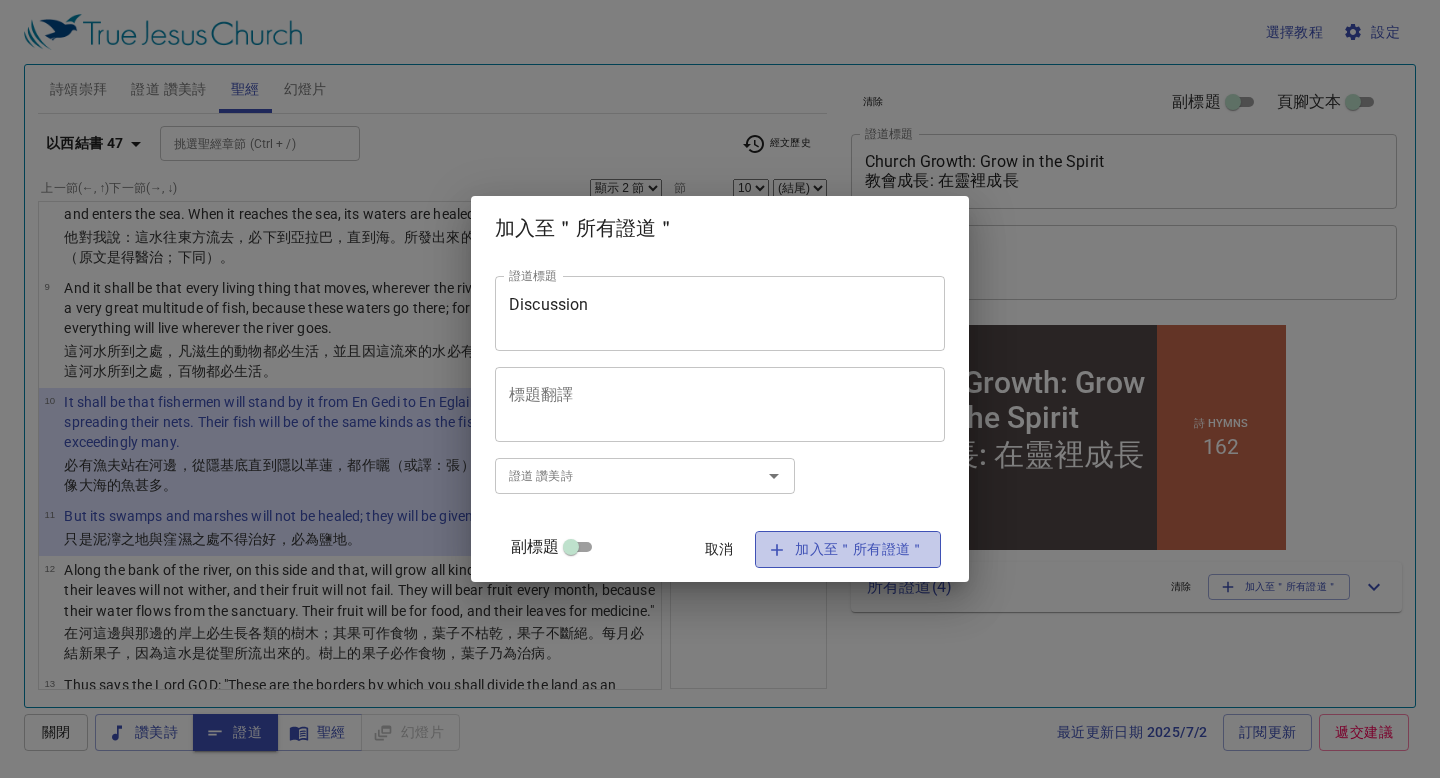 click on "加入至＂所有證道＂" at bounding box center (848, 549) 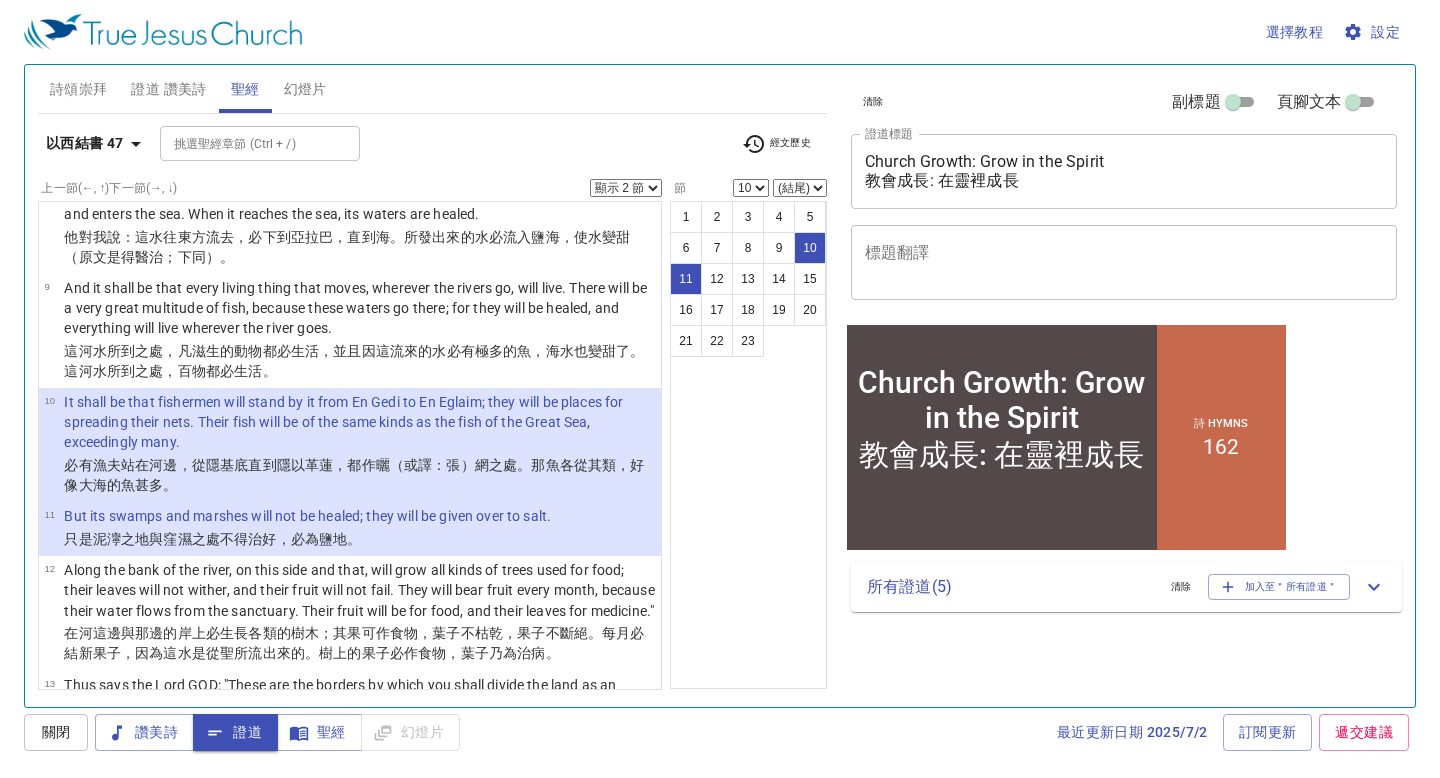 click 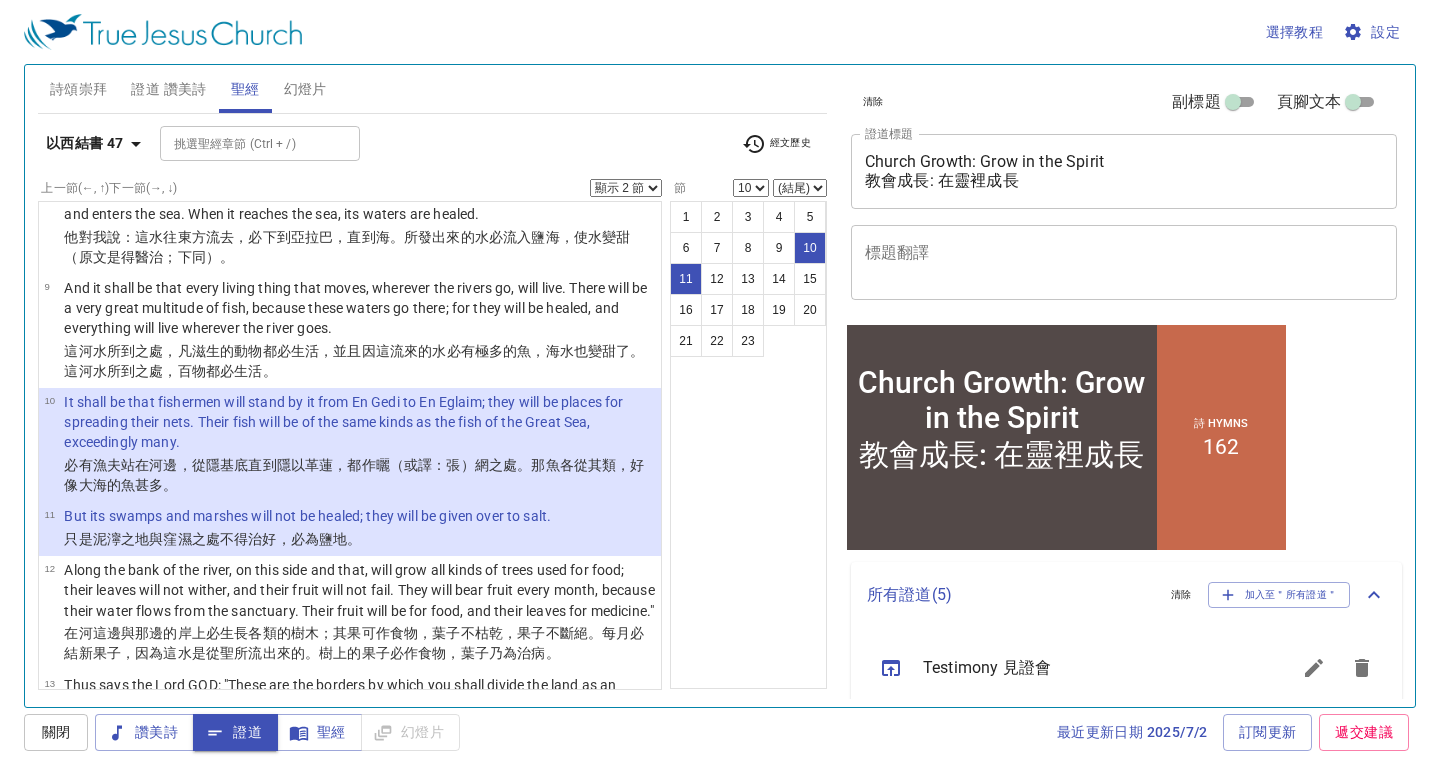 scroll, scrollTop: 313, scrollLeft: 0, axis: vertical 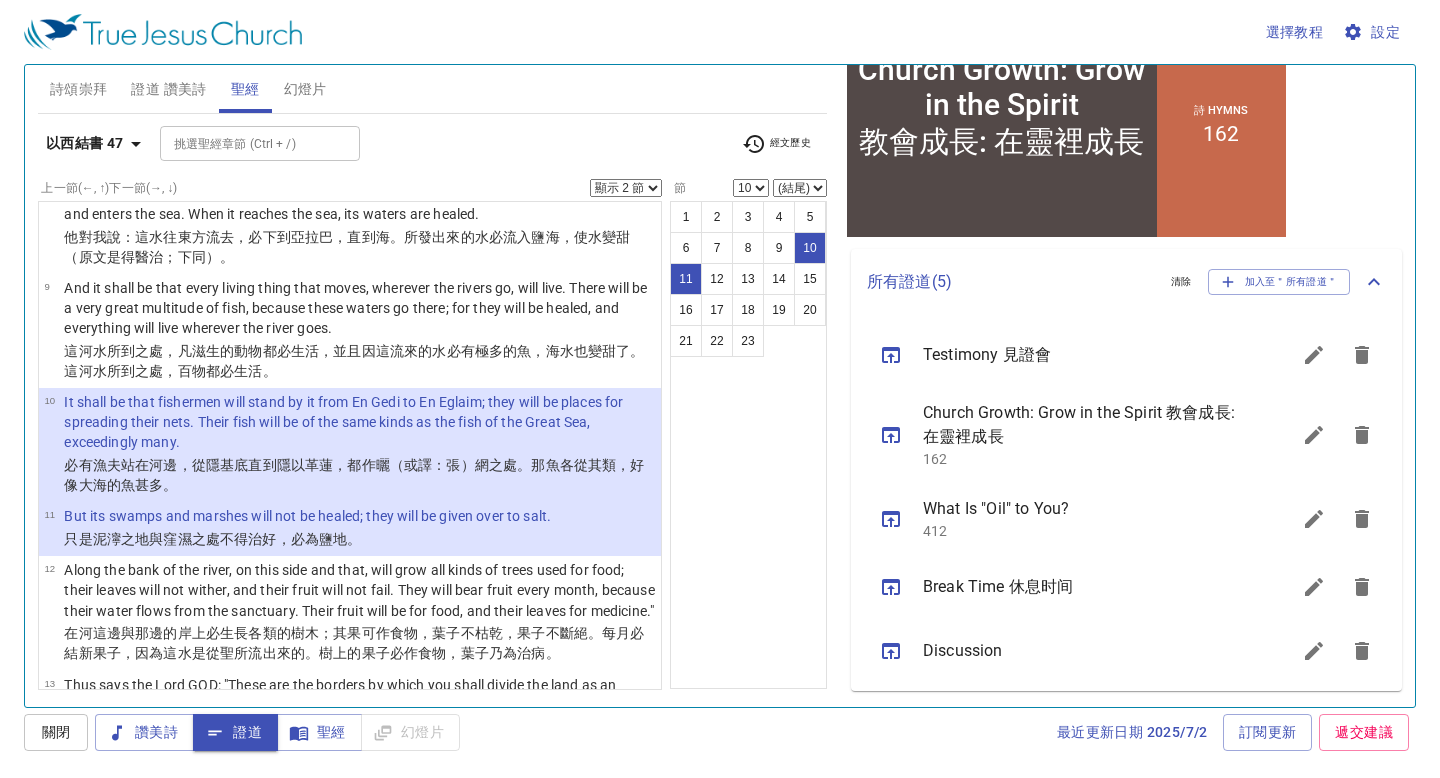 click at bounding box center [891, 651] 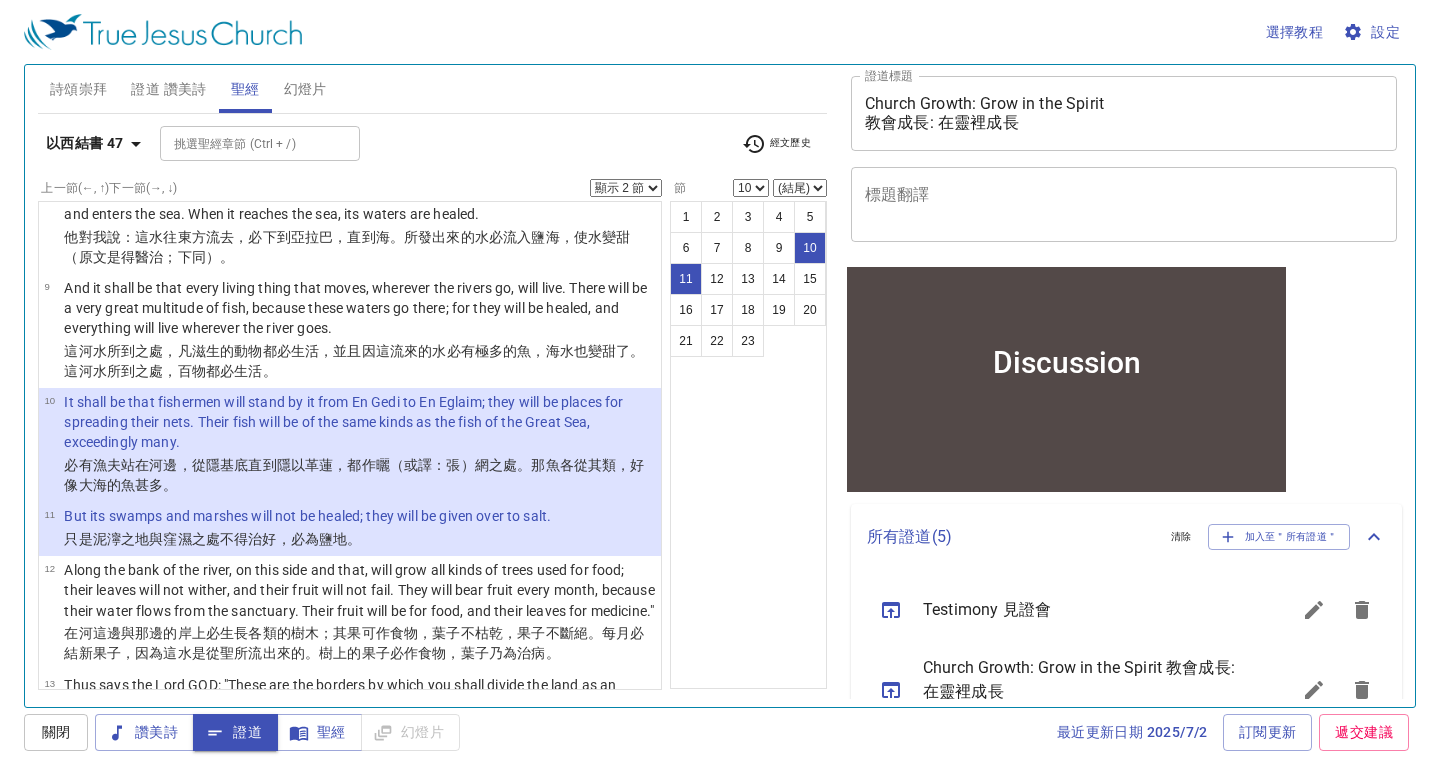 scroll, scrollTop: 61, scrollLeft: 0, axis: vertical 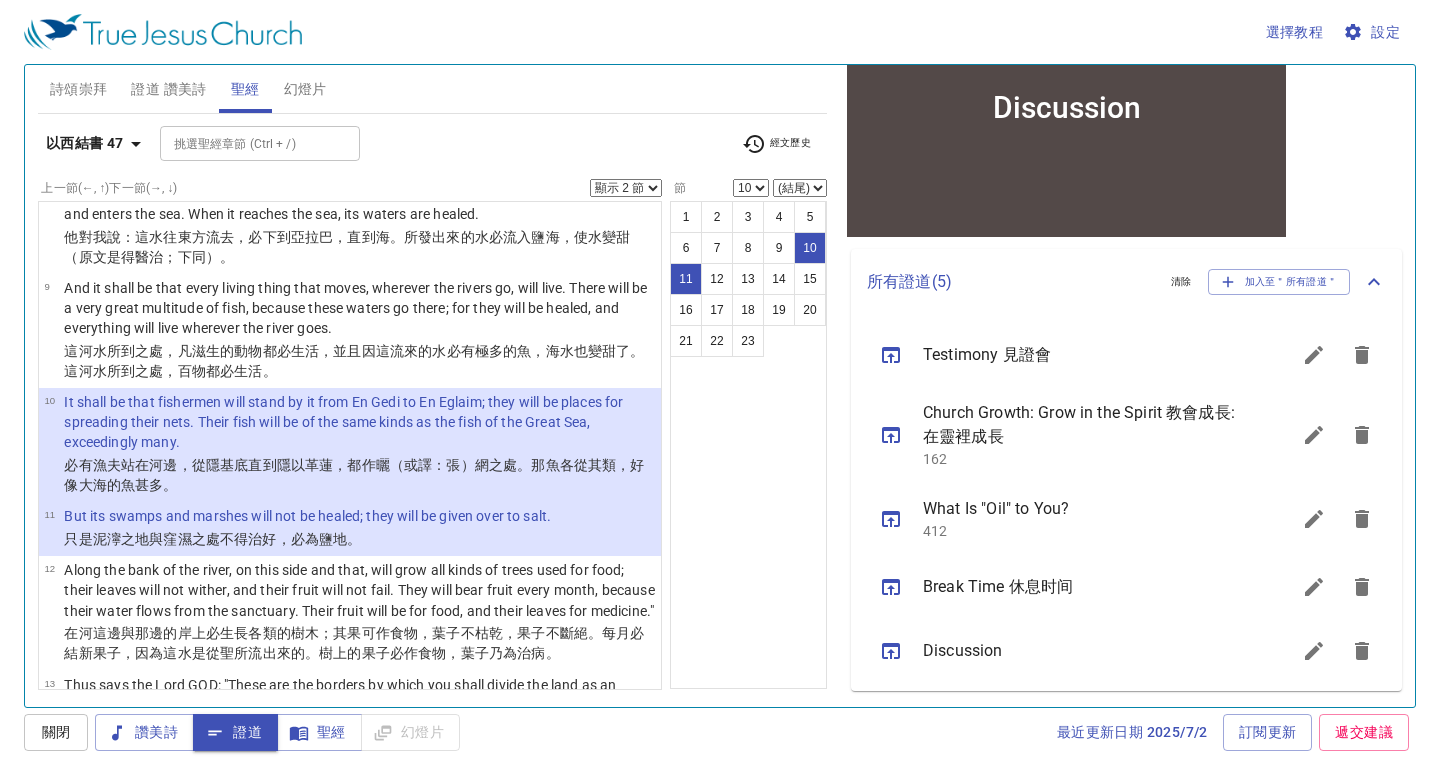 click 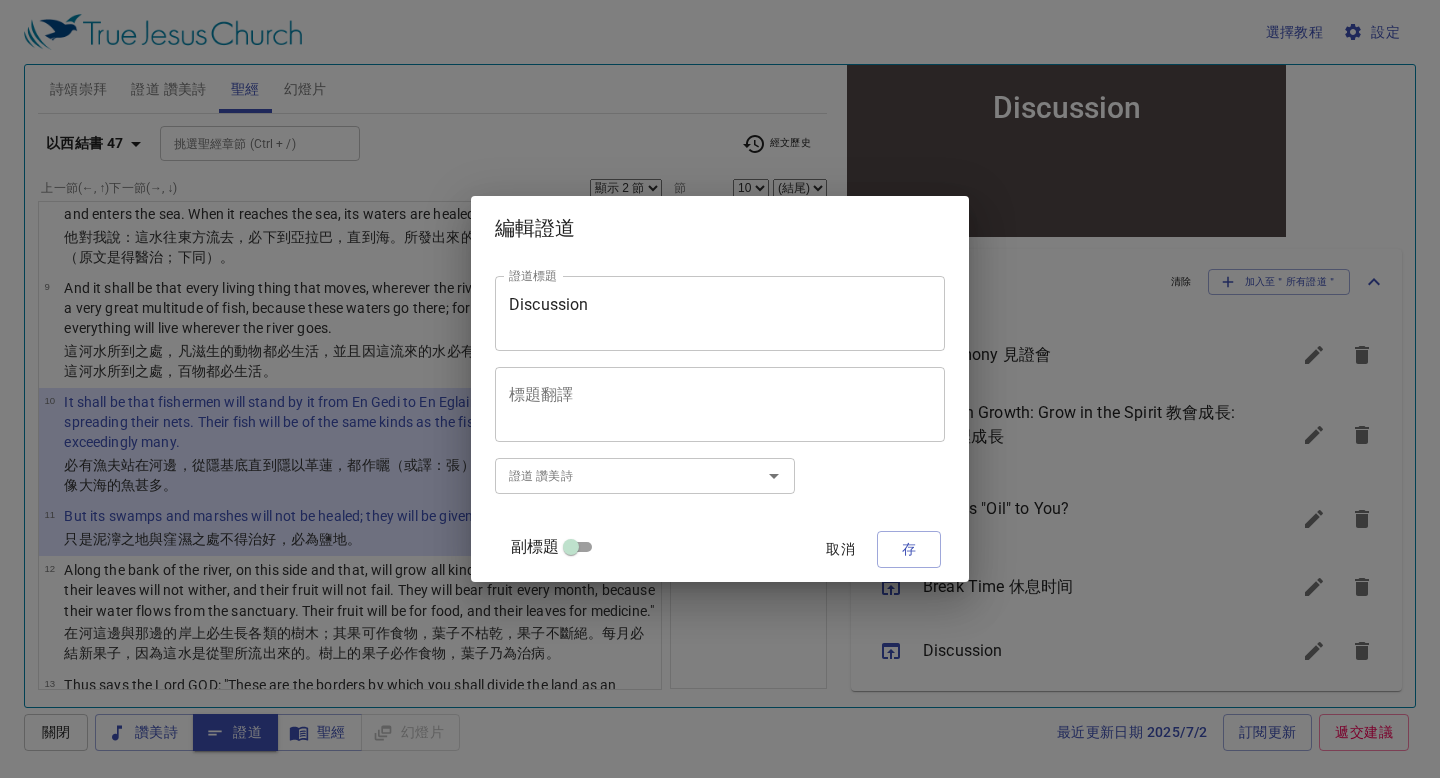 click on "標題翻譯" at bounding box center [720, 404] 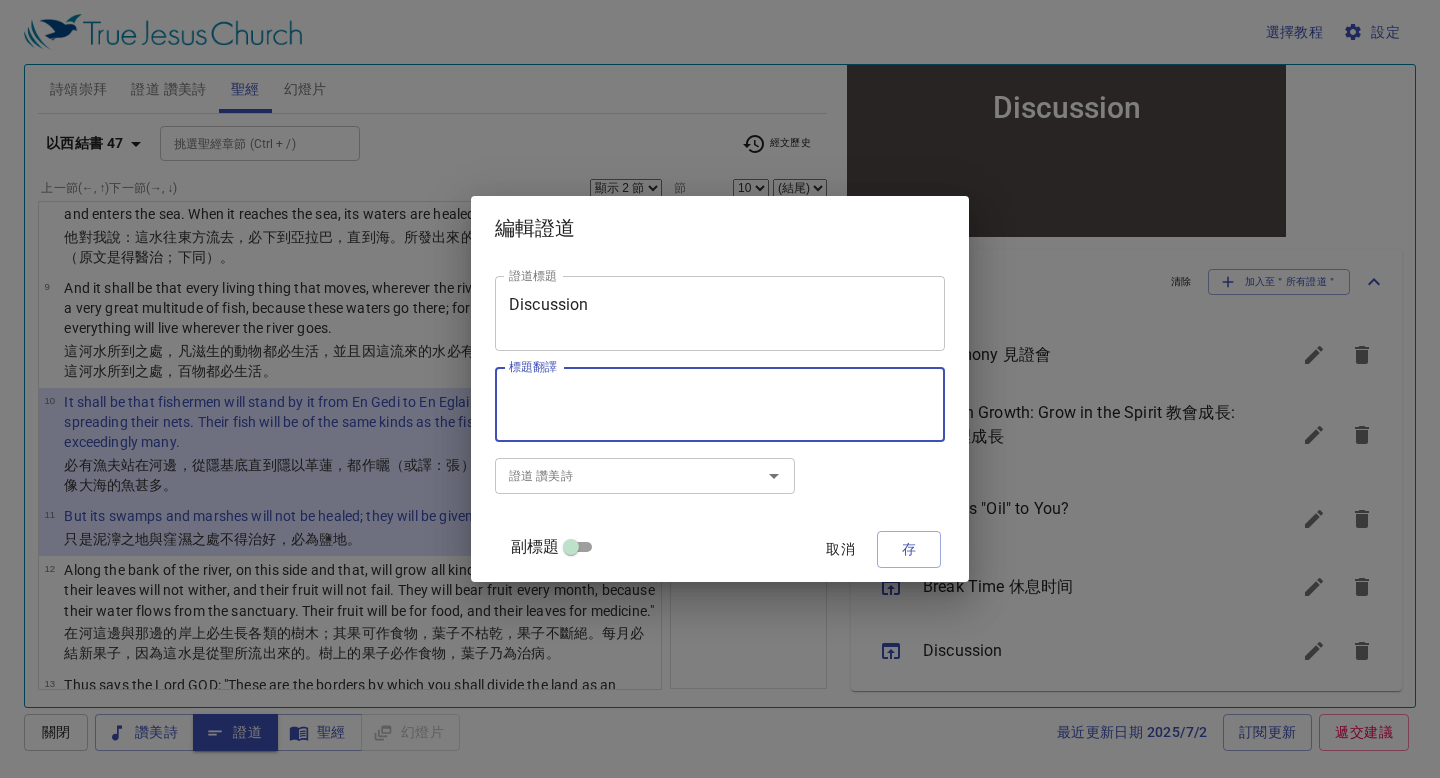 click on "證道 讚美詩" at bounding box center [615, 475] 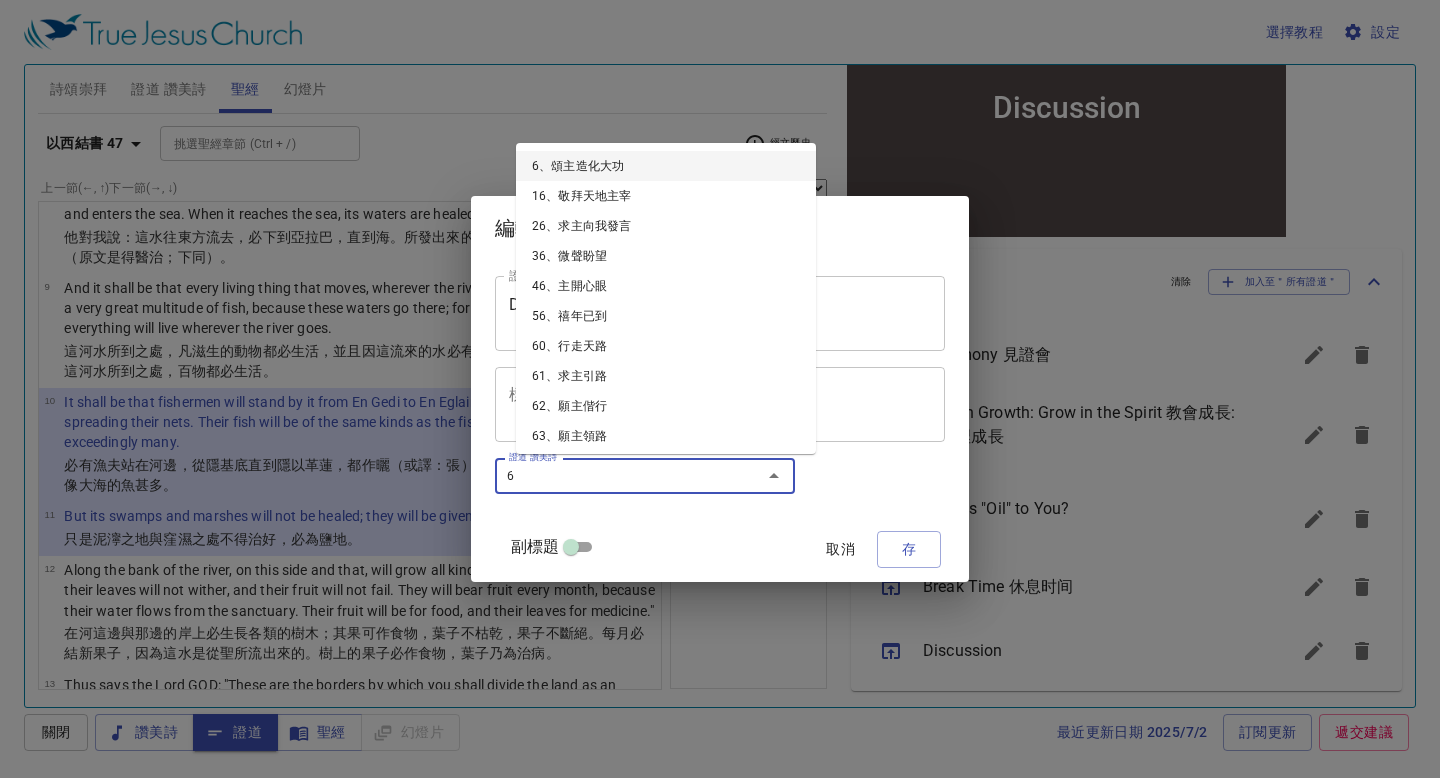type on "64" 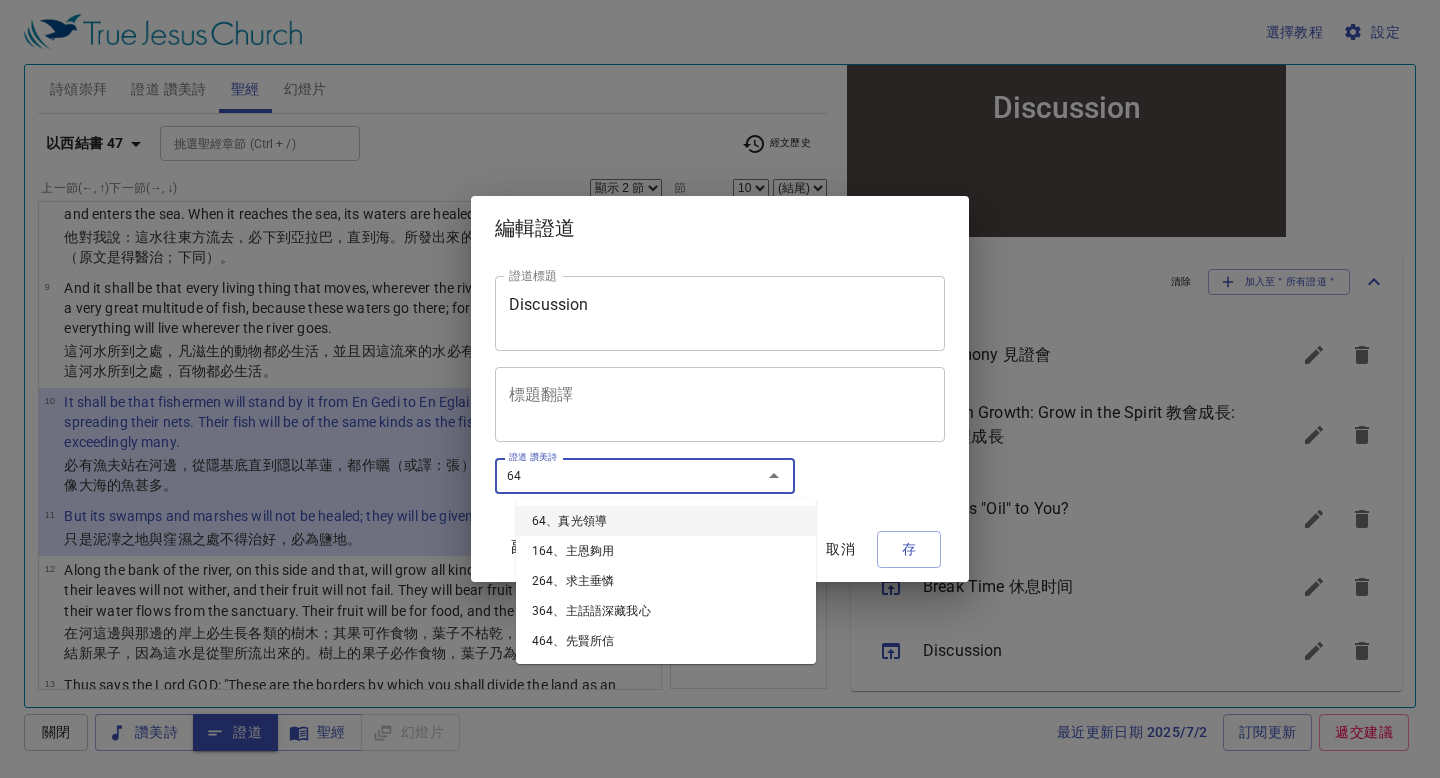 type 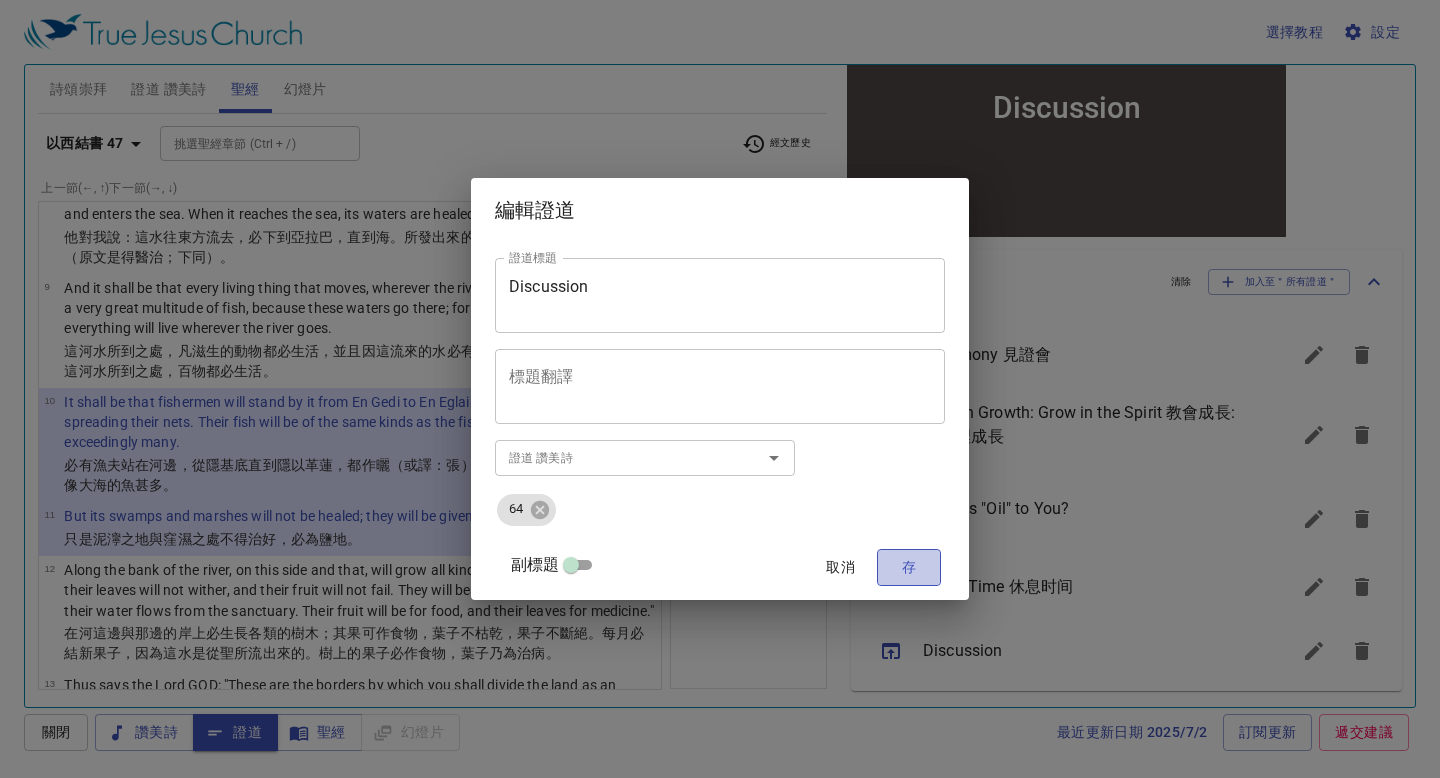 click on "存" at bounding box center (909, 567) 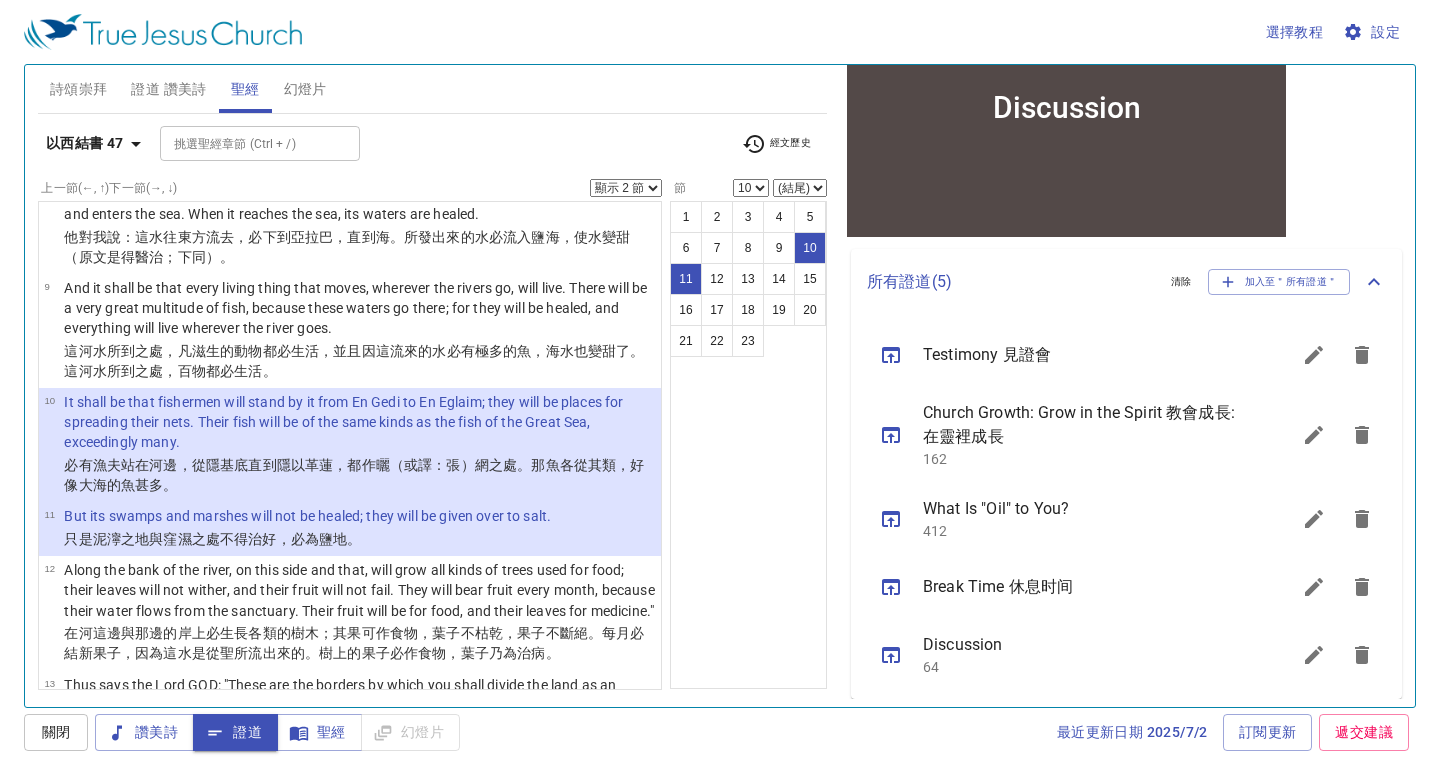 click at bounding box center (891, 655) 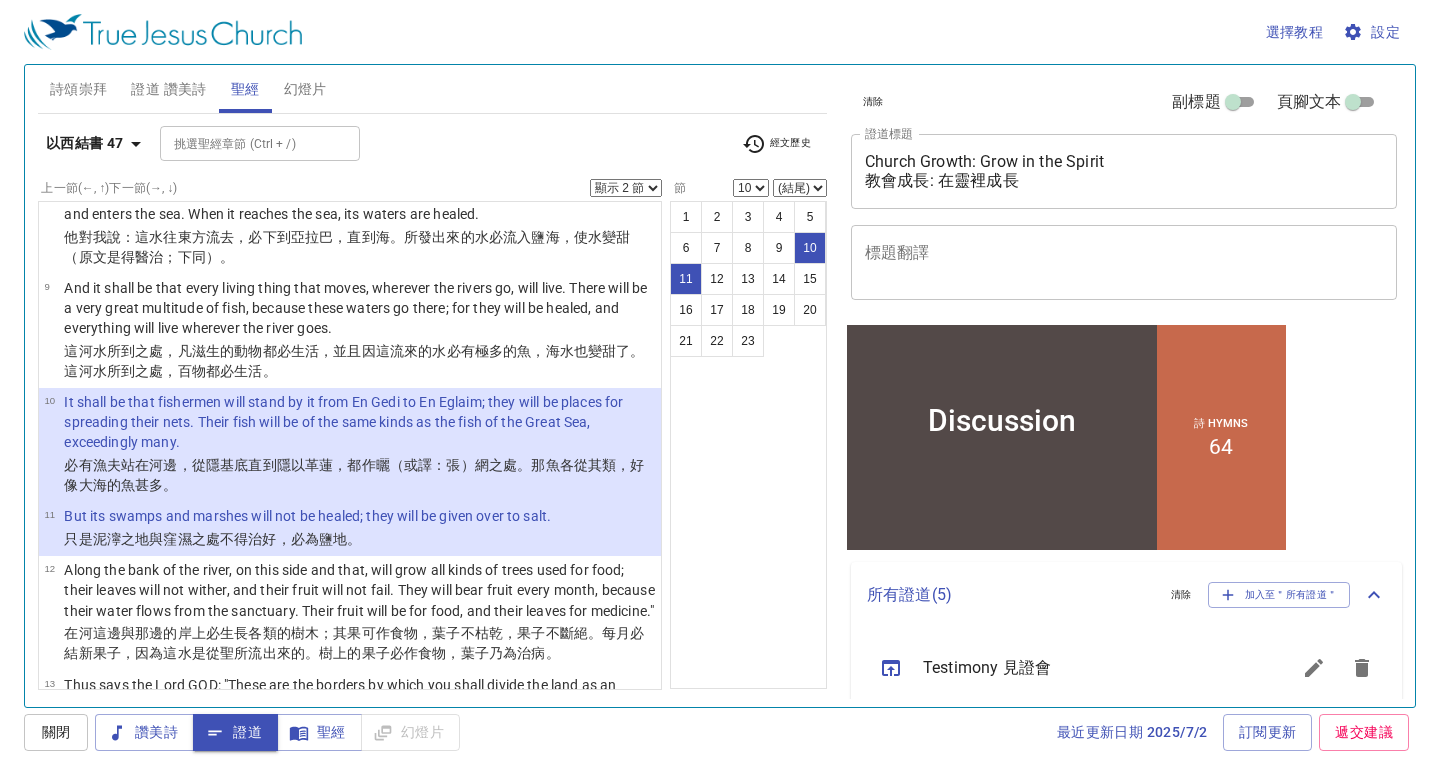 scroll, scrollTop: 321, scrollLeft: 0, axis: vertical 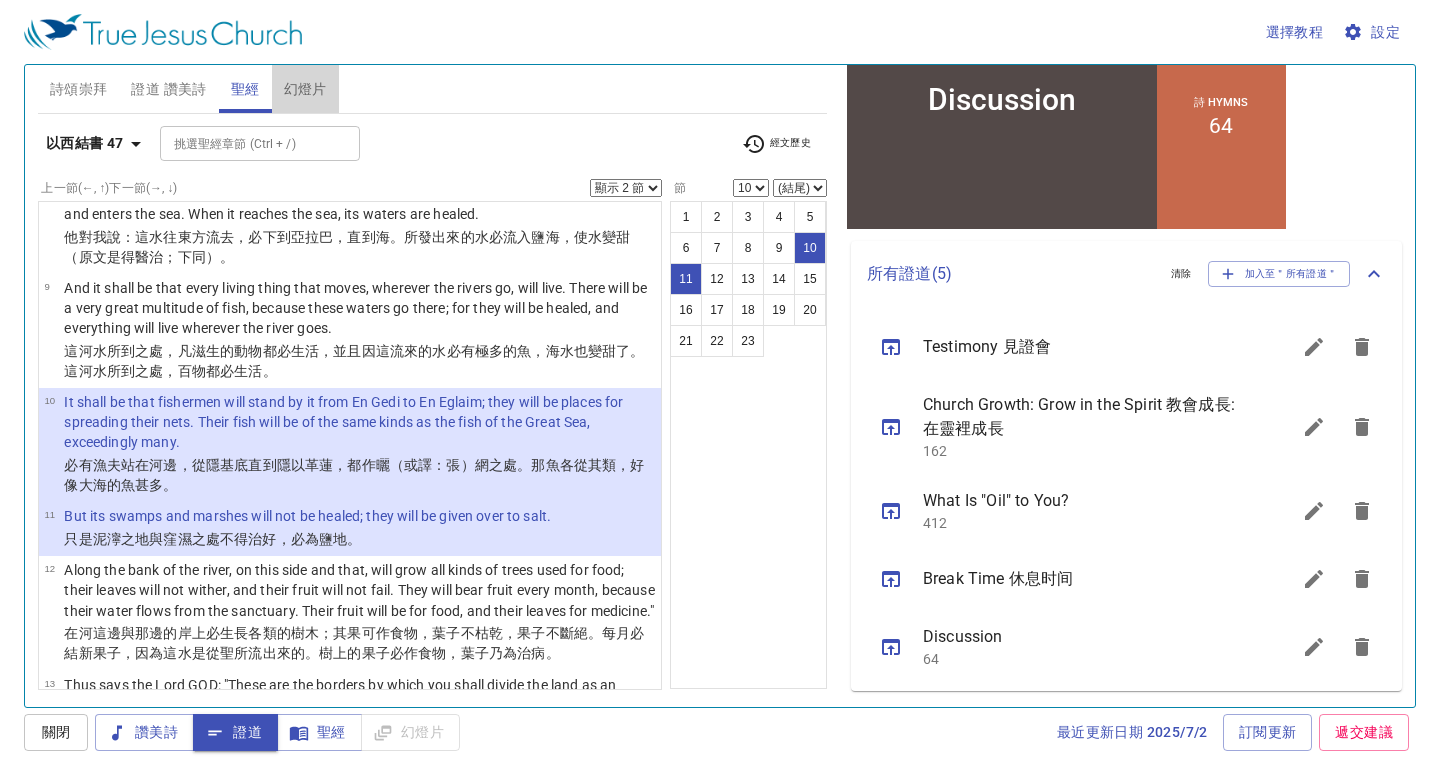 click on "幻燈片" at bounding box center [305, 89] 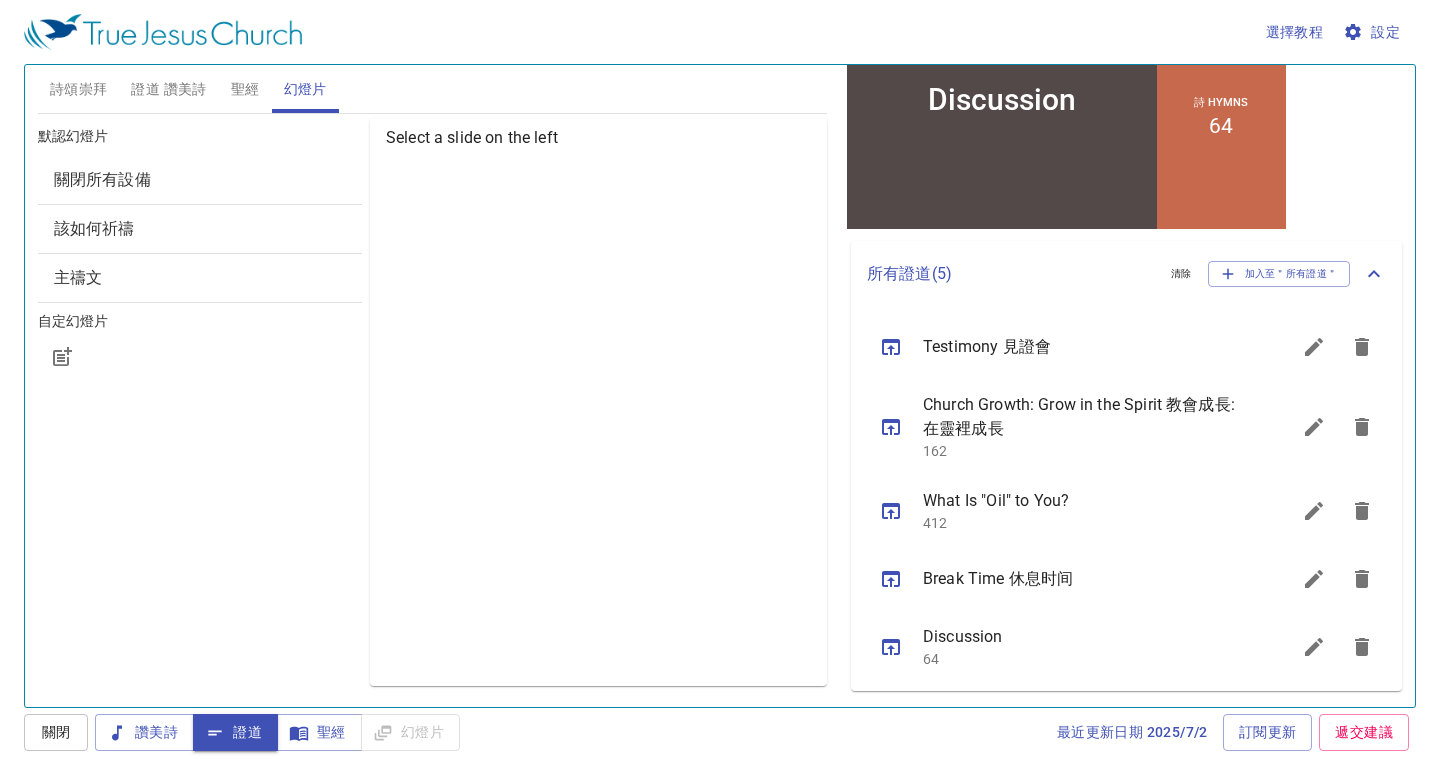 click on "聖經" at bounding box center [245, 89] 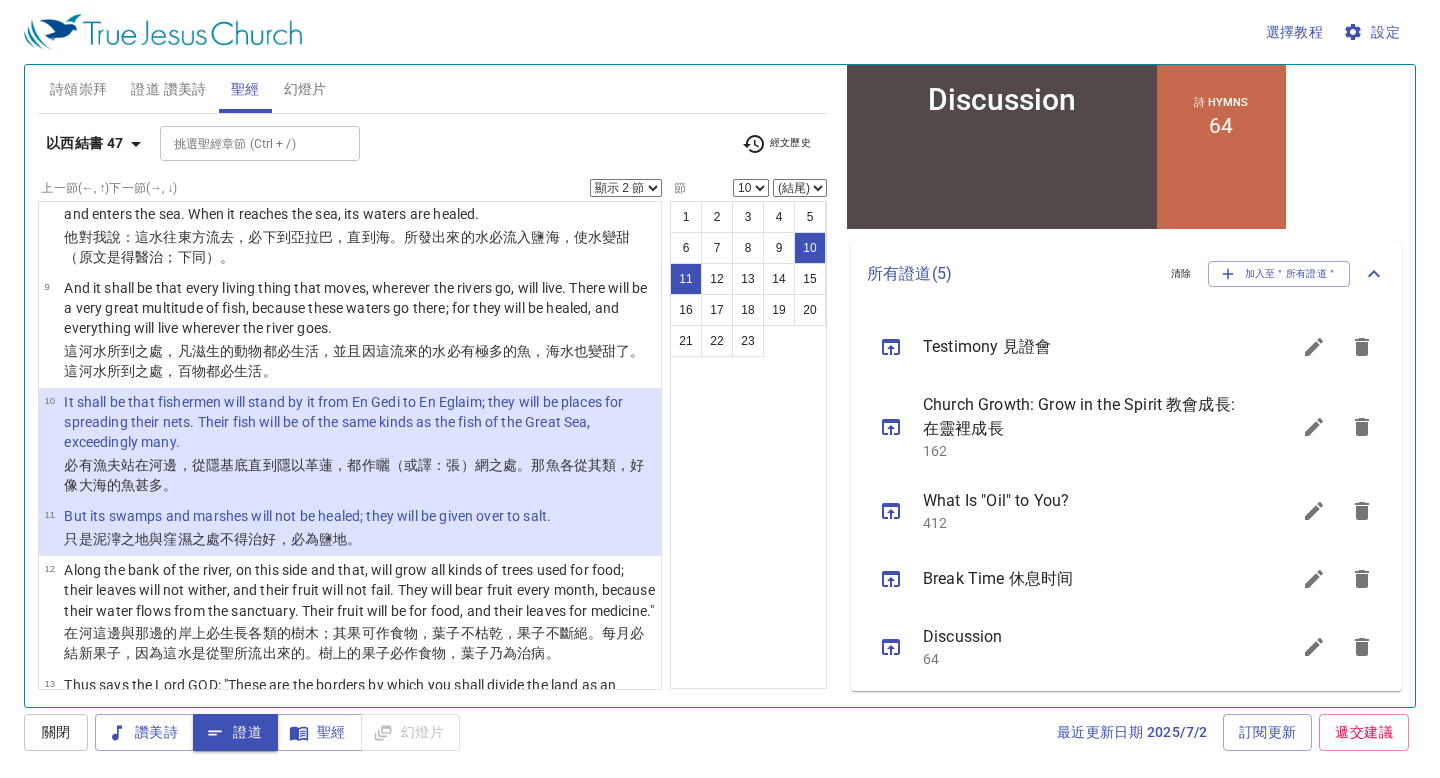 click on "證道 讚美詩" at bounding box center (168, 89) 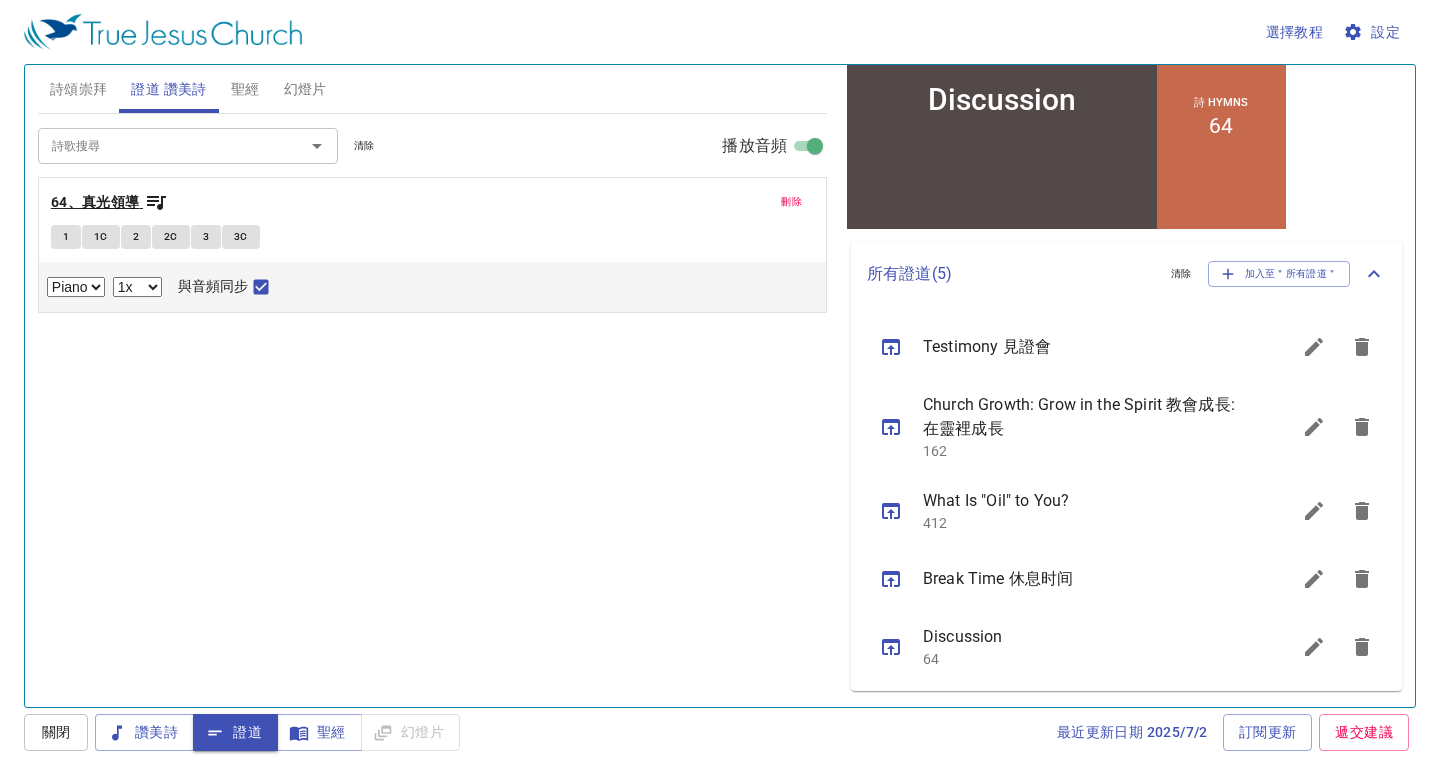 click on "64、真光領導" at bounding box center (95, 202) 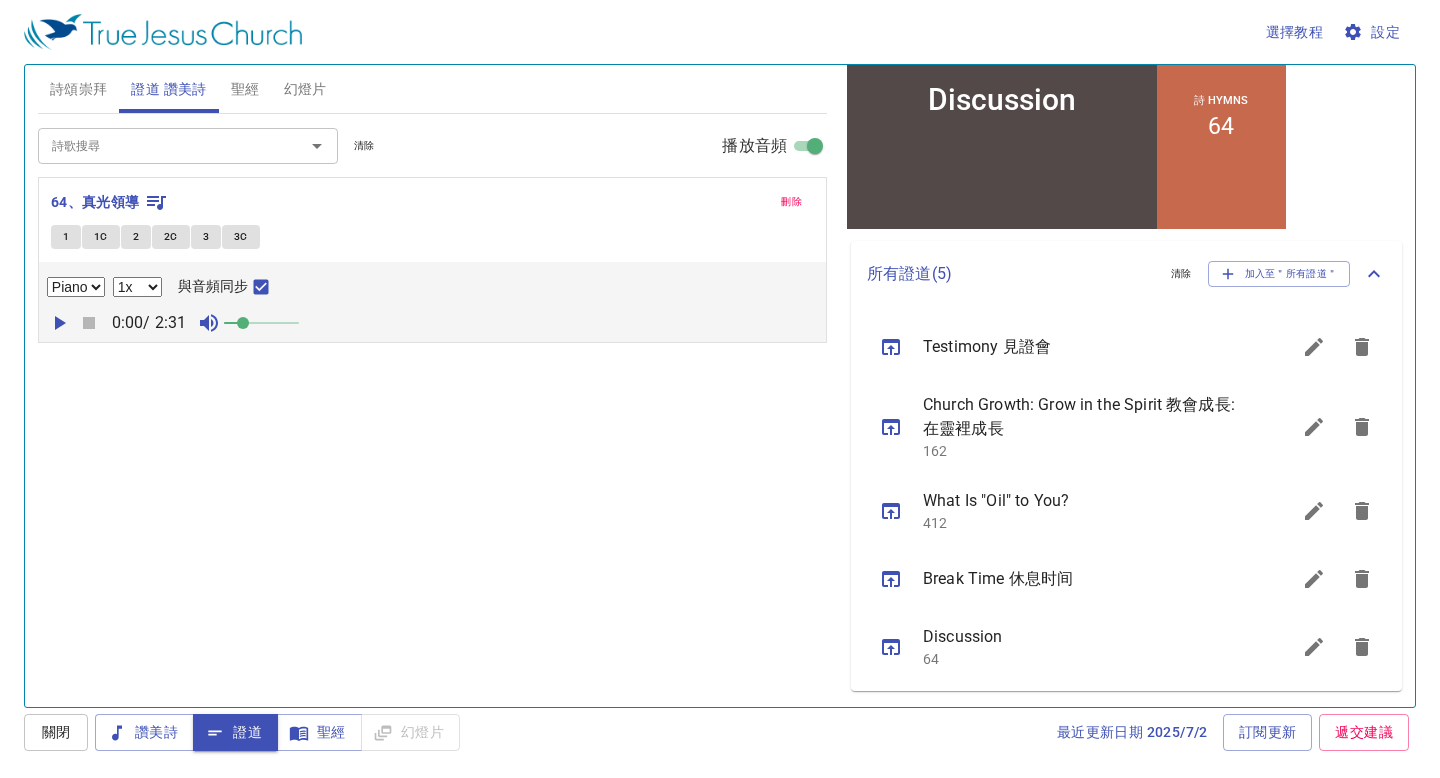 click on "1" at bounding box center (66, 237) 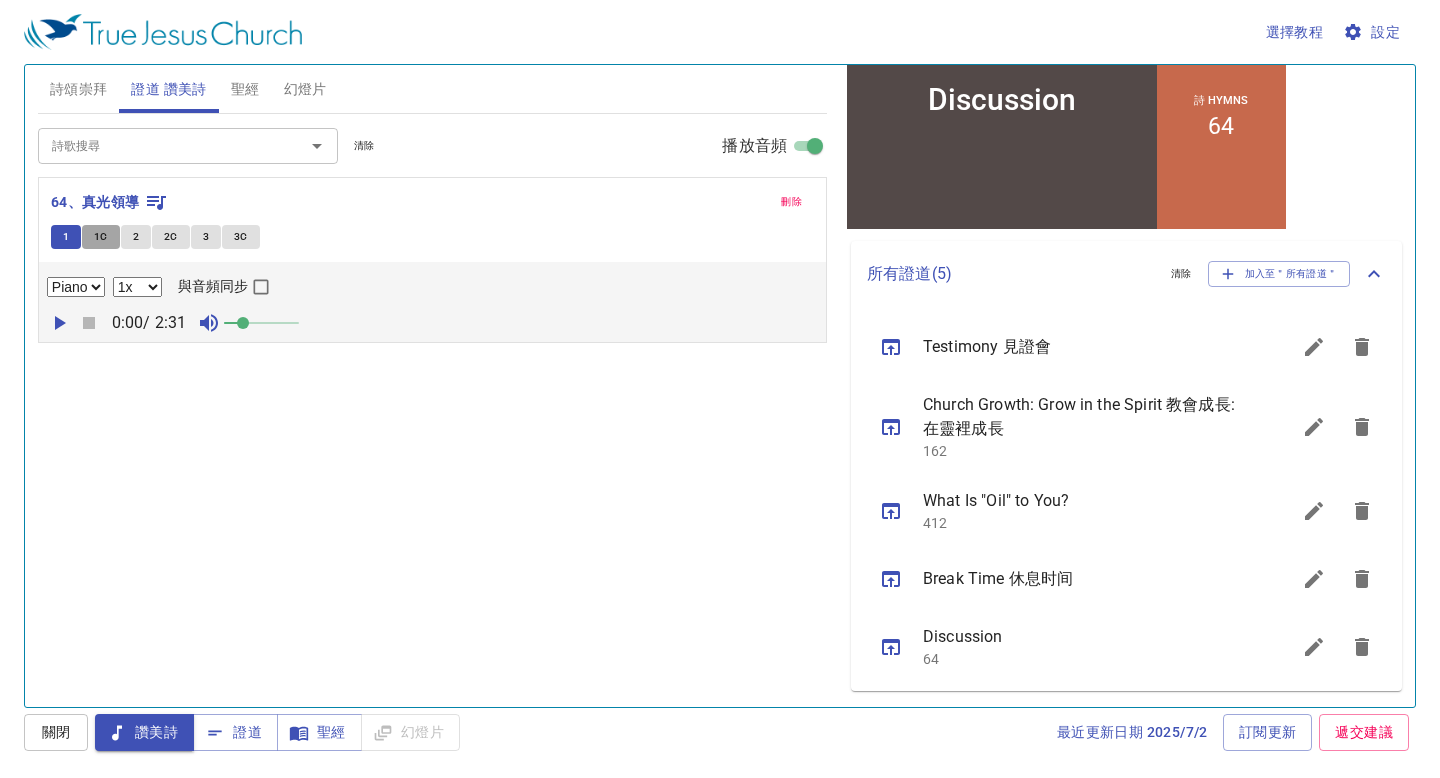 click on "1C" at bounding box center [101, 237] 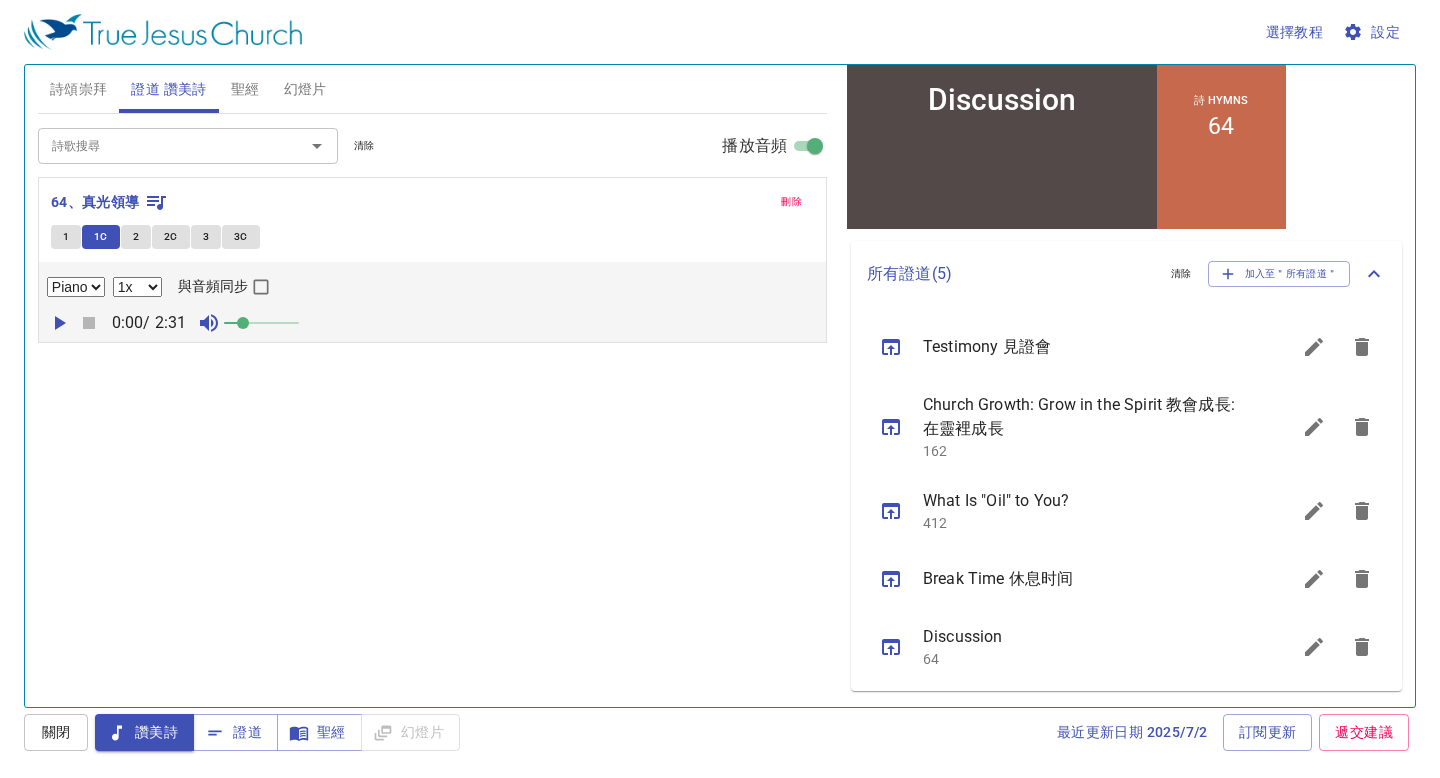 click 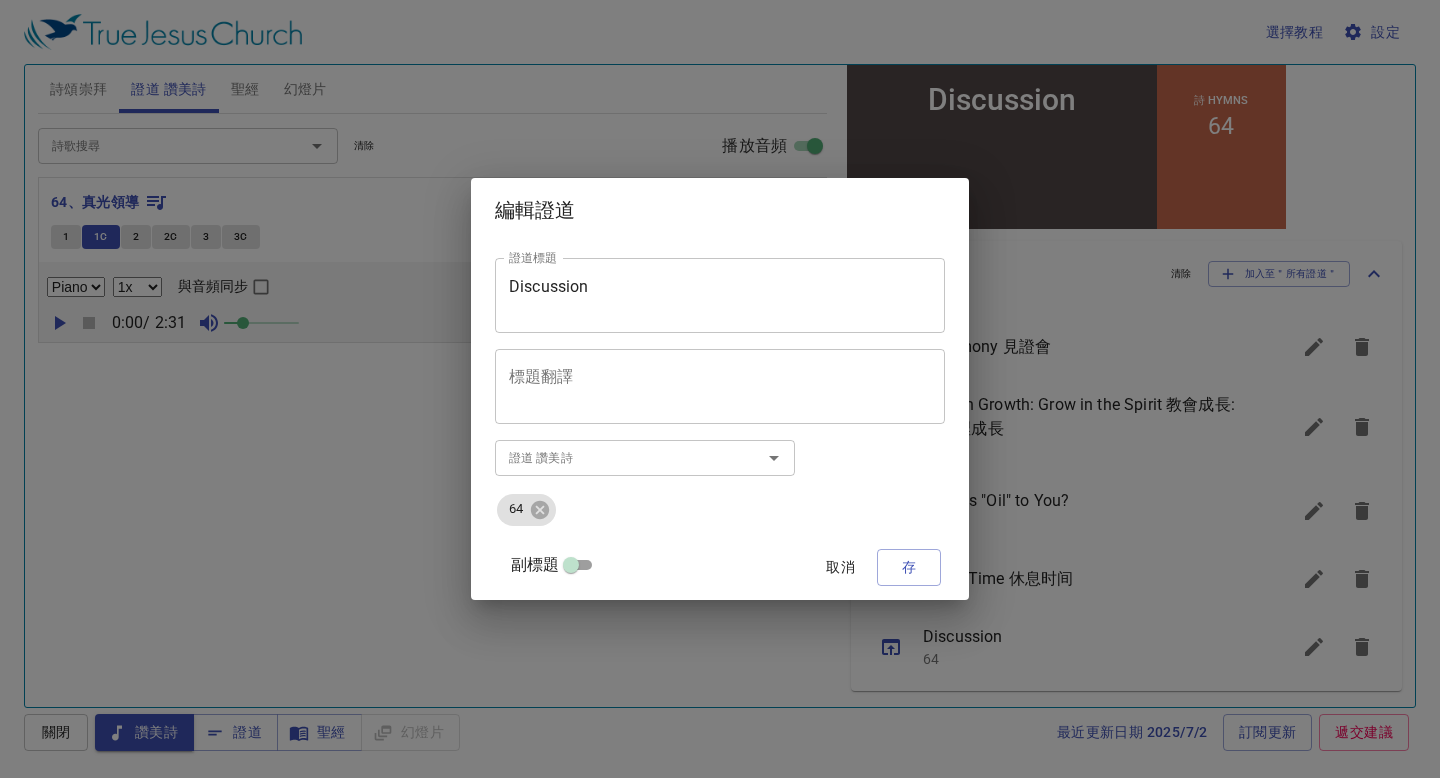 click on "Discussion 證道標題" at bounding box center [720, 295] 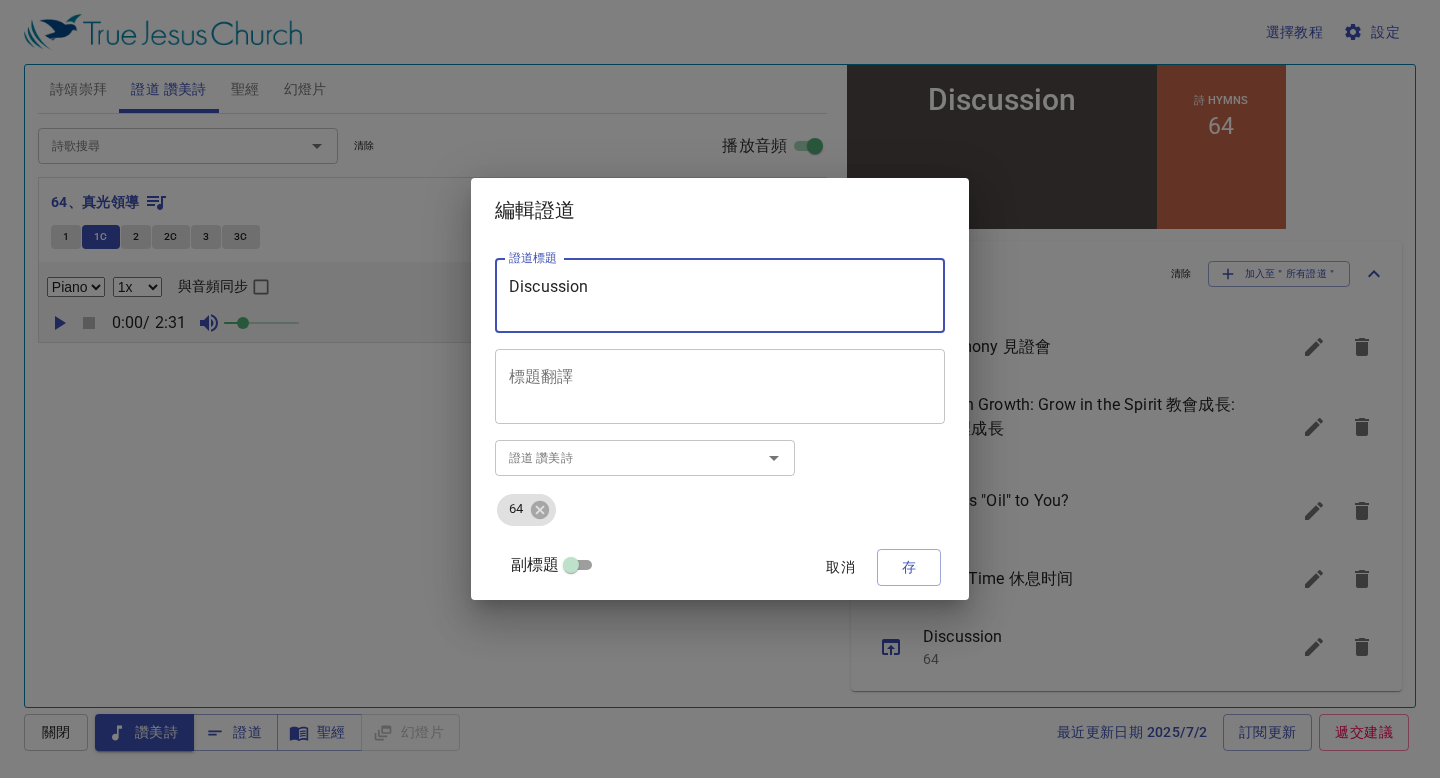 click on "Discussion" at bounding box center [720, 296] 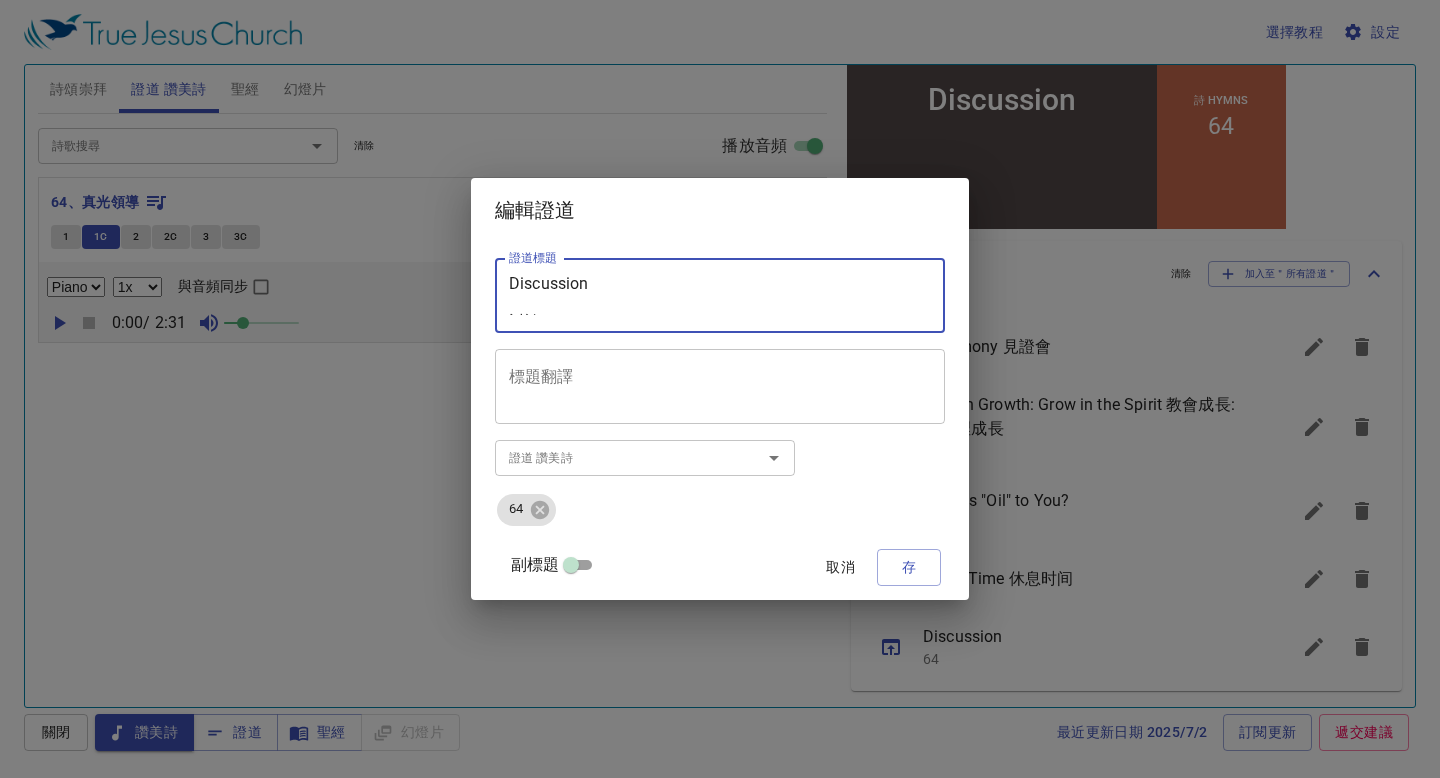 click on "Discussion
討論" at bounding box center (720, 296) 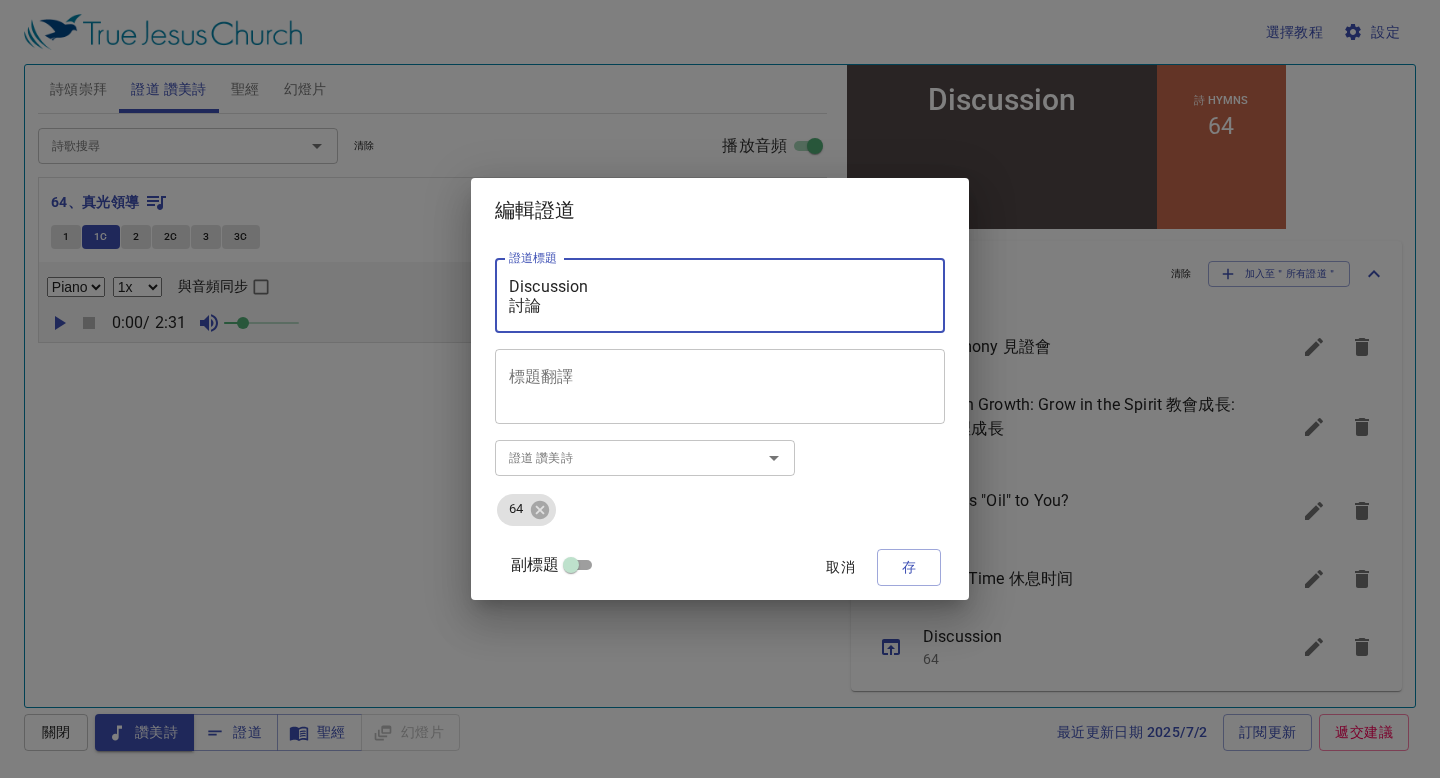 scroll, scrollTop: 0, scrollLeft: 0, axis: both 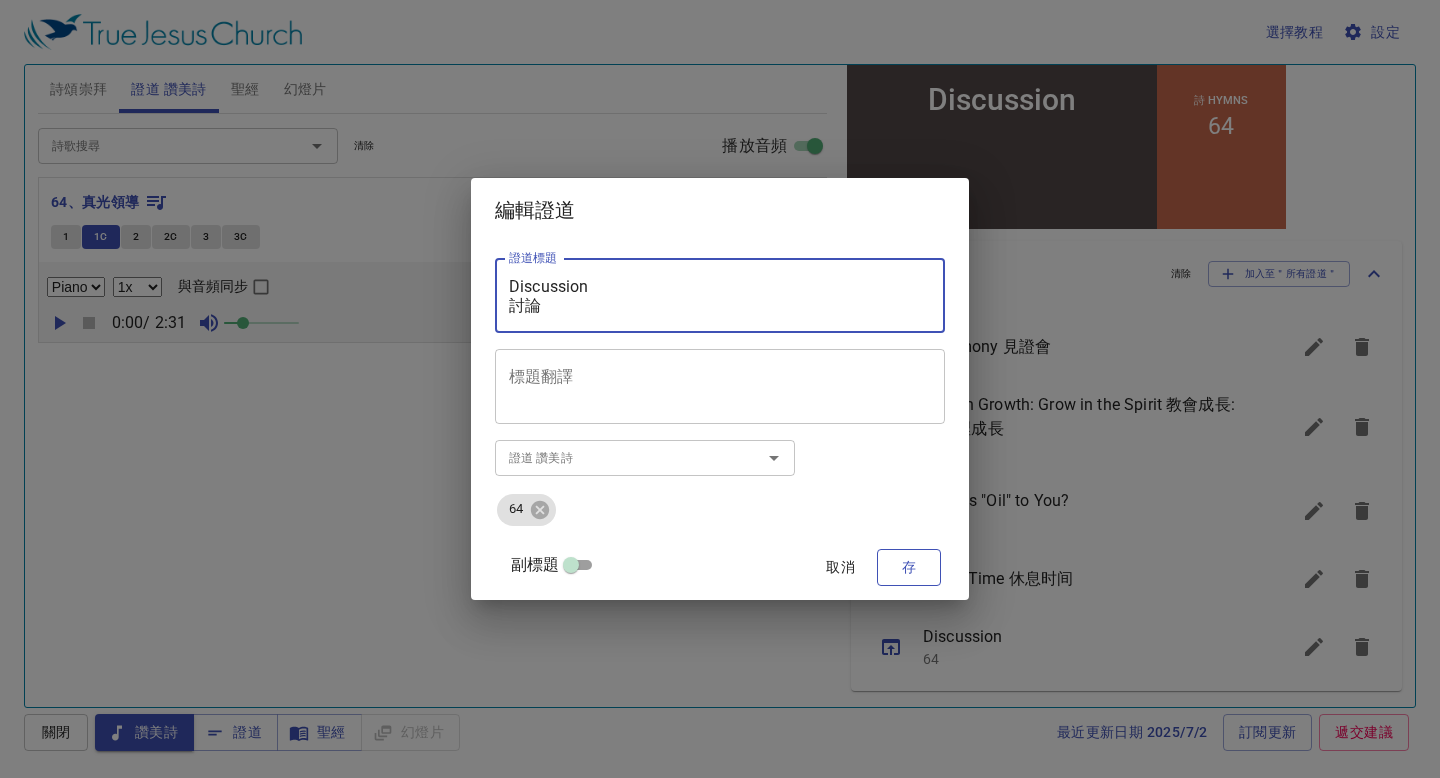 type on "Discussion
討論" 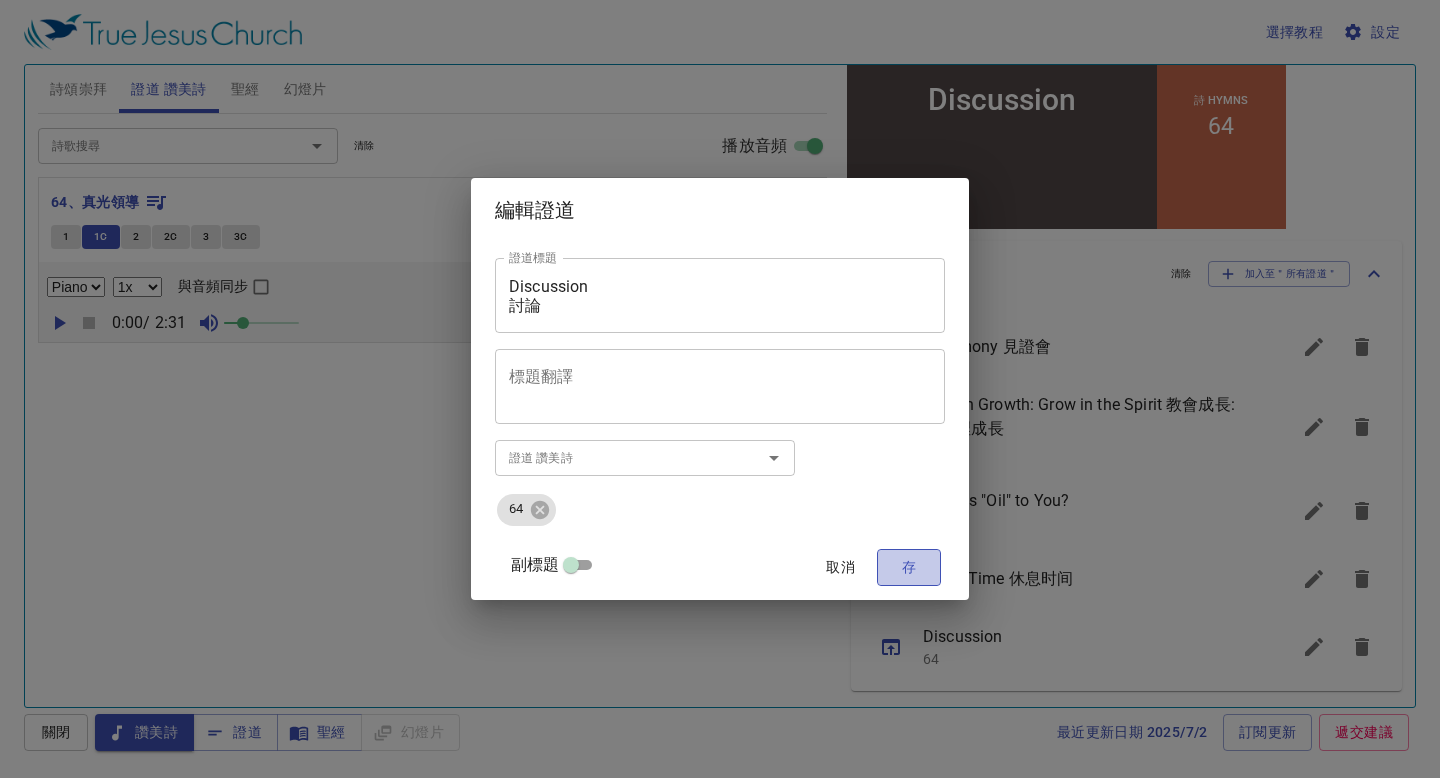 click on "存" at bounding box center (909, 567) 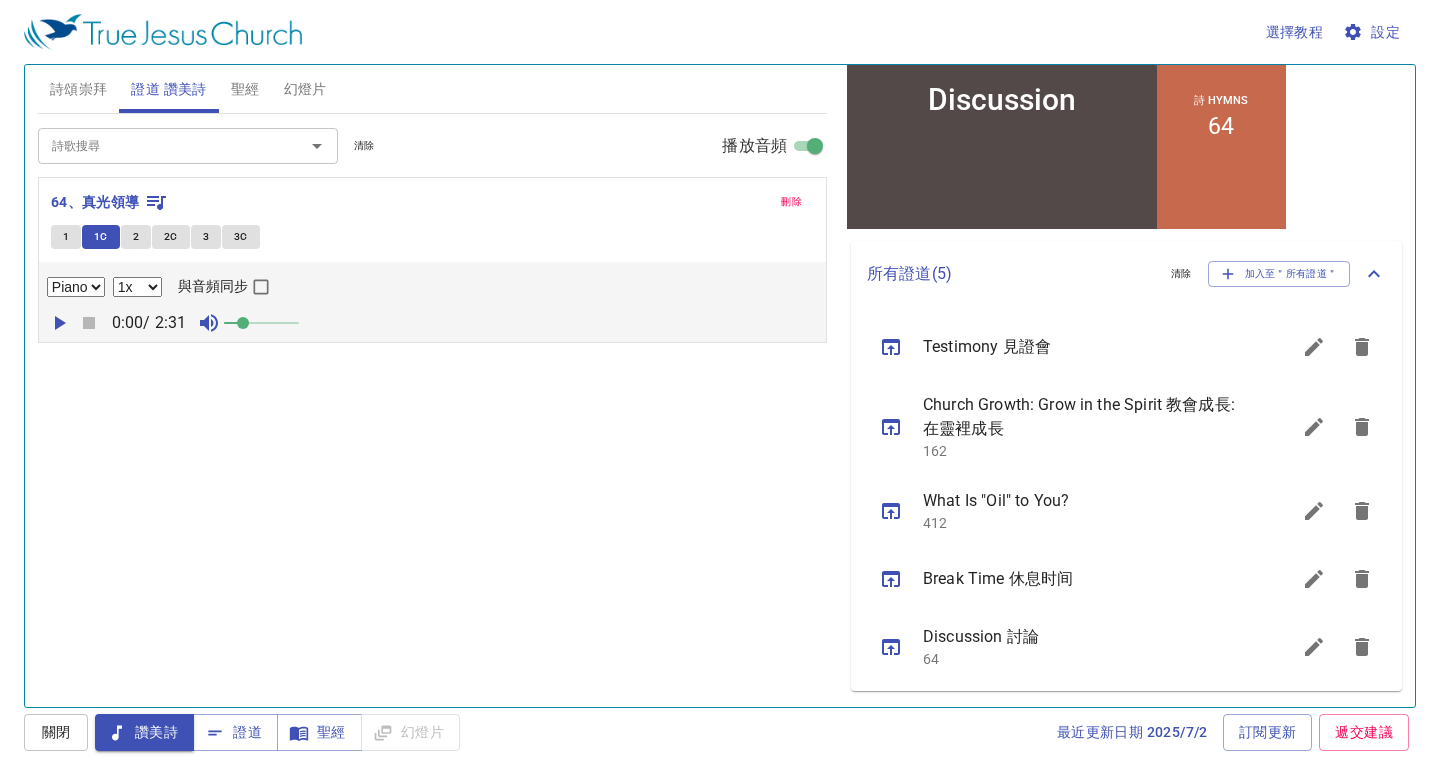 click 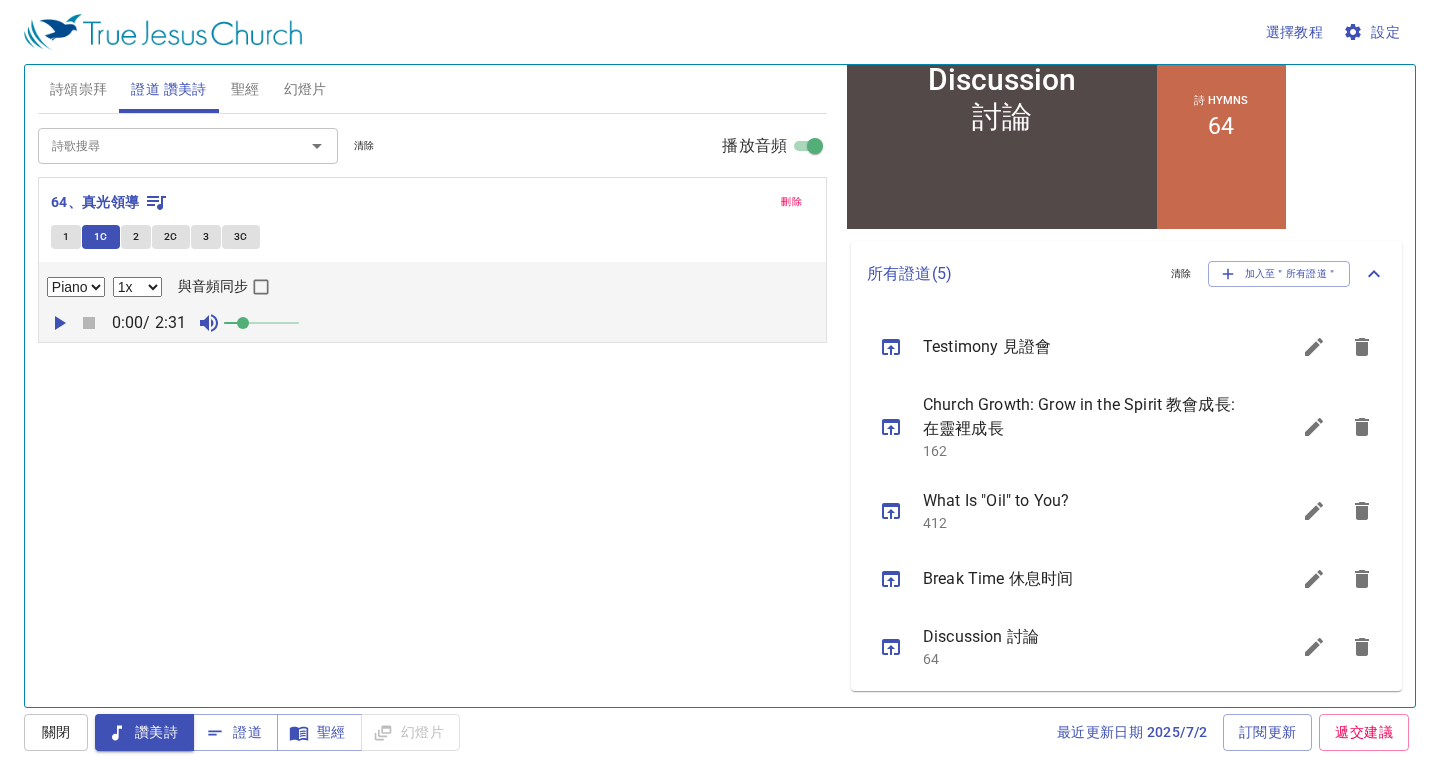 click on "2" at bounding box center [136, 237] 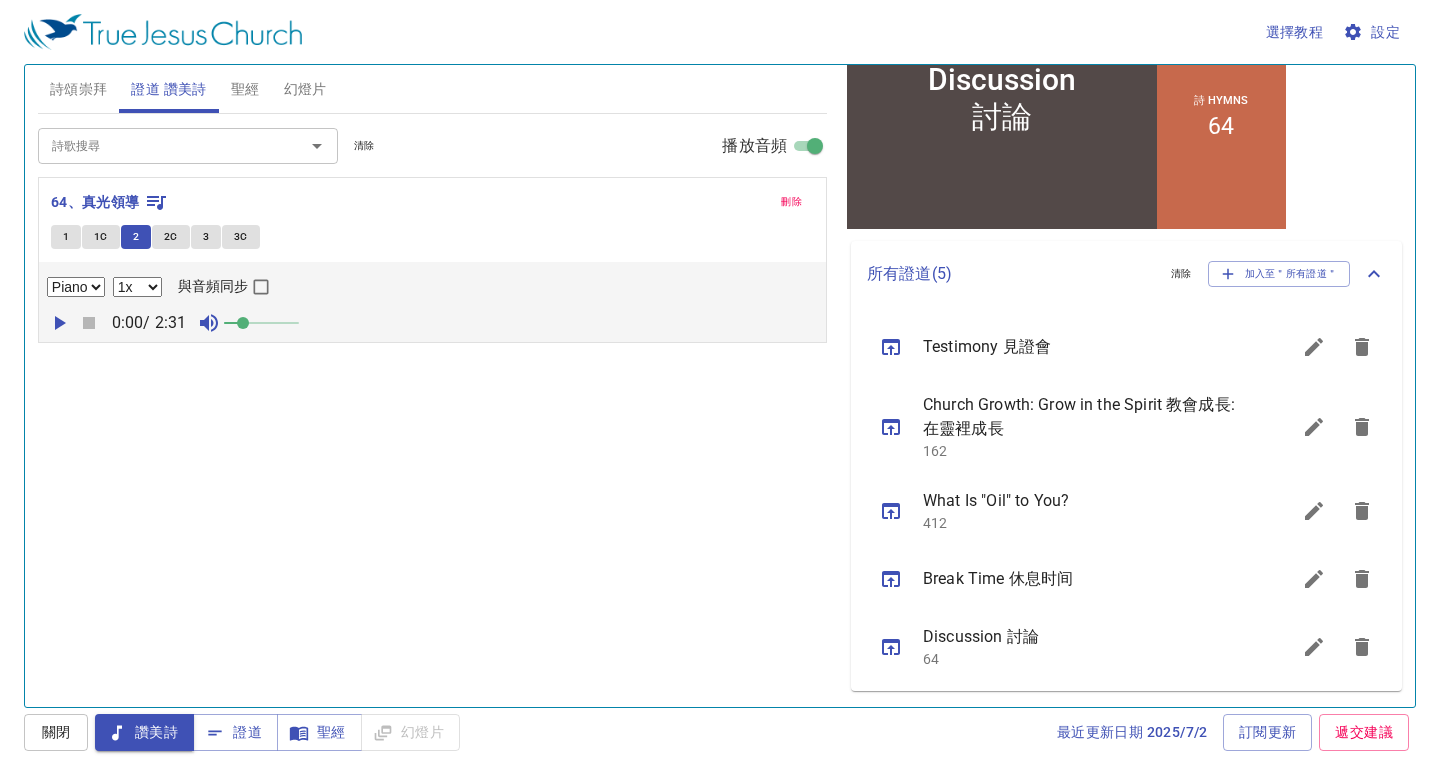 click on "2C" at bounding box center (171, 237) 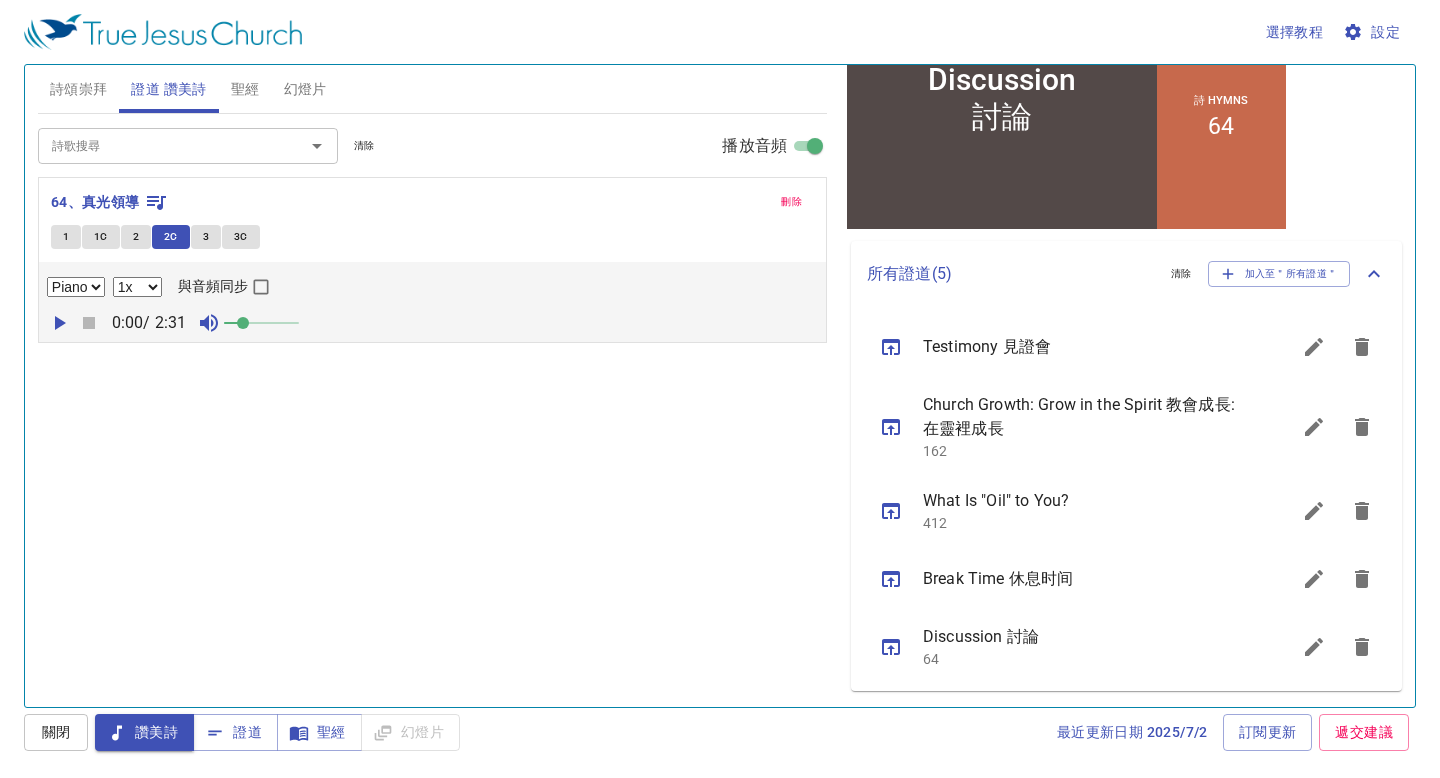 click on "1C" at bounding box center [101, 237] 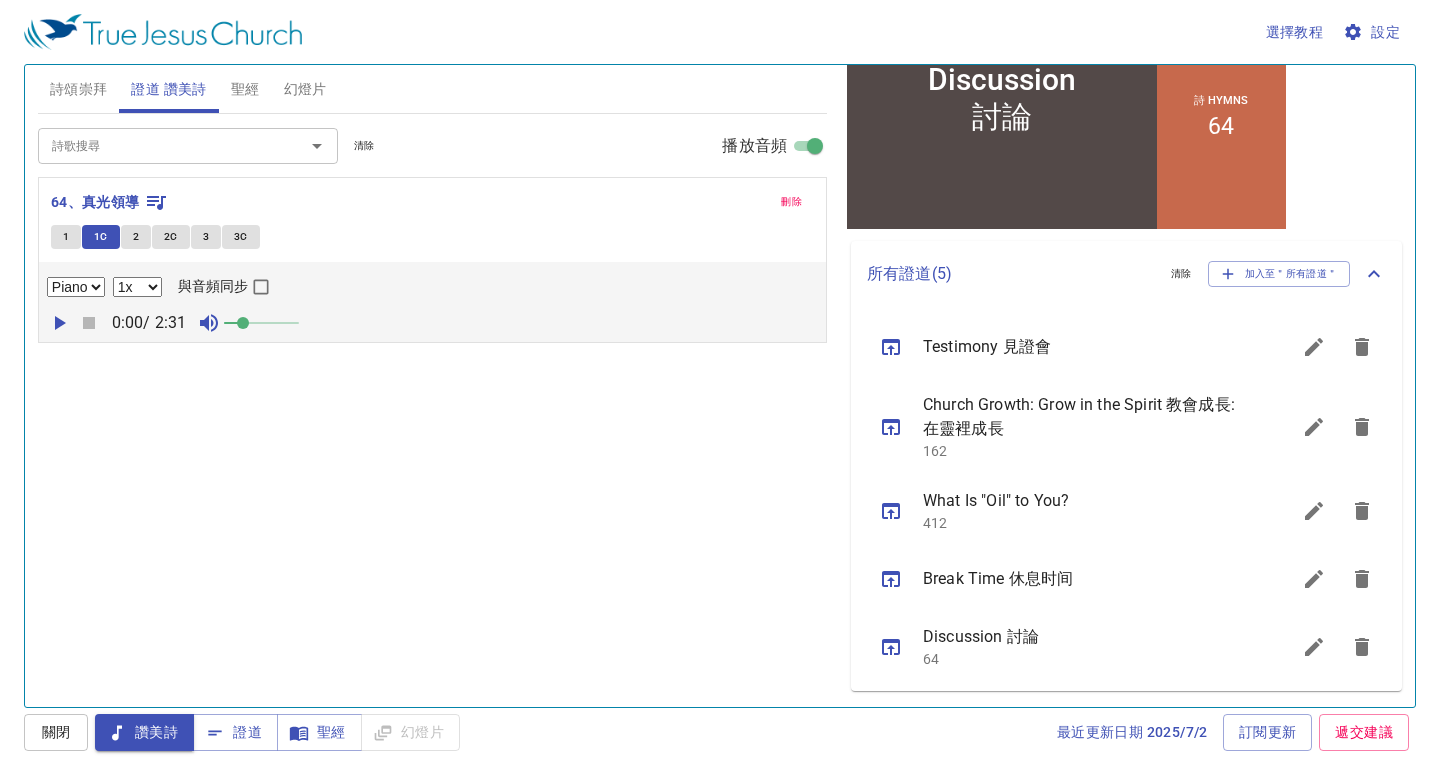 click on "2" at bounding box center [136, 237] 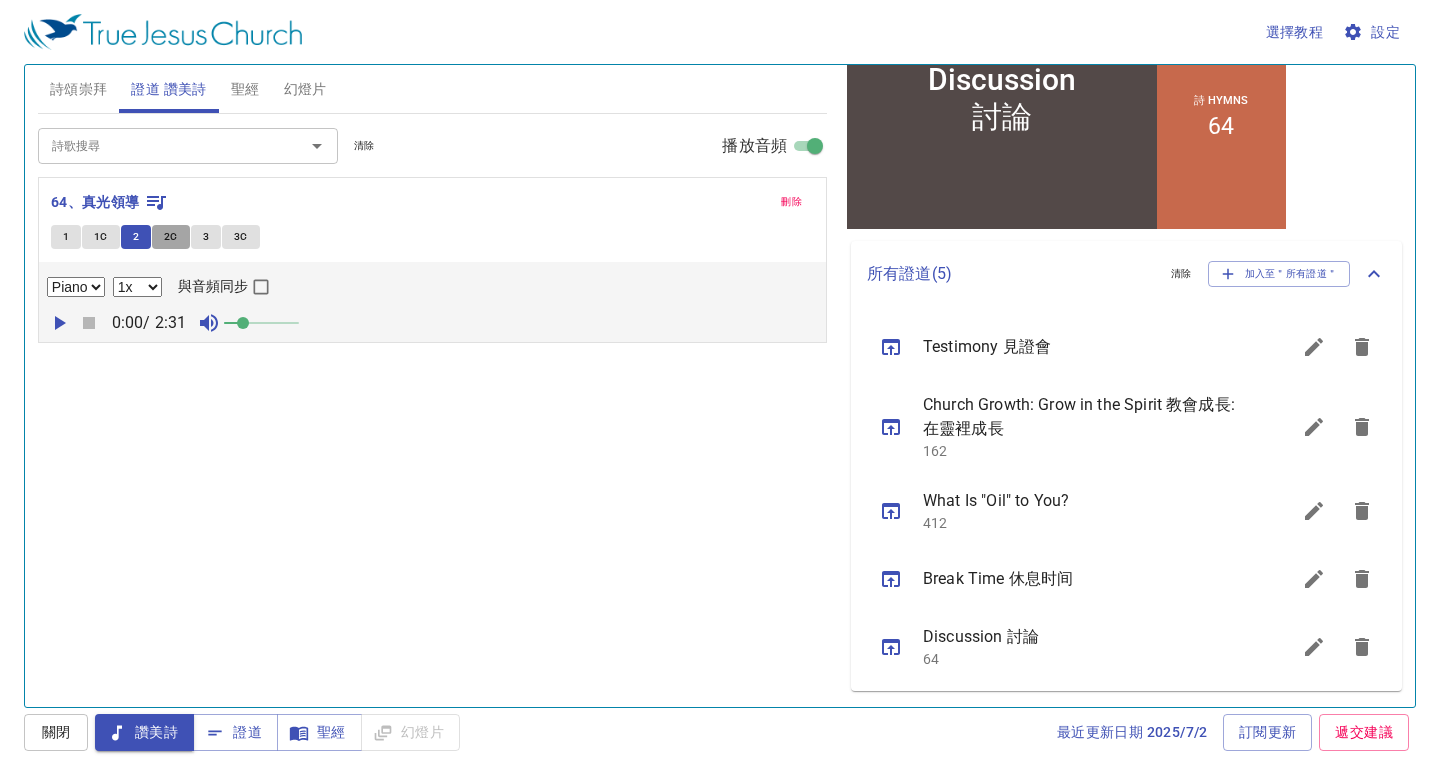 click on "2C" at bounding box center [171, 237] 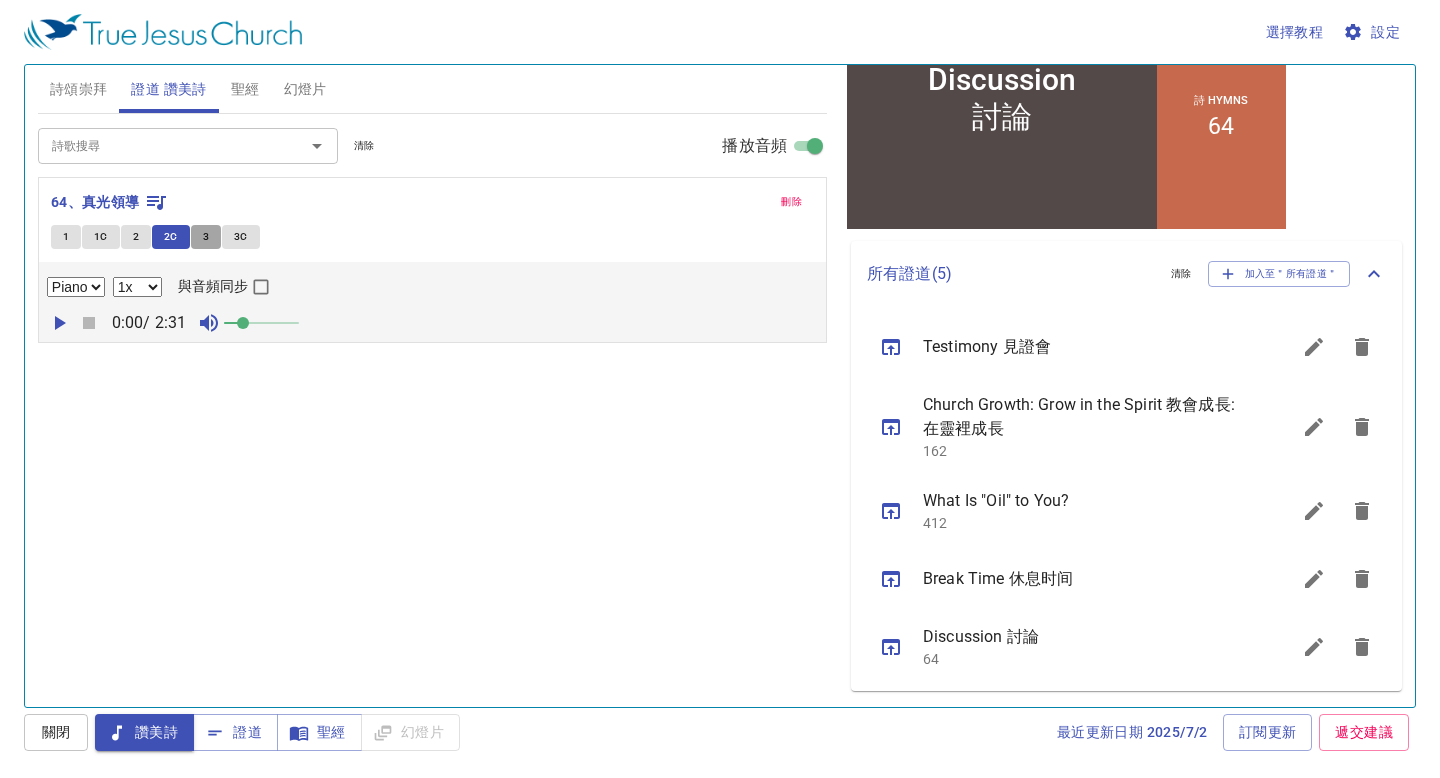 click on "3" at bounding box center [206, 237] 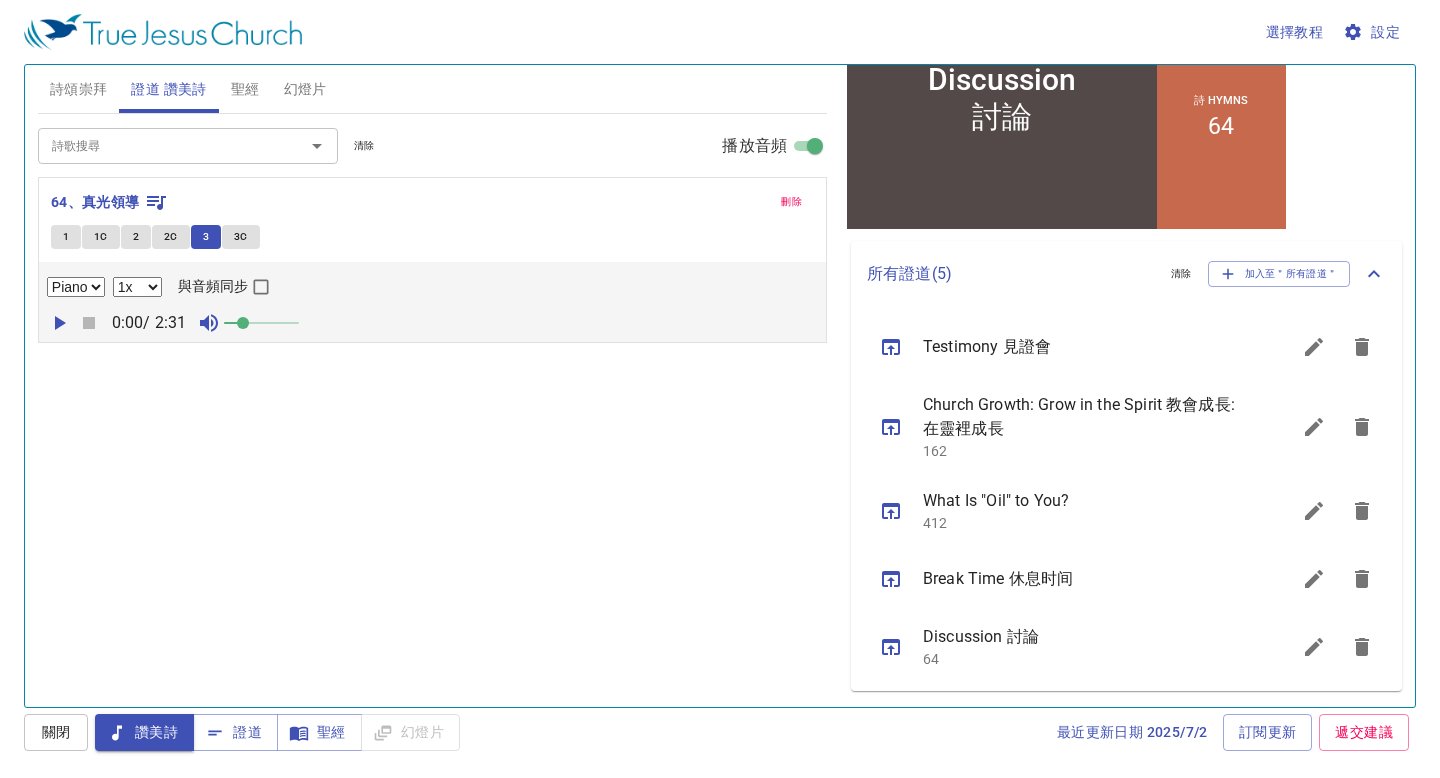 click on "2C" at bounding box center [171, 237] 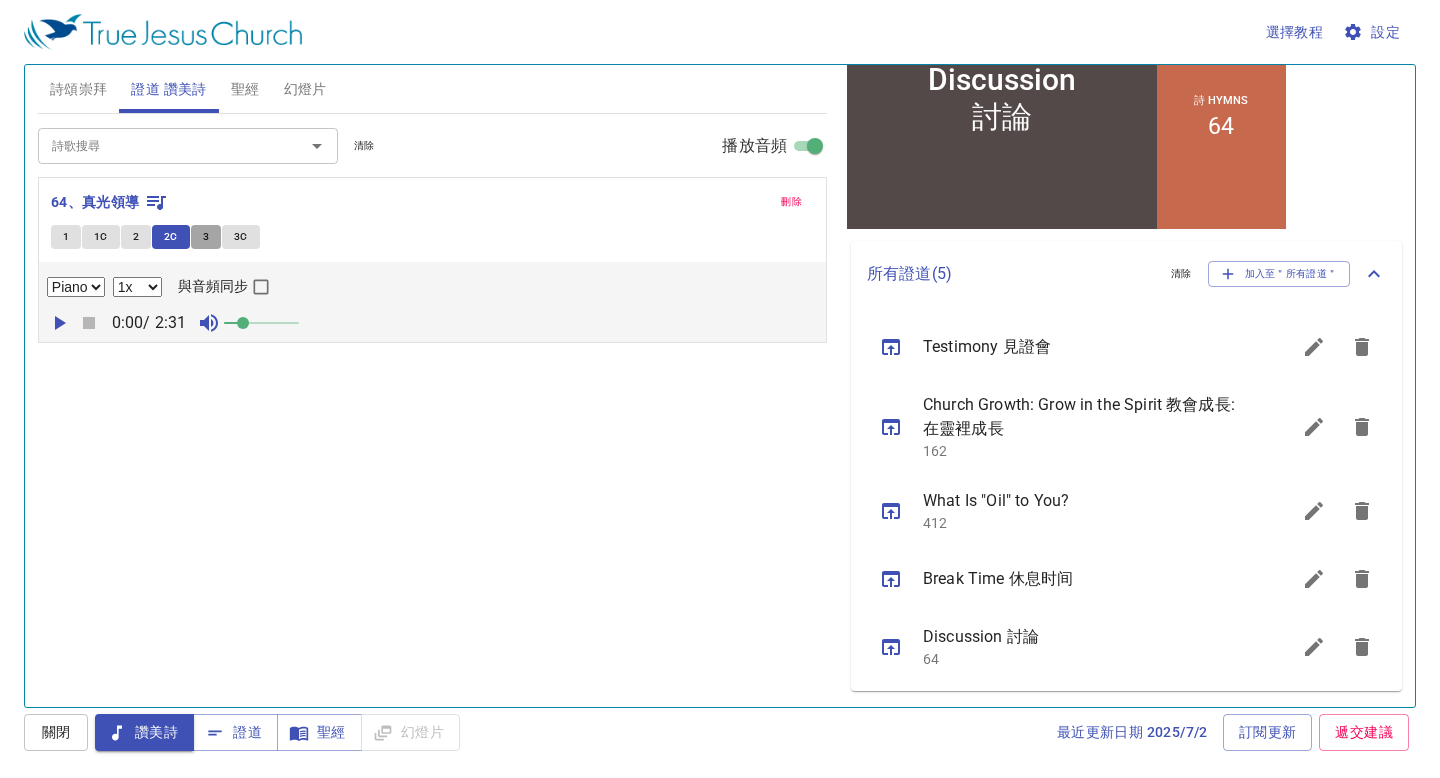 click on "3" at bounding box center (206, 237) 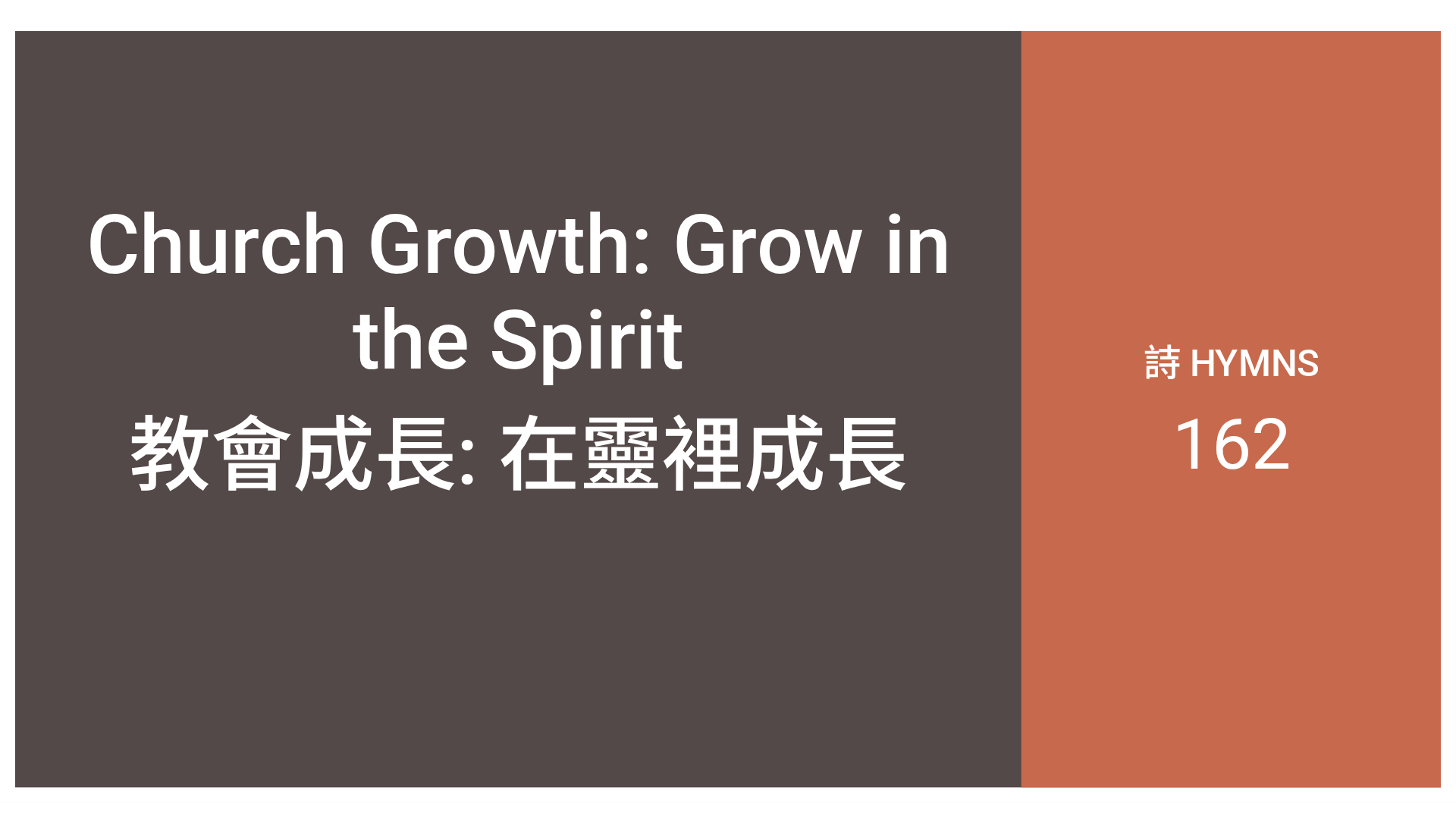 scroll, scrollTop: 0, scrollLeft: 0, axis: both 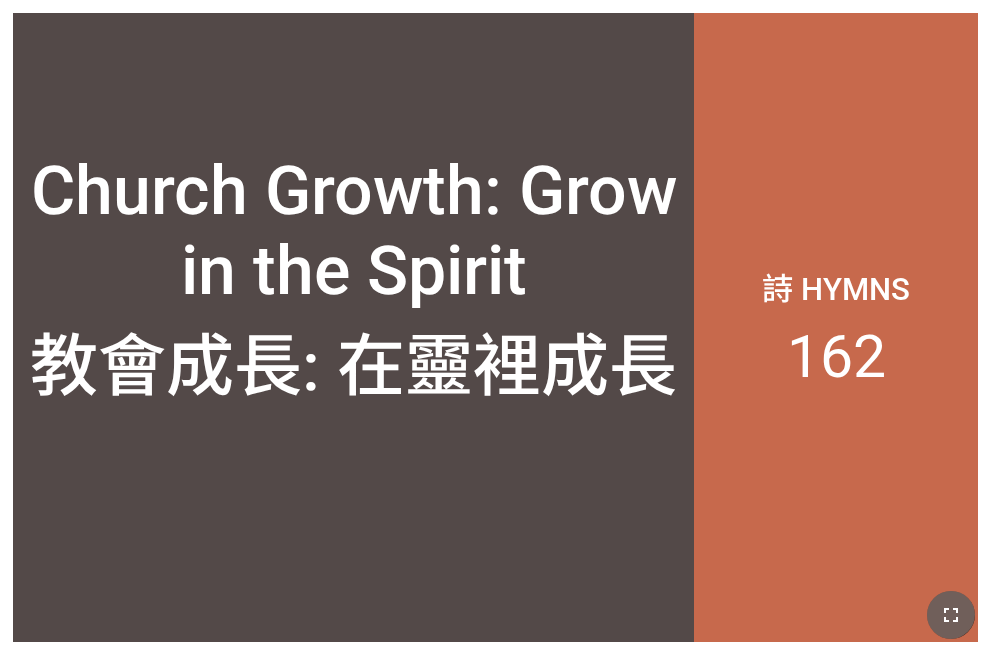 click 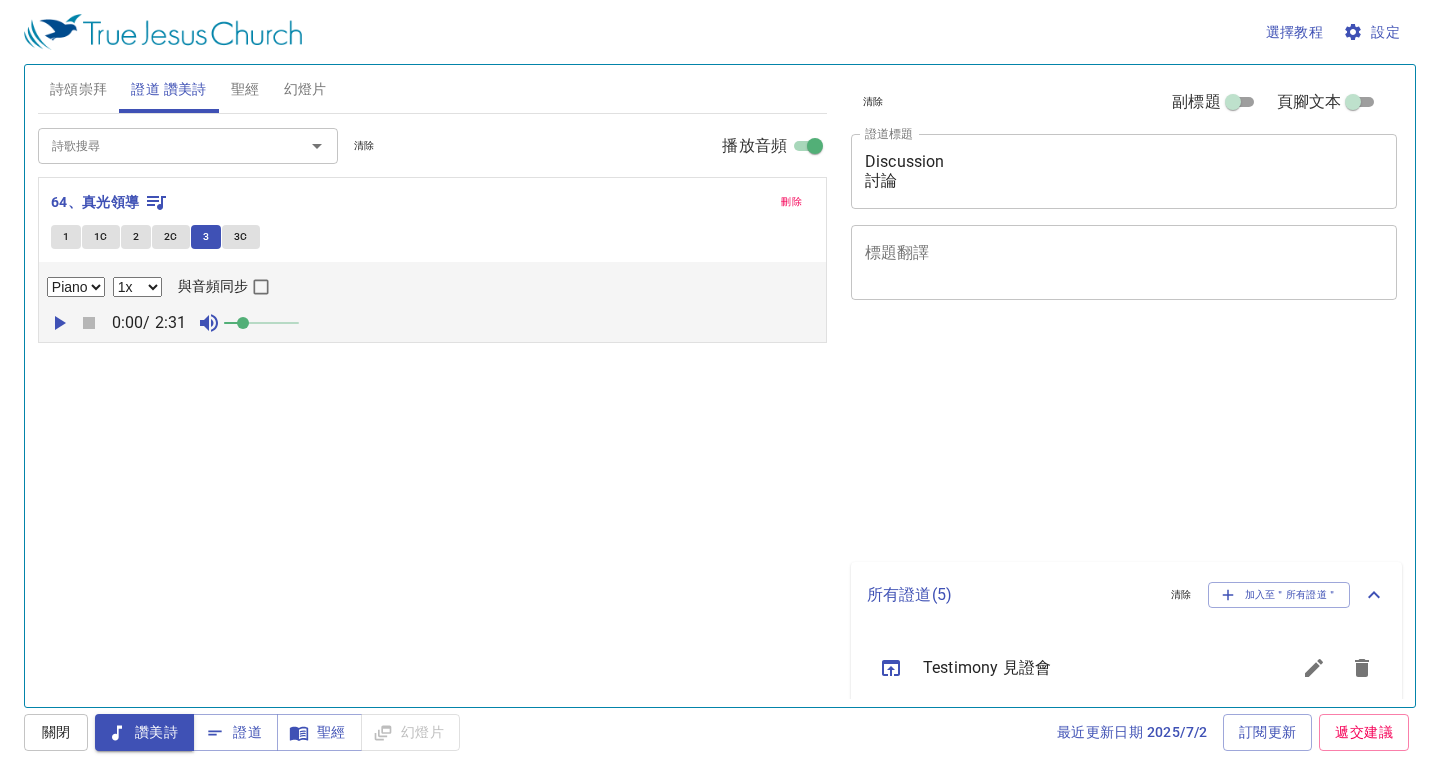 select on "1" 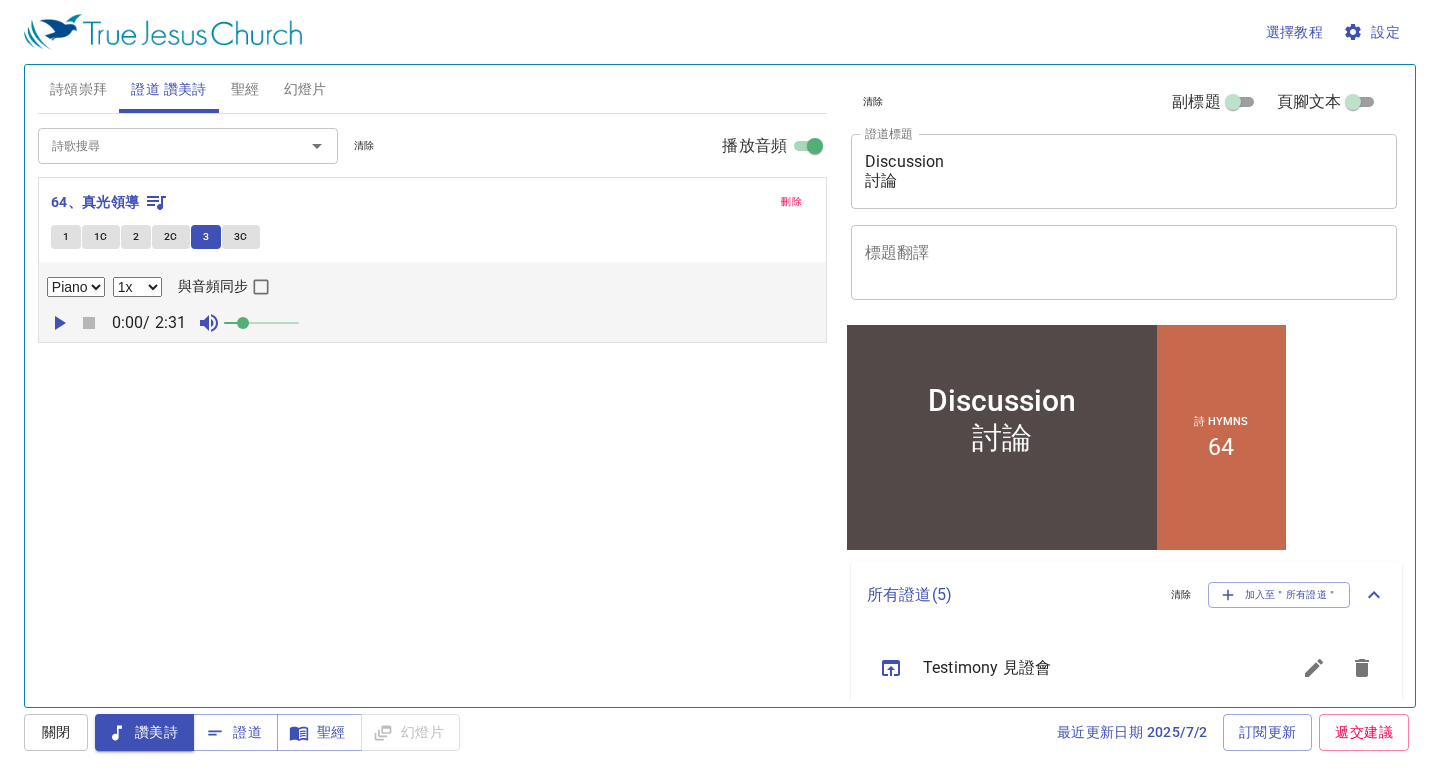 scroll, scrollTop: 0, scrollLeft: 0, axis: both 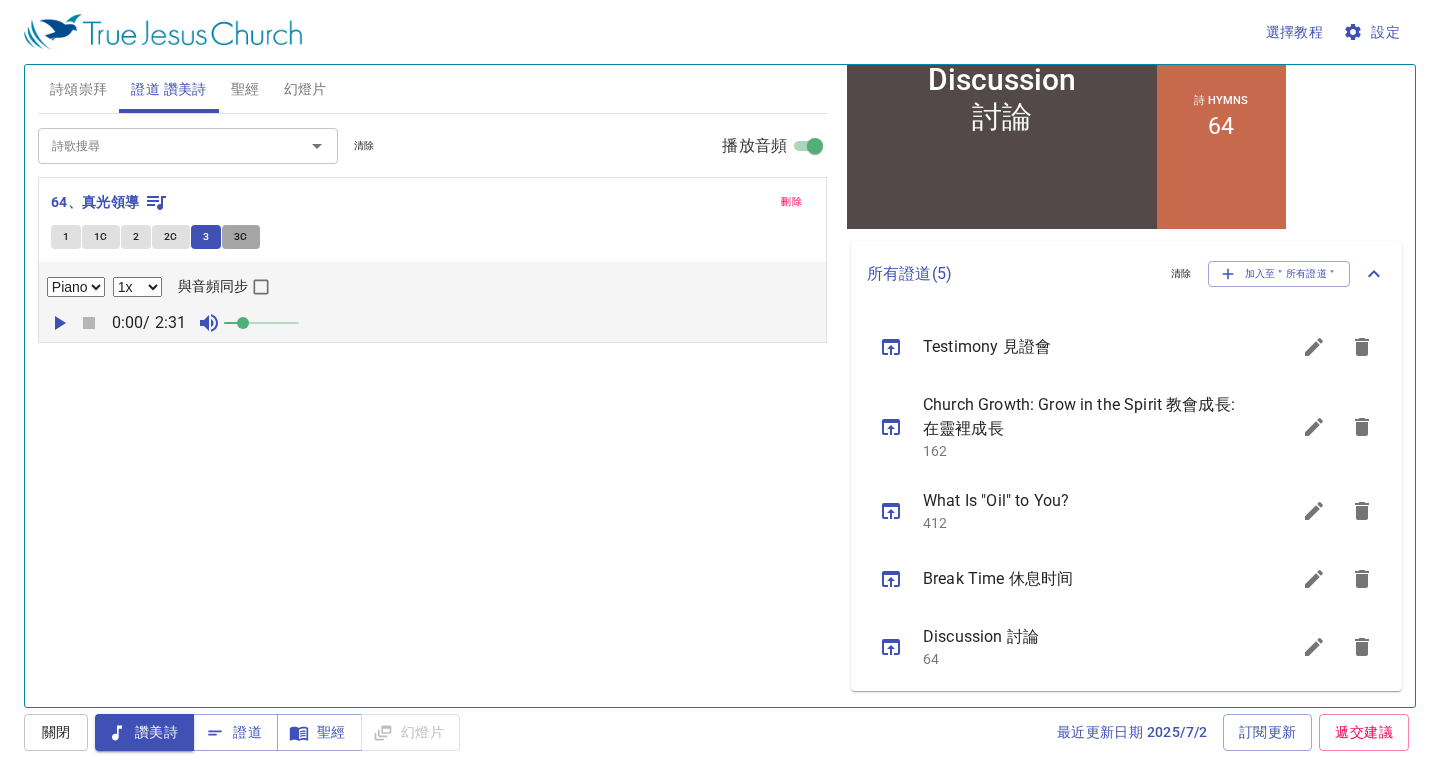 click on "3C" at bounding box center (241, 237) 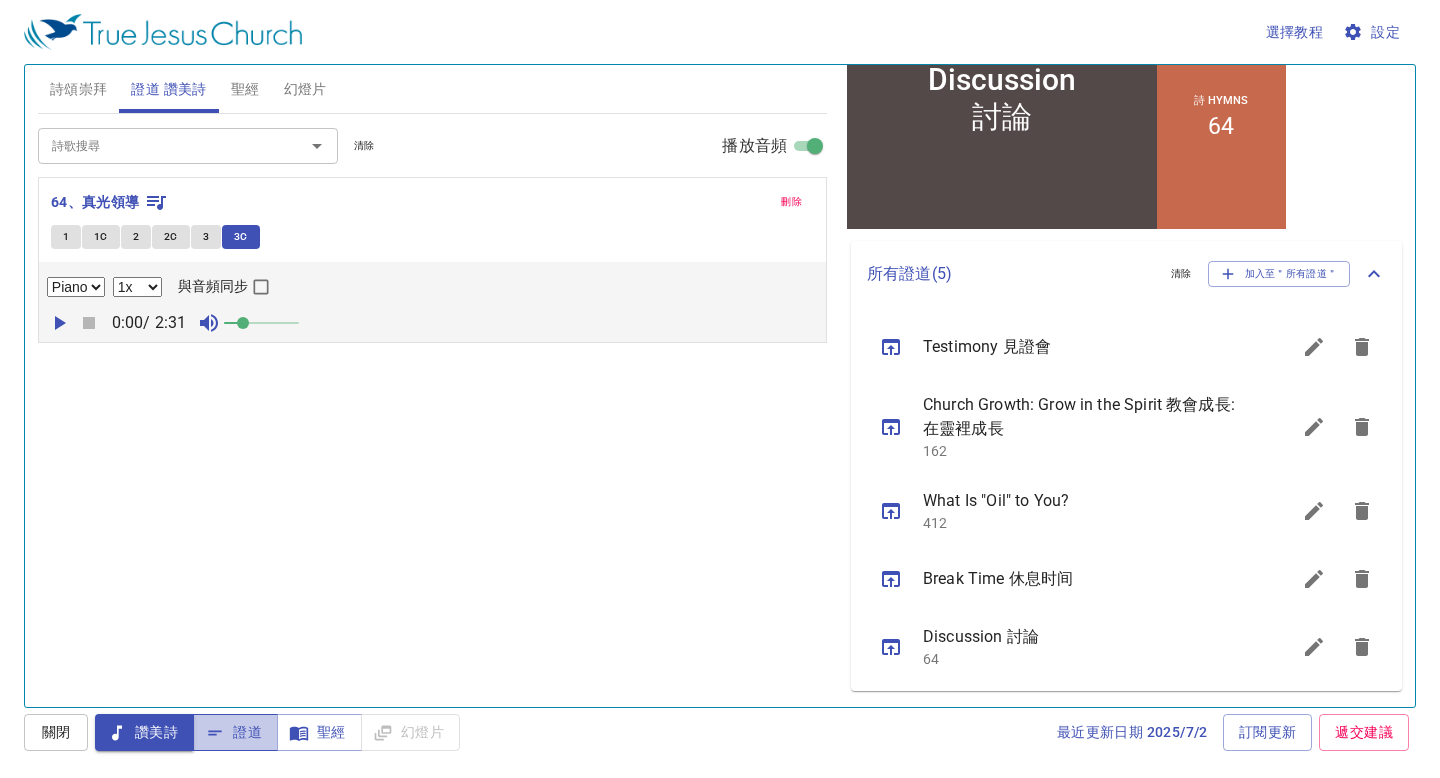 click on "證道" at bounding box center (235, 732) 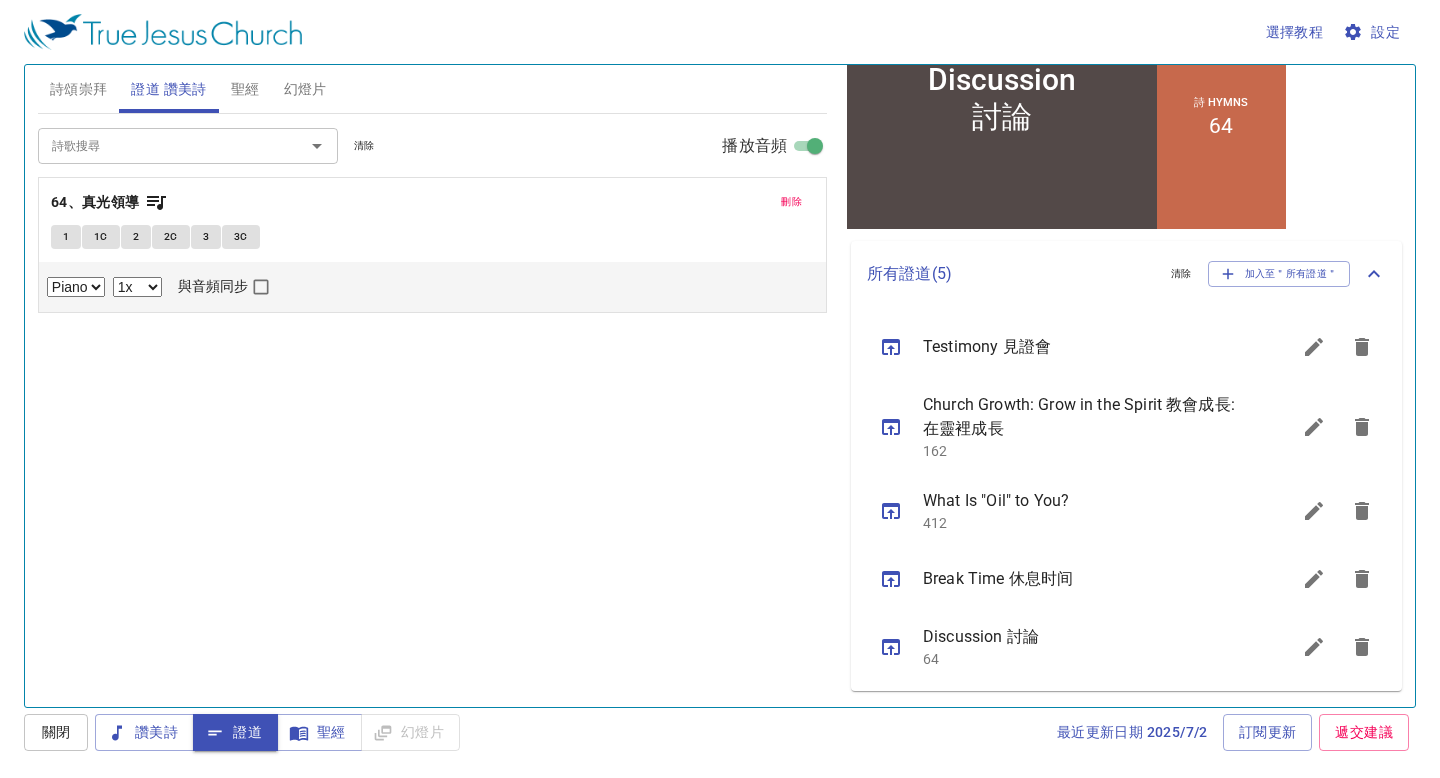 click on "證道" at bounding box center [235, 732] 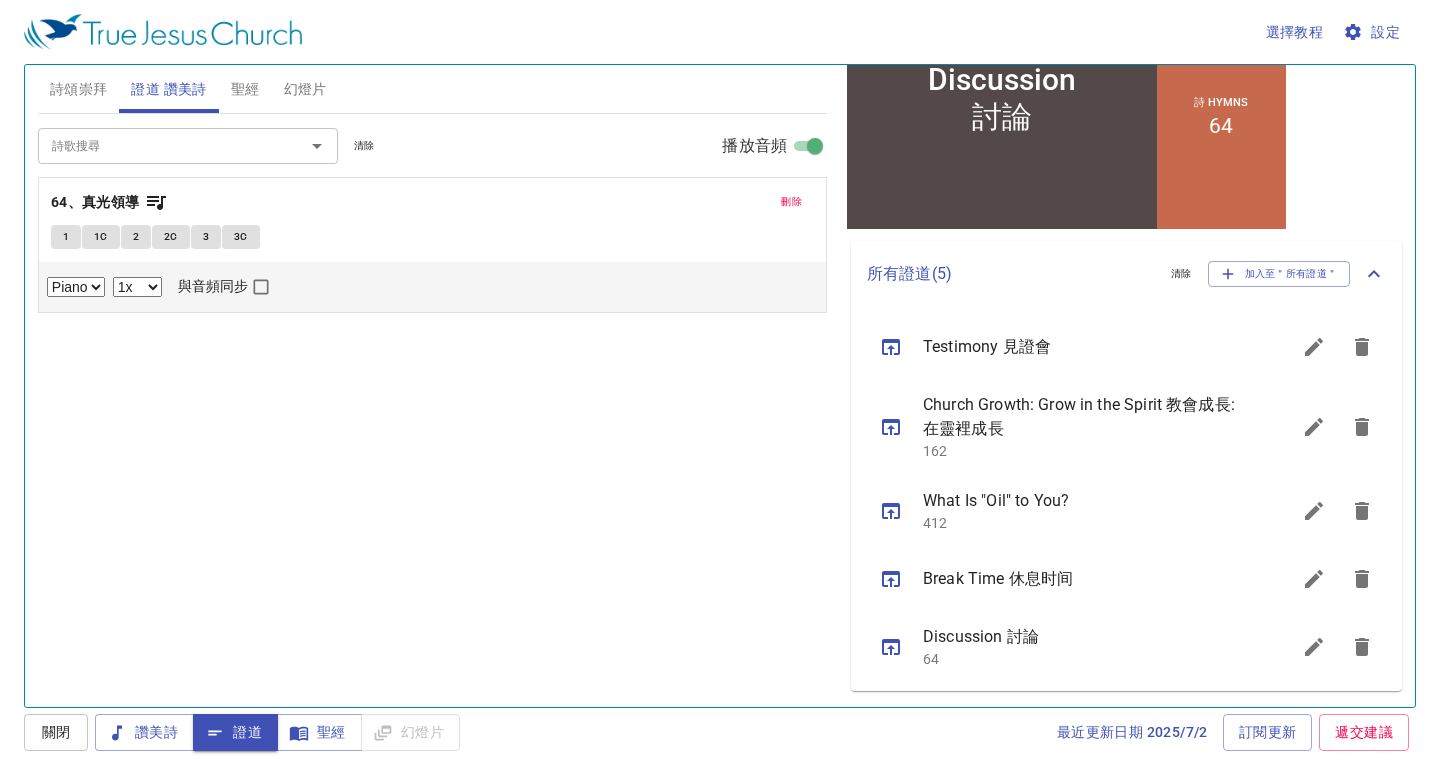 click on "證道" at bounding box center [235, 732] 